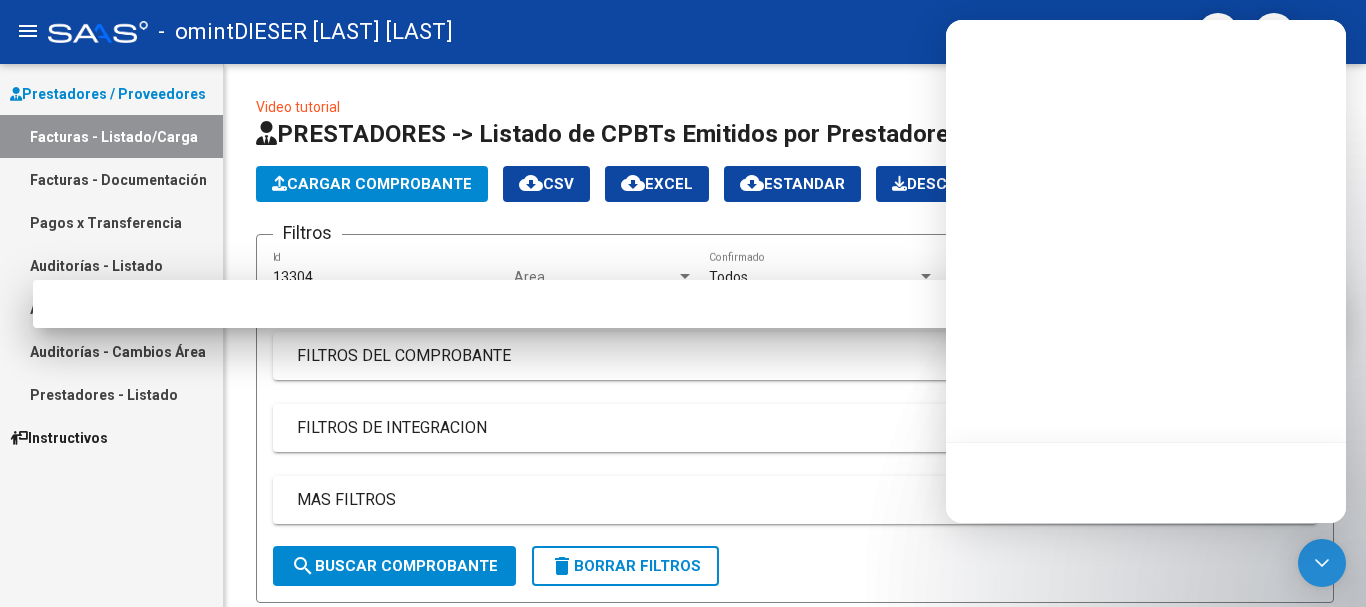 scroll, scrollTop: 0, scrollLeft: 0, axis: both 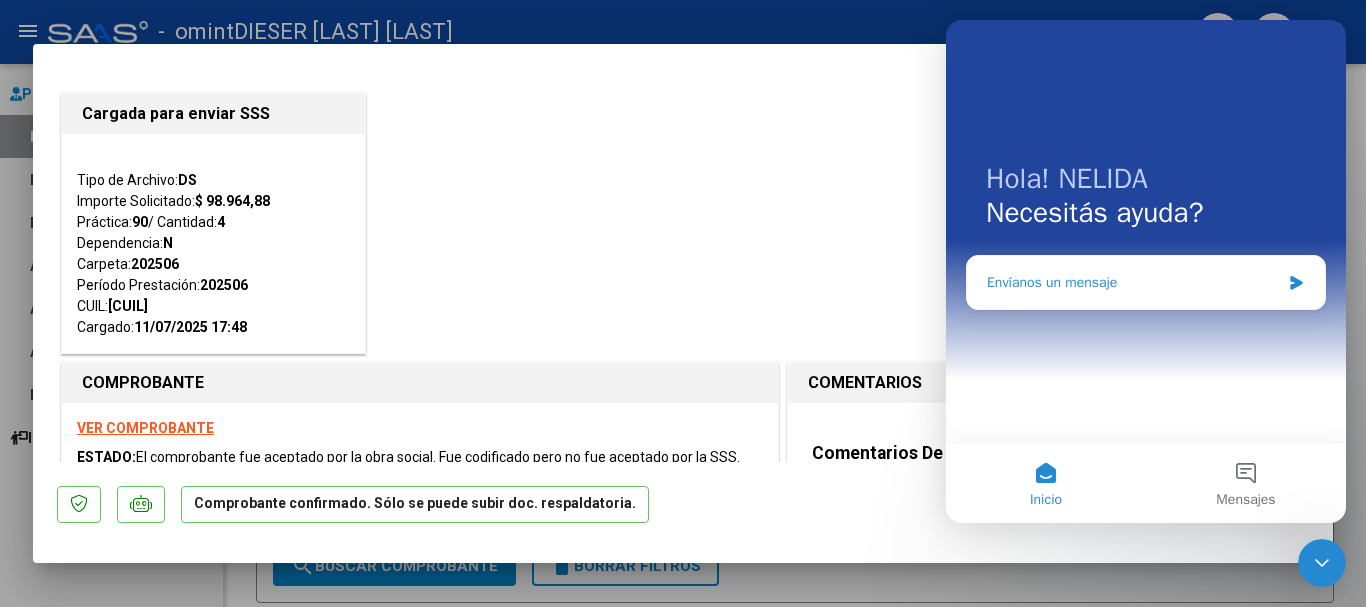 click on "Envíanos un mensaje" at bounding box center [1133, 282] 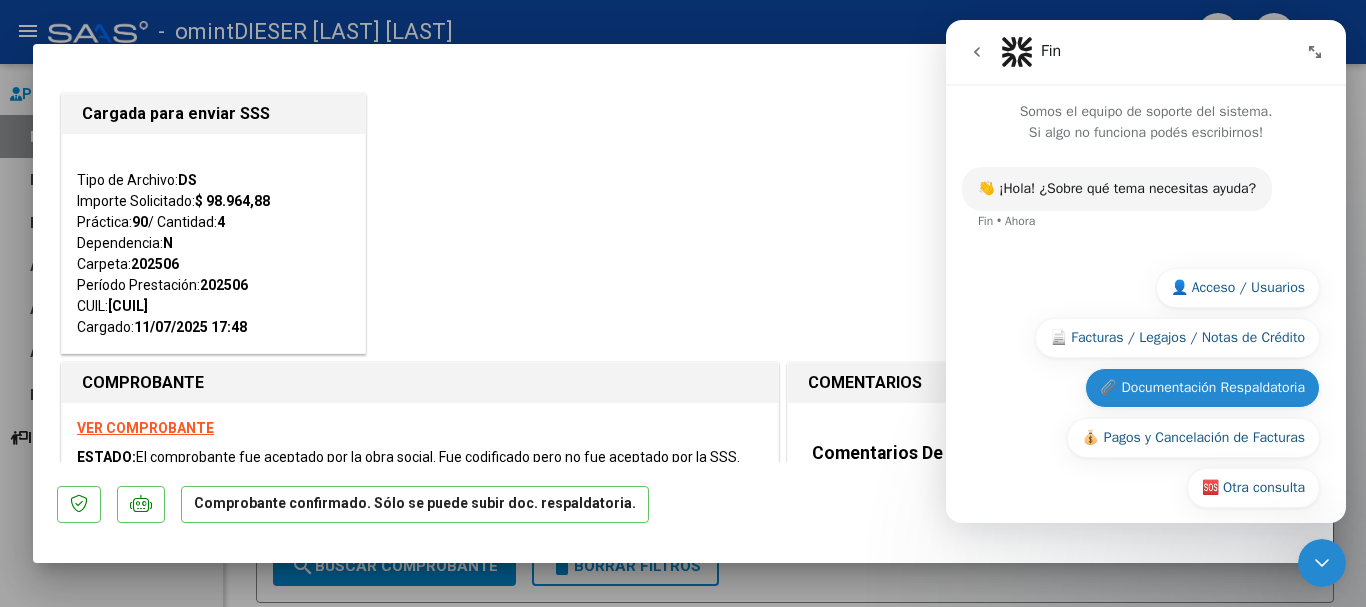 click on "📎 Documentación Respaldatoria" at bounding box center (1202, 388) 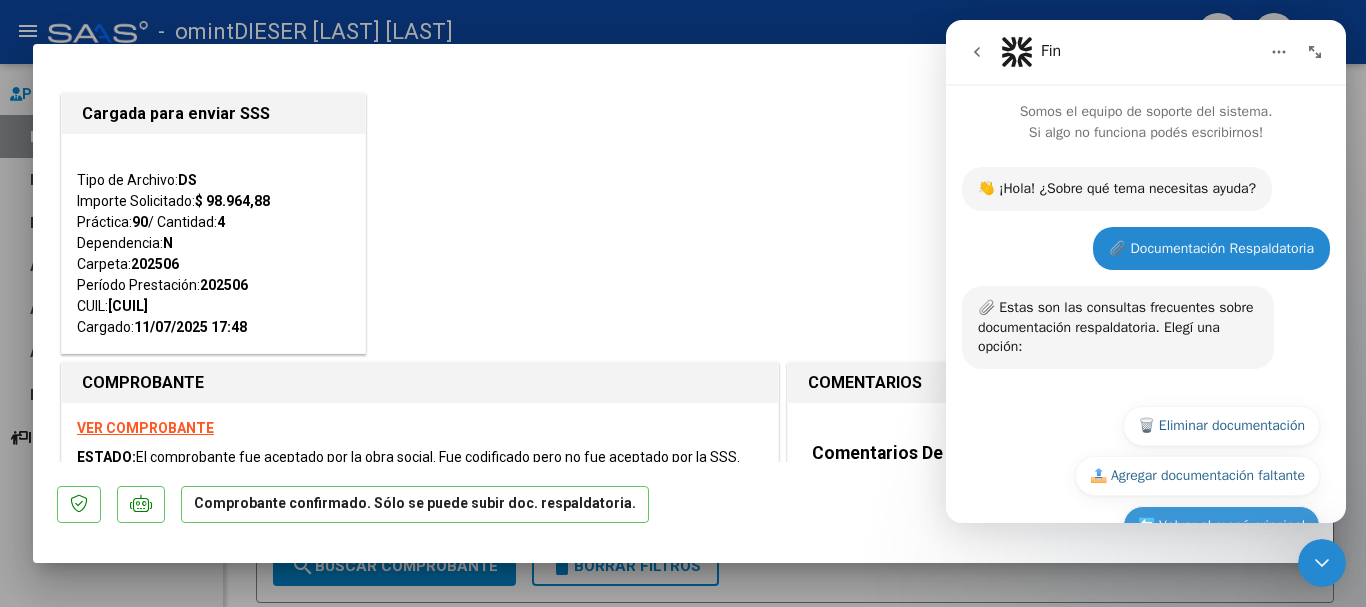 scroll, scrollTop: 56, scrollLeft: 0, axis: vertical 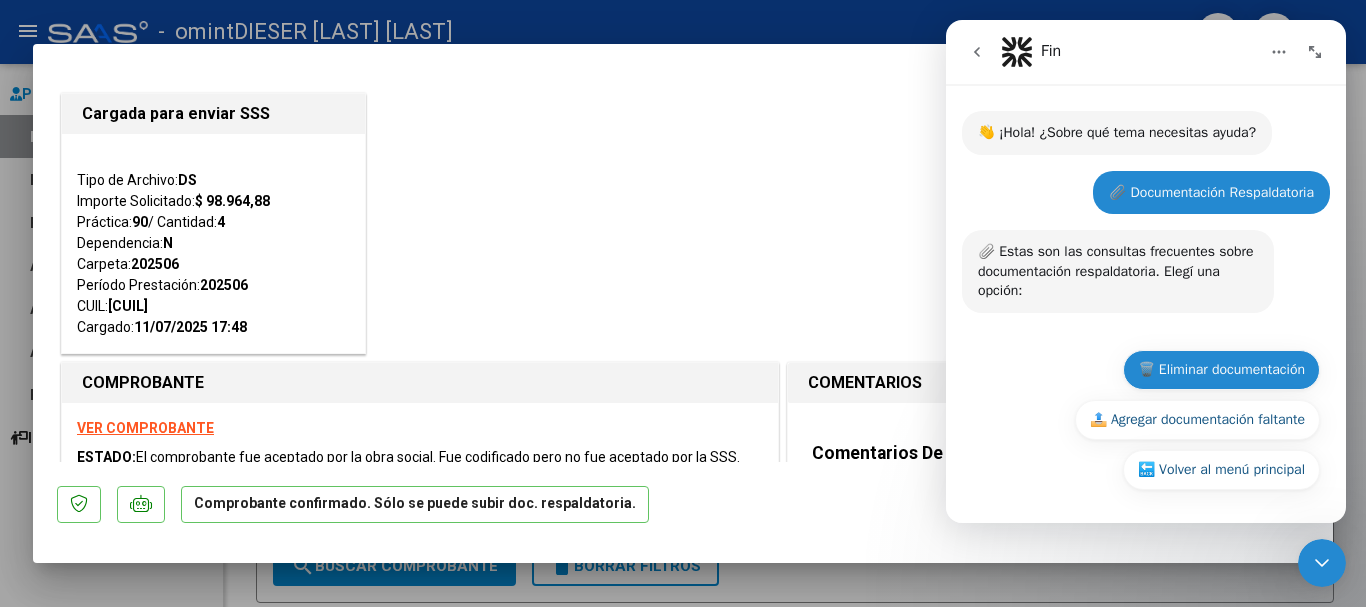 click on "🗑️ Eliminar documentación" at bounding box center (1221, 370) 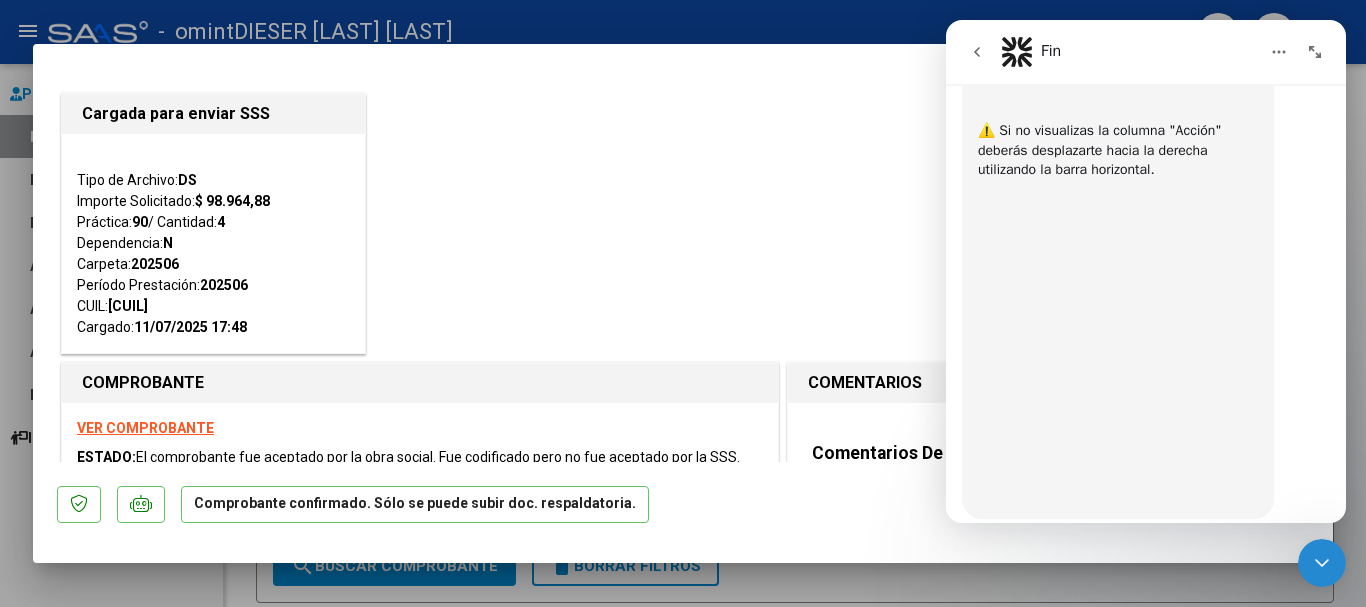 scroll, scrollTop: 1124, scrollLeft: 0, axis: vertical 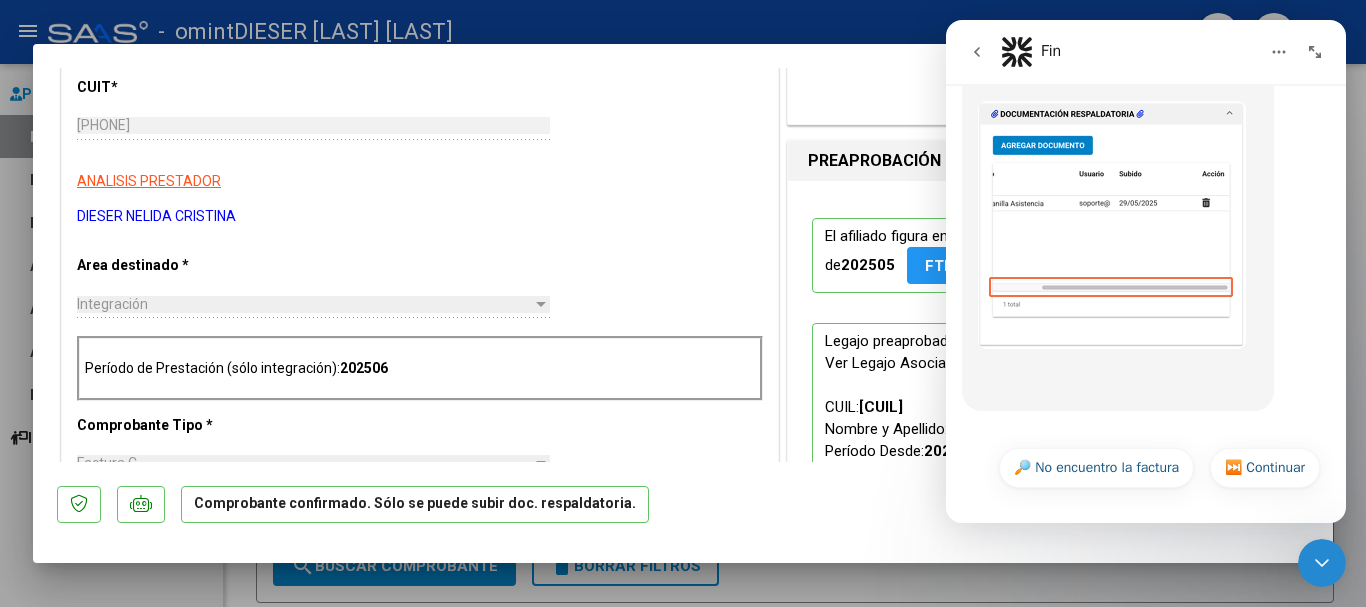 click 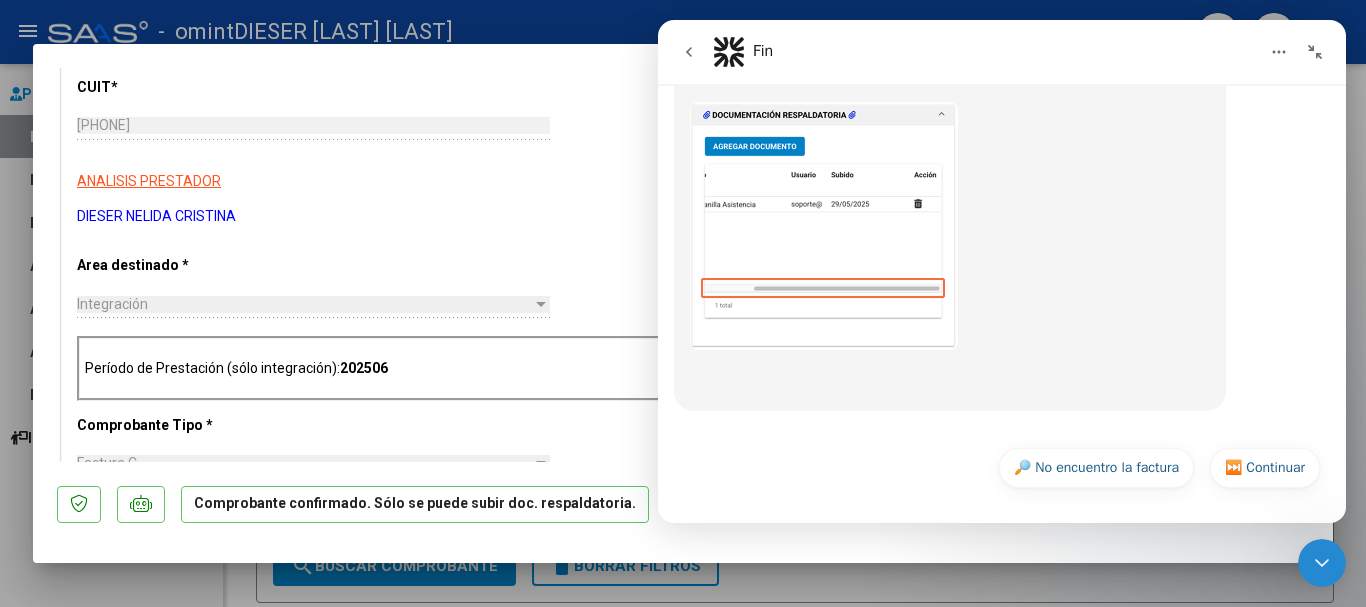 click 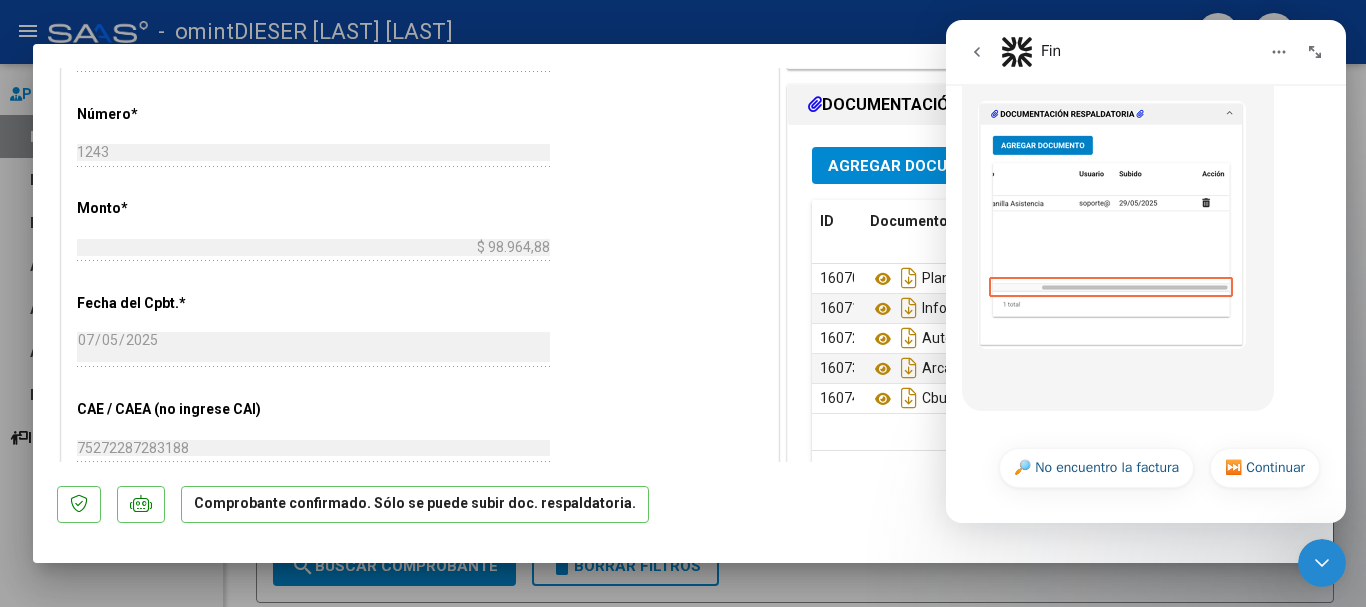 scroll, scrollTop: 1200, scrollLeft: 0, axis: vertical 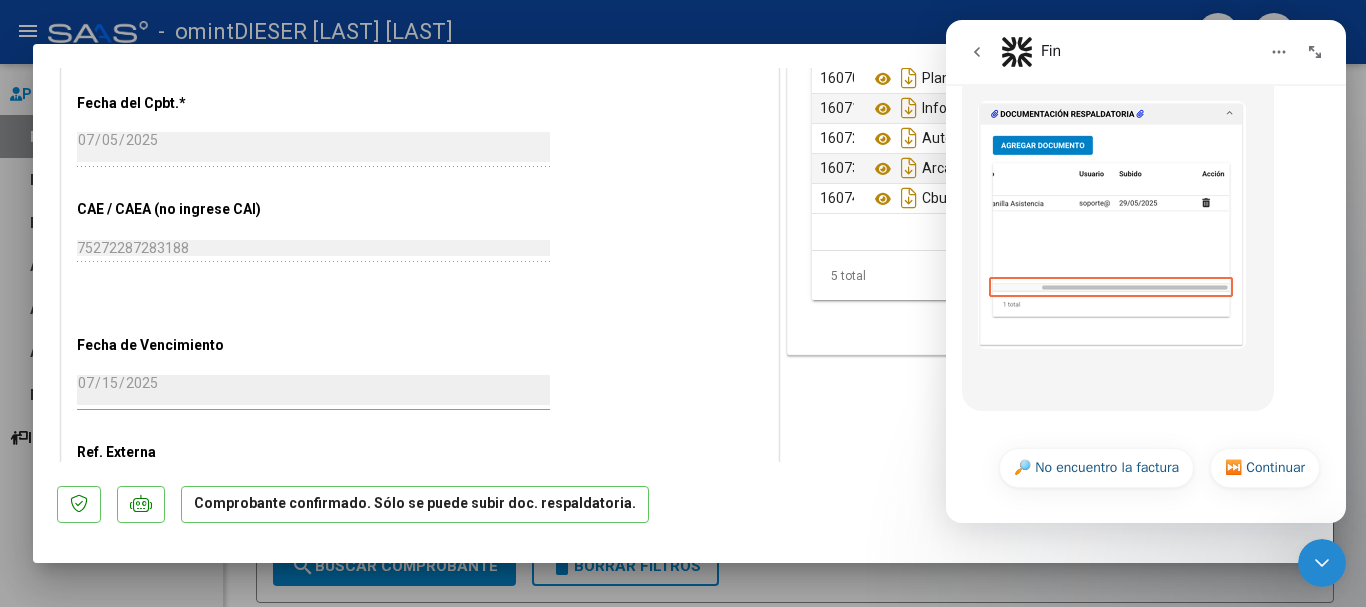click at bounding box center [1112, 225] 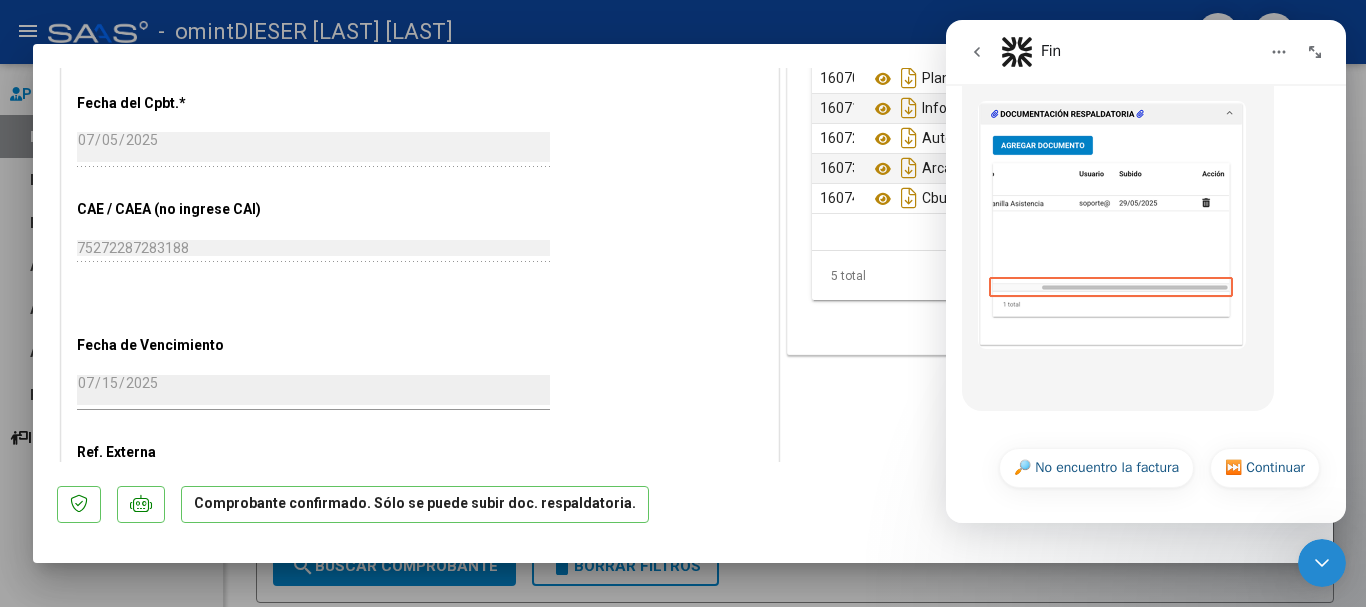 scroll, scrollTop: 0, scrollLeft: 0, axis: both 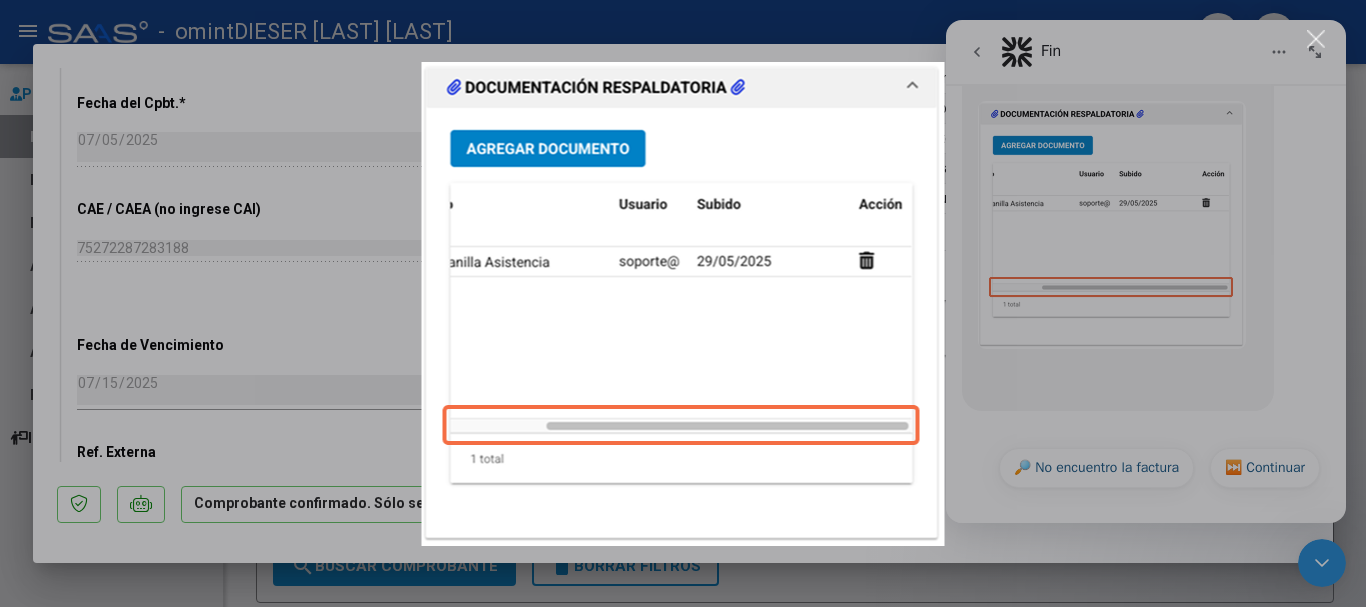 click at bounding box center [683, 303] 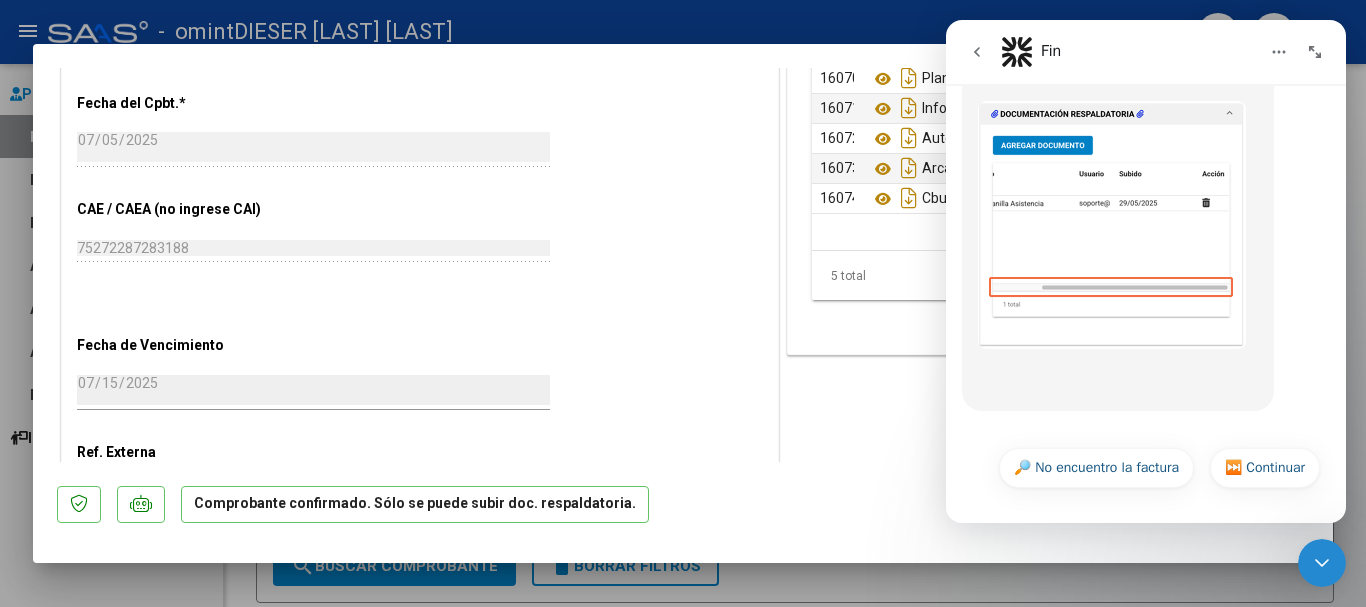 click 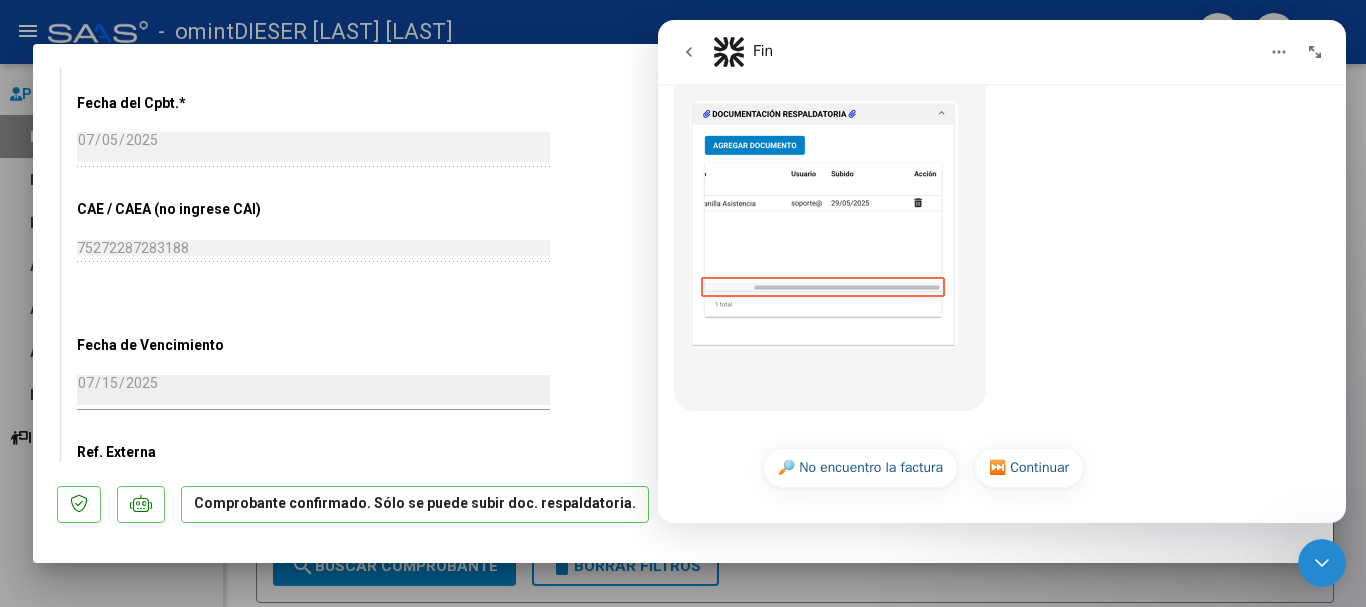 scroll, scrollTop: 965, scrollLeft: 0, axis: vertical 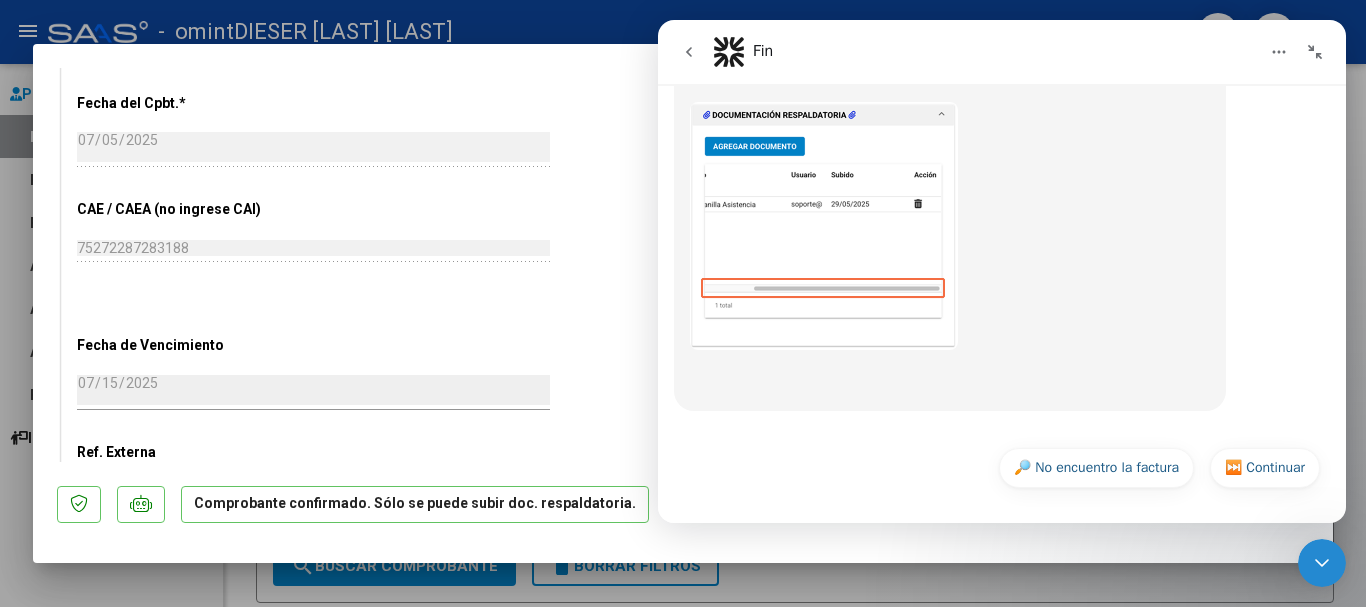 click 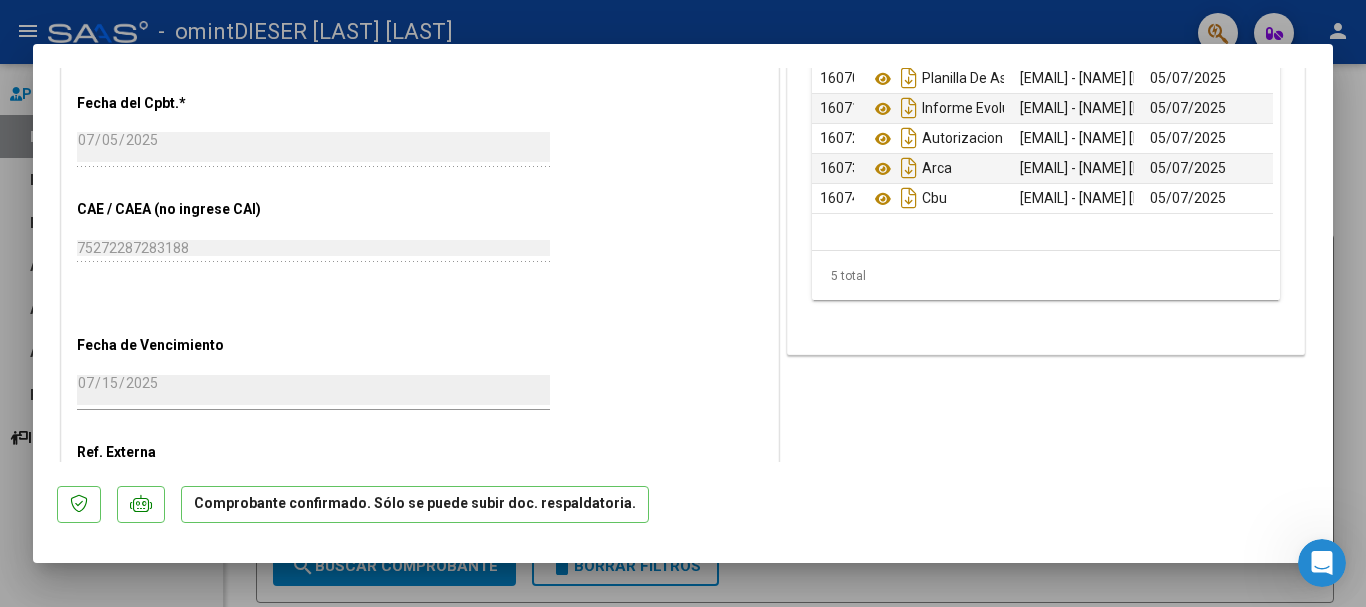 scroll, scrollTop: 0, scrollLeft: 0, axis: both 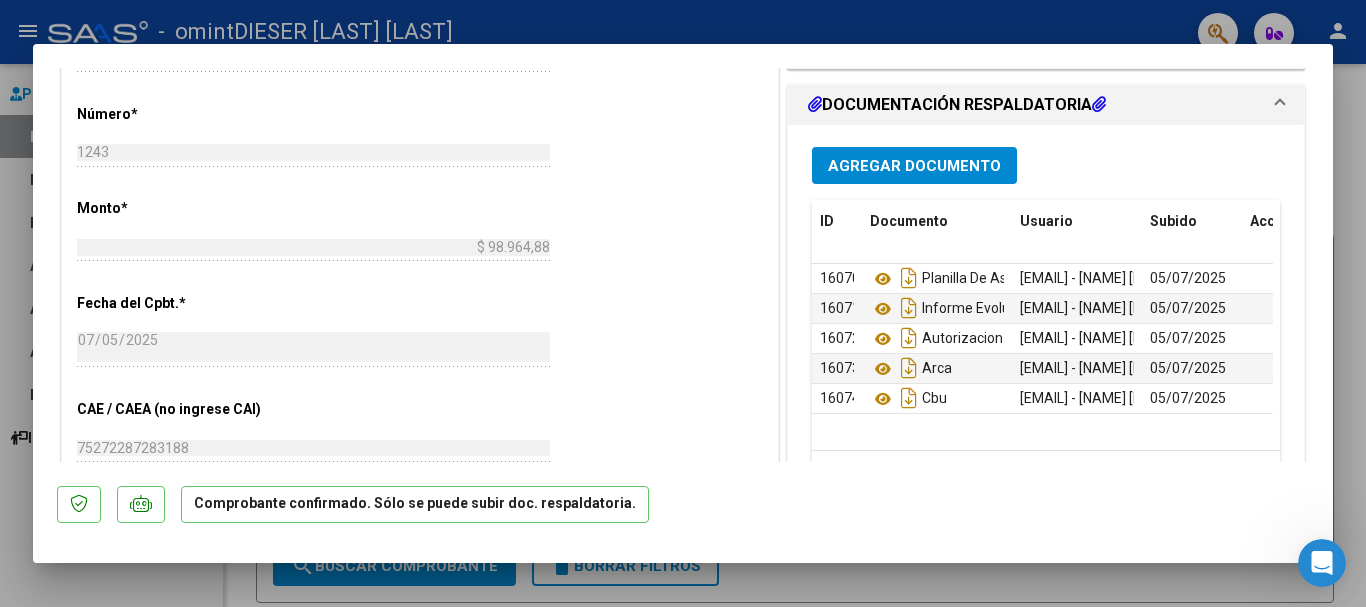drag, startPoint x: 895, startPoint y: 308, endPoint x: 738, endPoint y: 401, distance: 182.4774 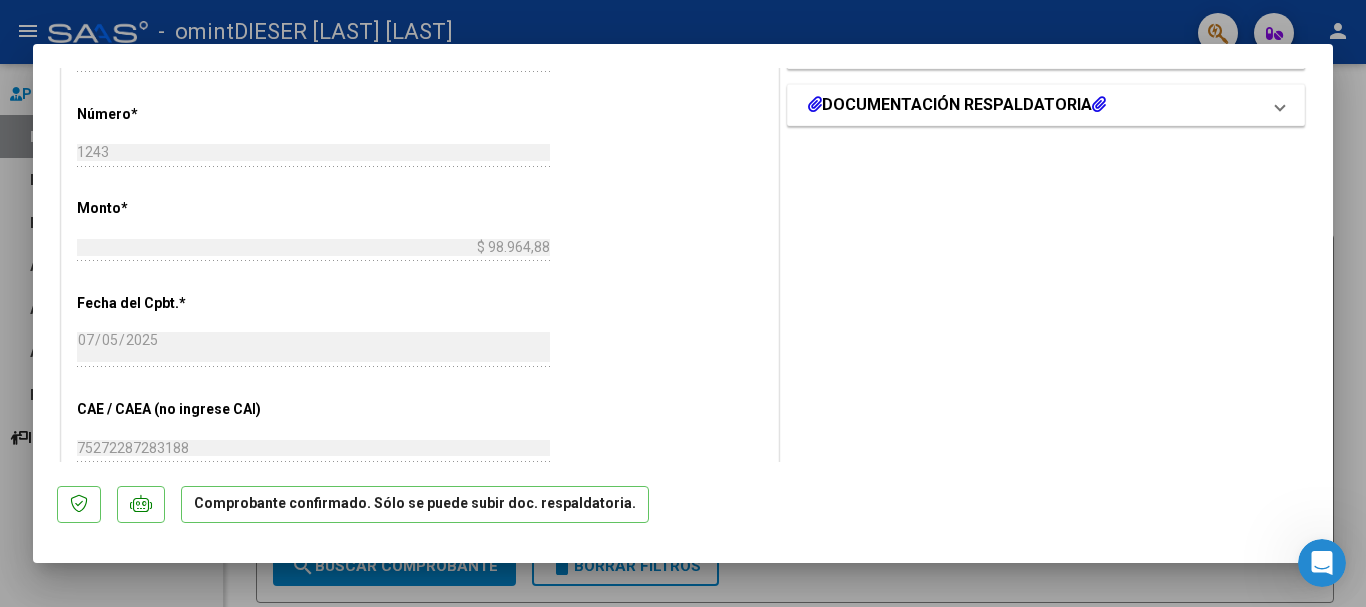 click at bounding box center [1099, 104] 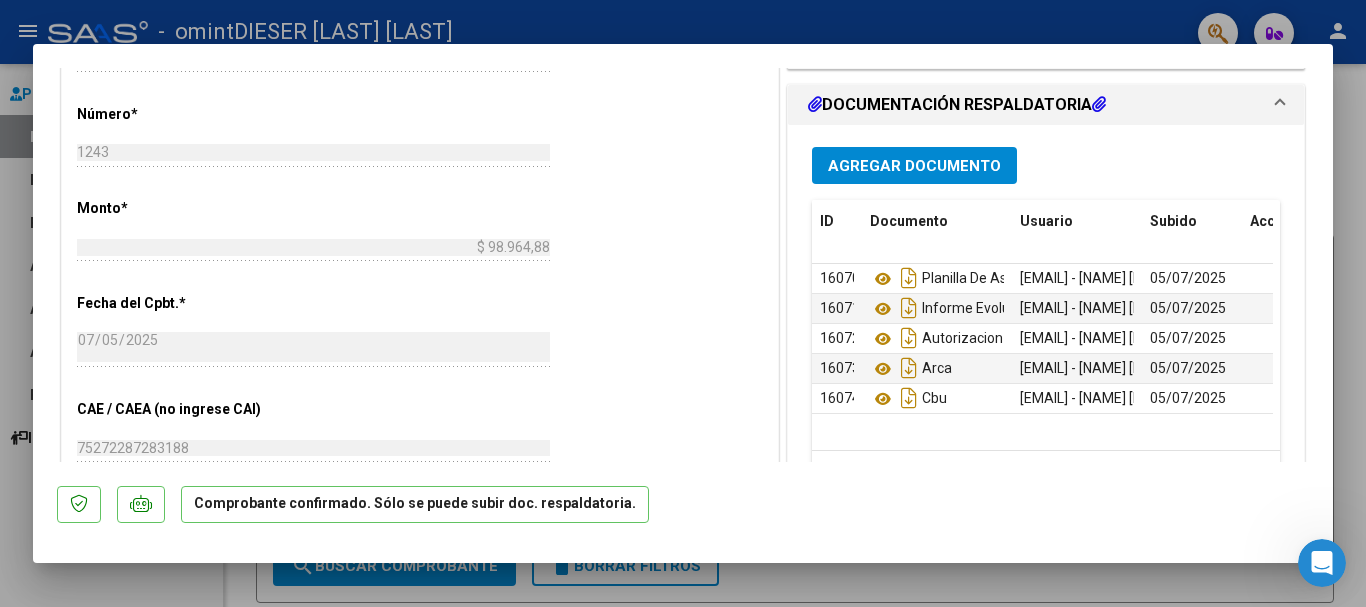 click at bounding box center [815, 104] 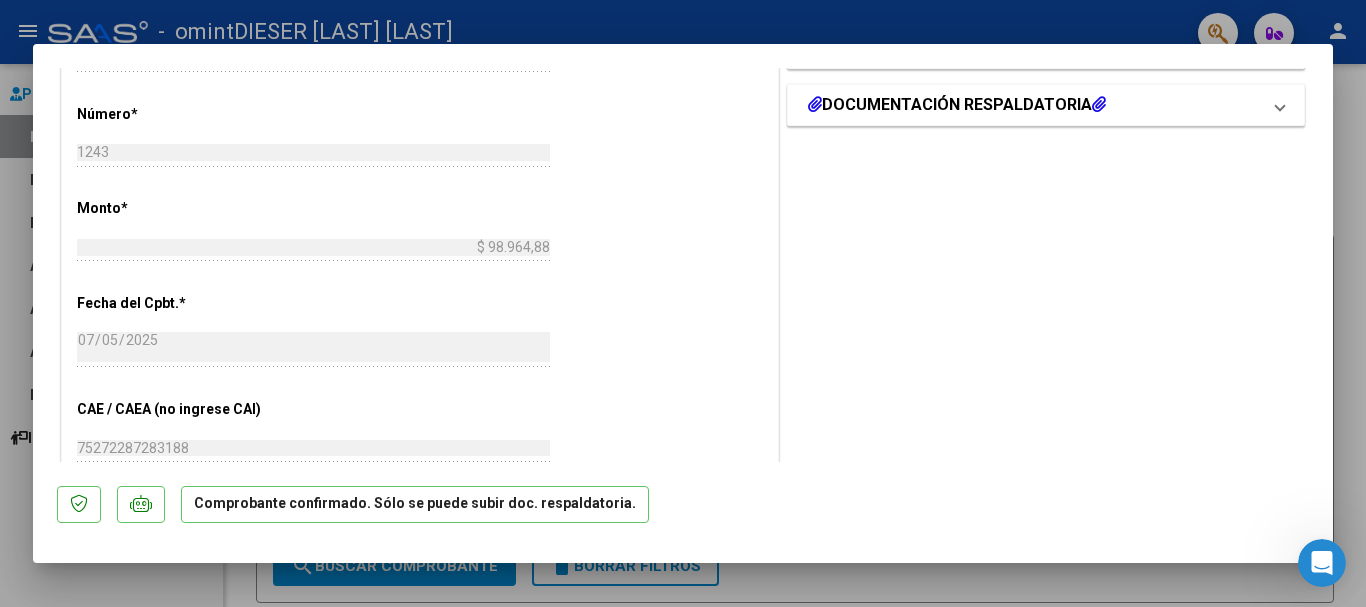 click at bounding box center (815, 104) 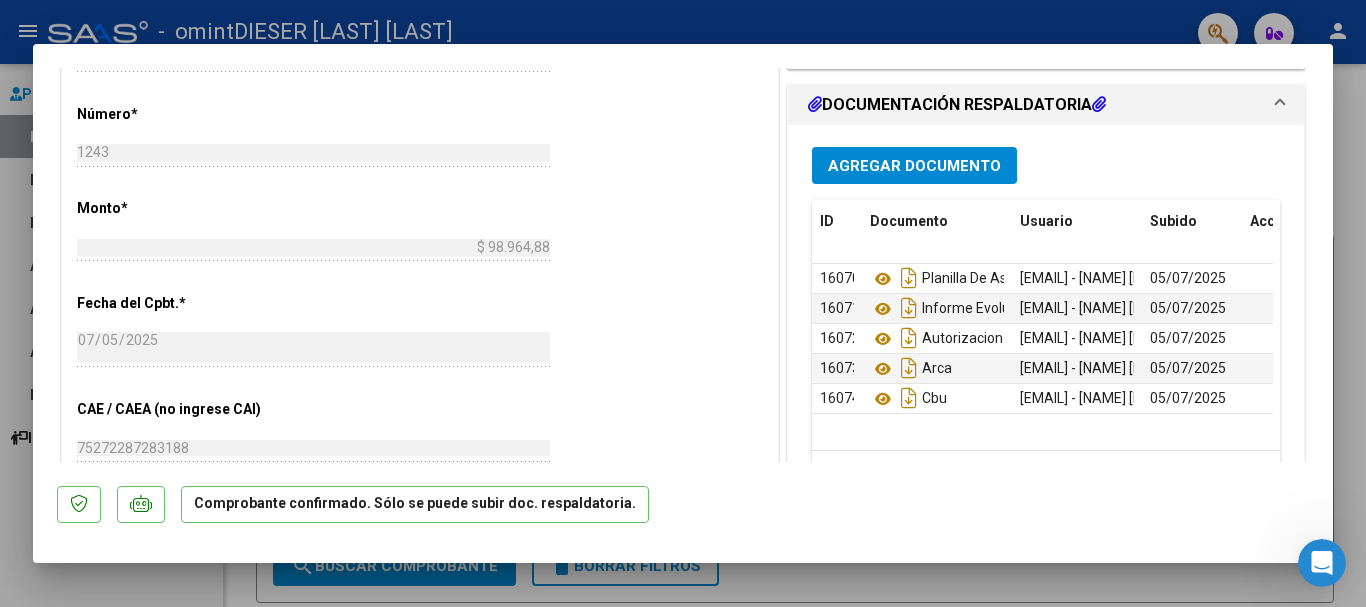 click on "DOCUMENTACIÓN RESPALDATORIA" at bounding box center [1046, 105] 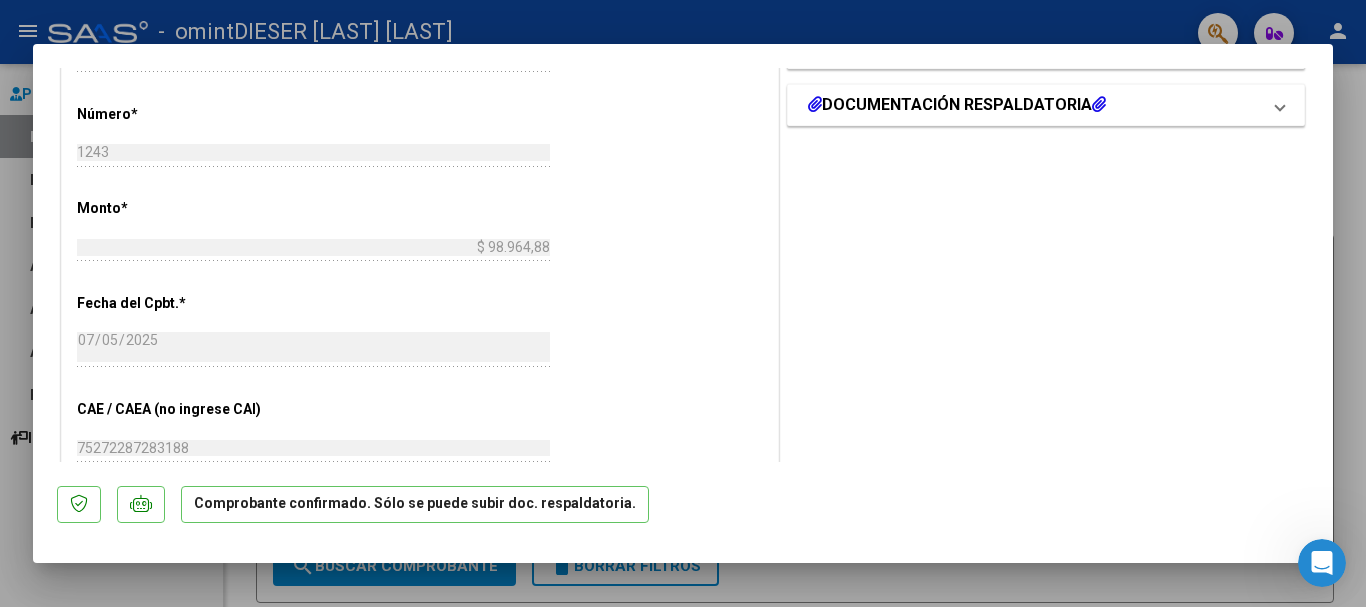 click at bounding box center [1280, 105] 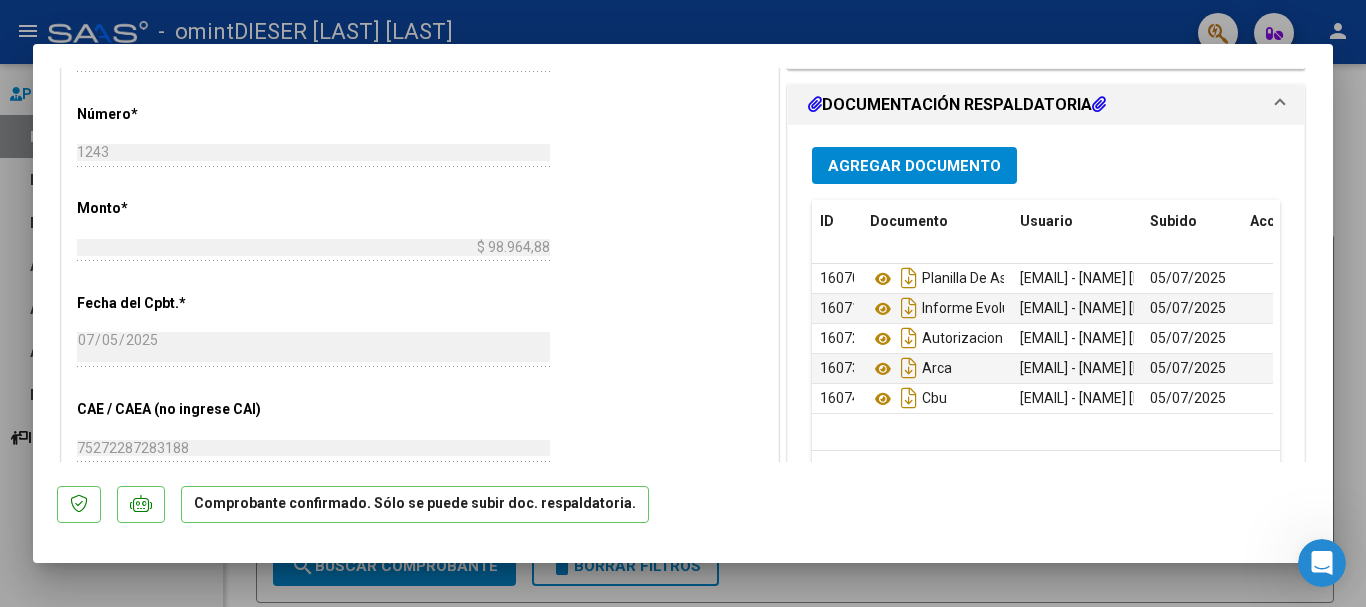 scroll, scrollTop: 0, scrollLeft: 69, axis: horizontal 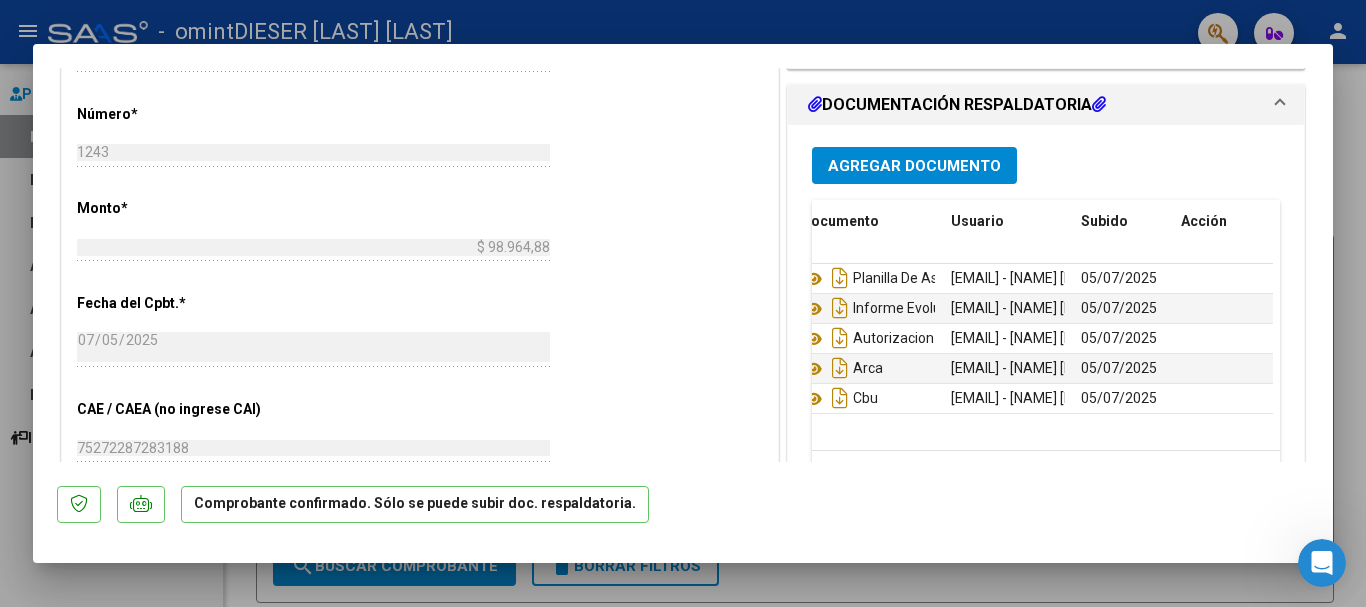 click 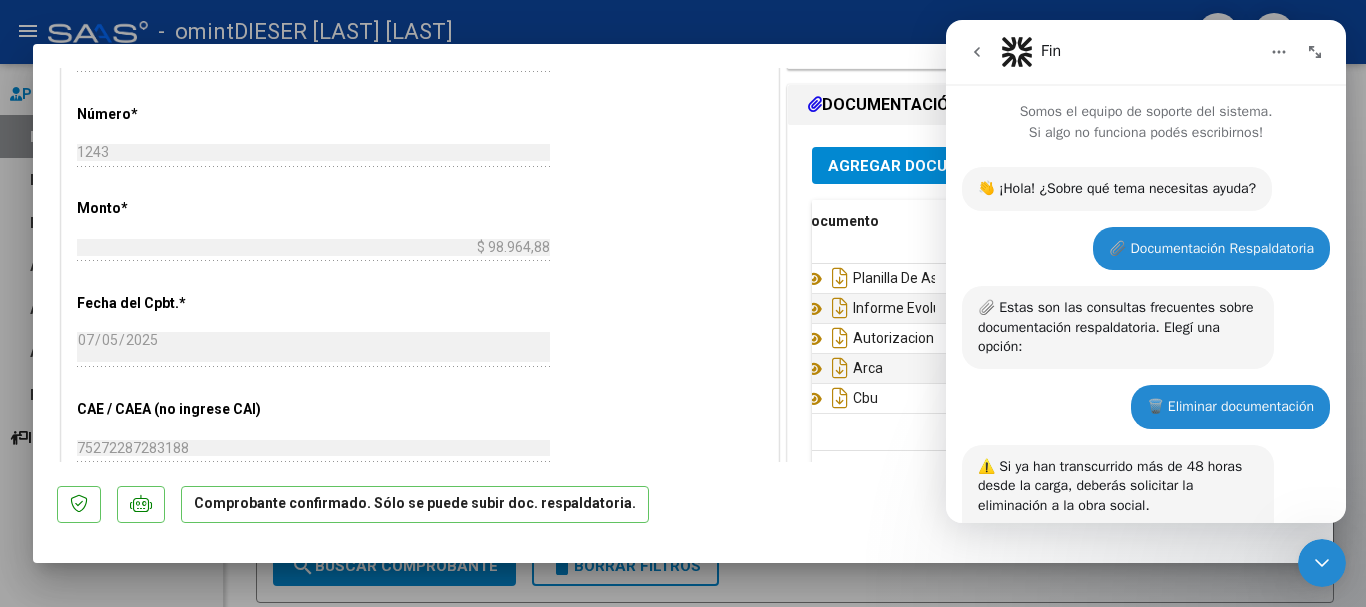 scroll, scrollTop: 1124, scrollLeft: 0, axis: vertical 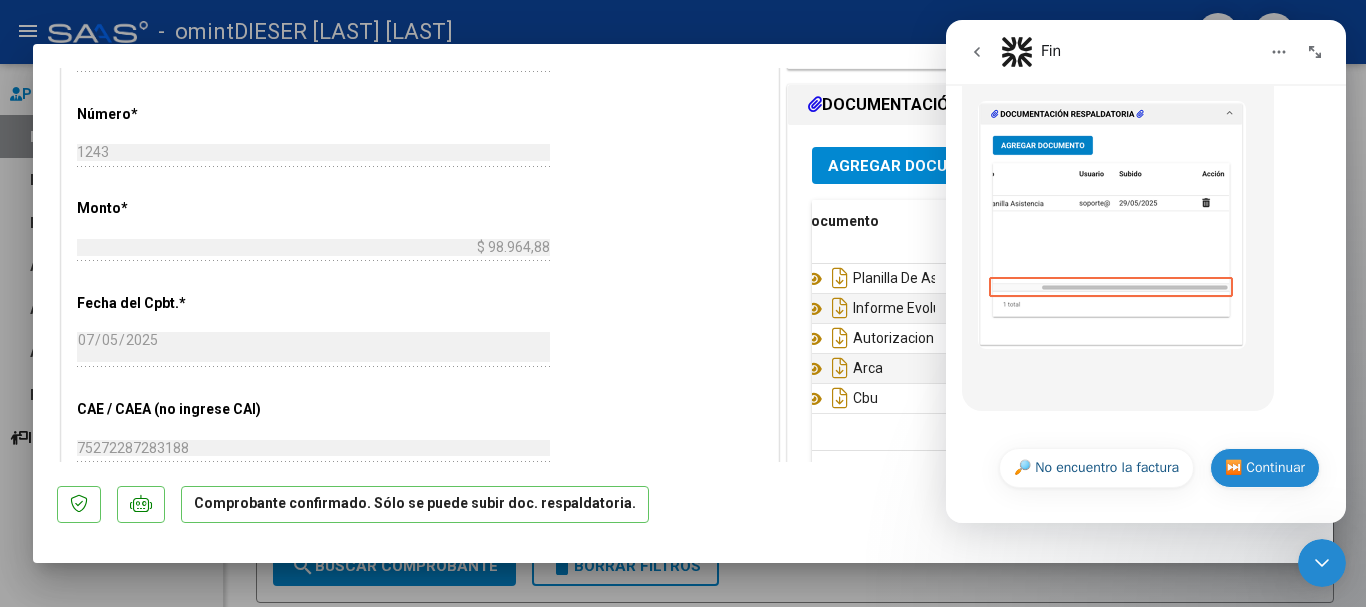 click on "⏭️ Continuar" at bounding box center [1265, 468] 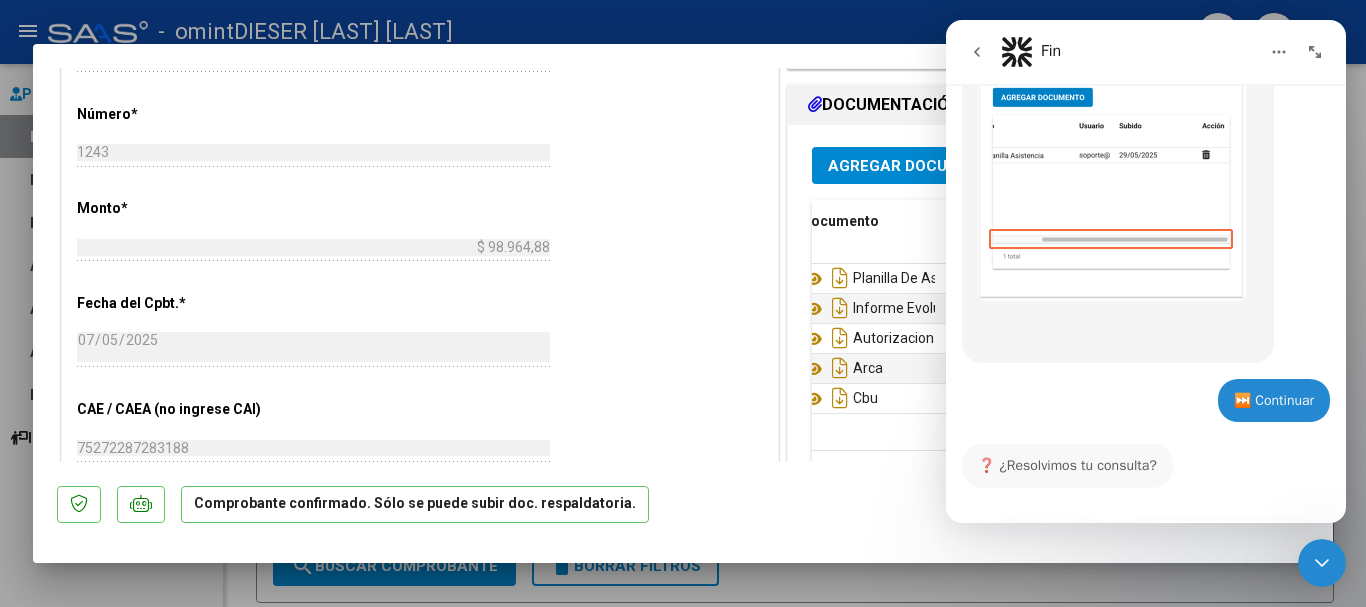 scroll, scrollTop: 1291, scrollLeft: 0, axis: vertical 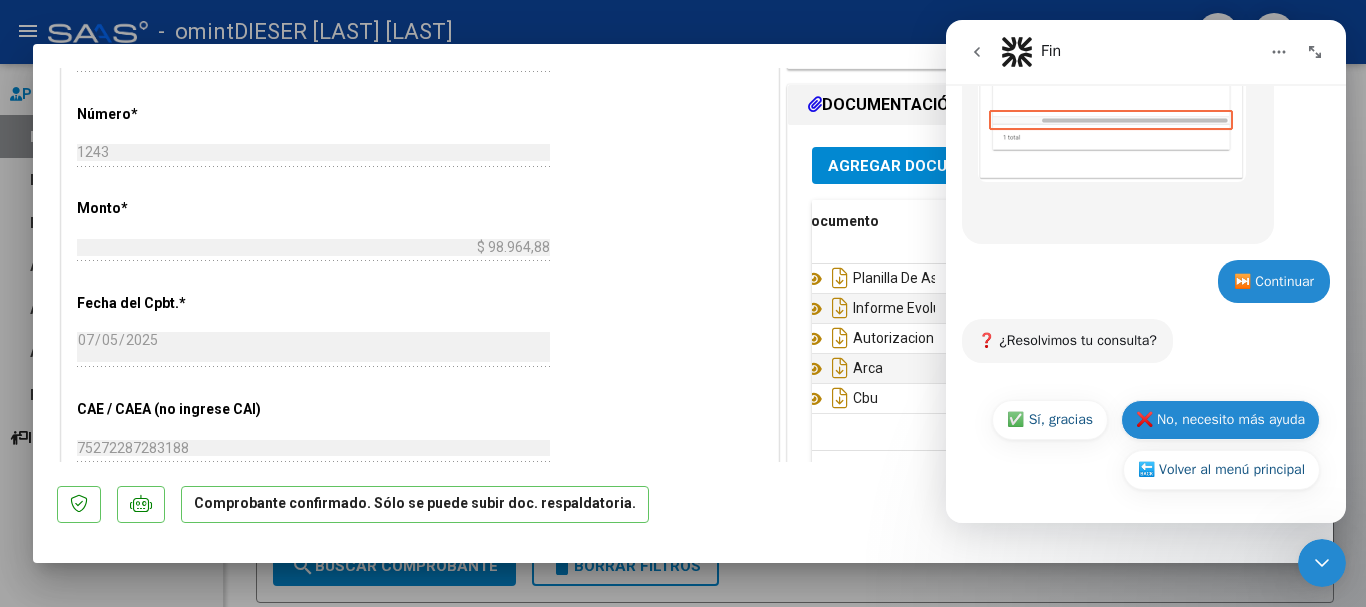 click on "❌ No, necesito más ayuda" at bounding box center (1220, 420) 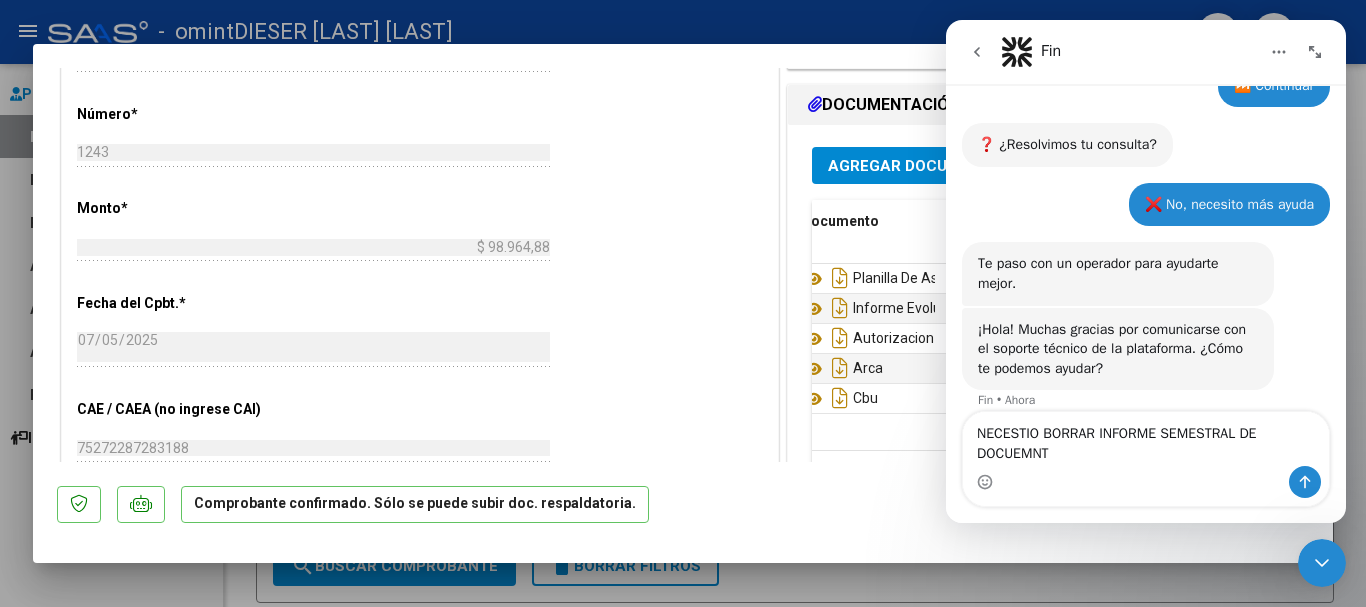 scroll, scrollTop: 1507, scrollLeft: 0, axis: vertical 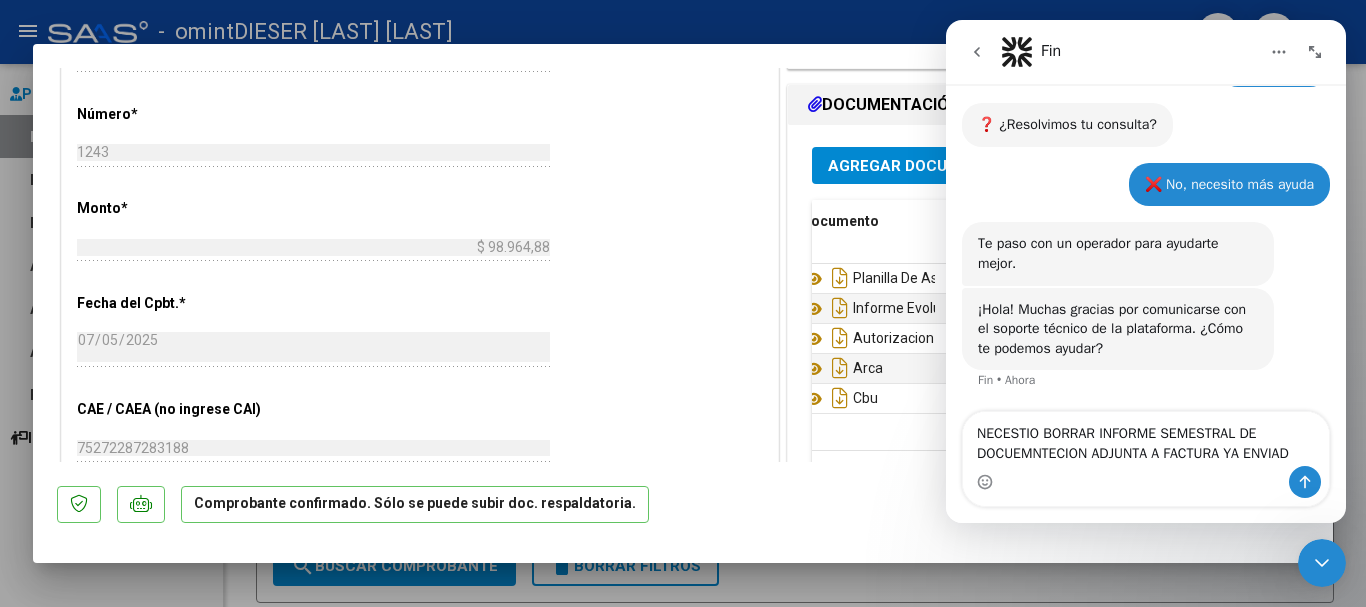 type on "NECESTIO BORRAR INFORME SEMESTRAL DE DOCUEMNTECION ADJUNTA A FACTURA YA ENVIADA" 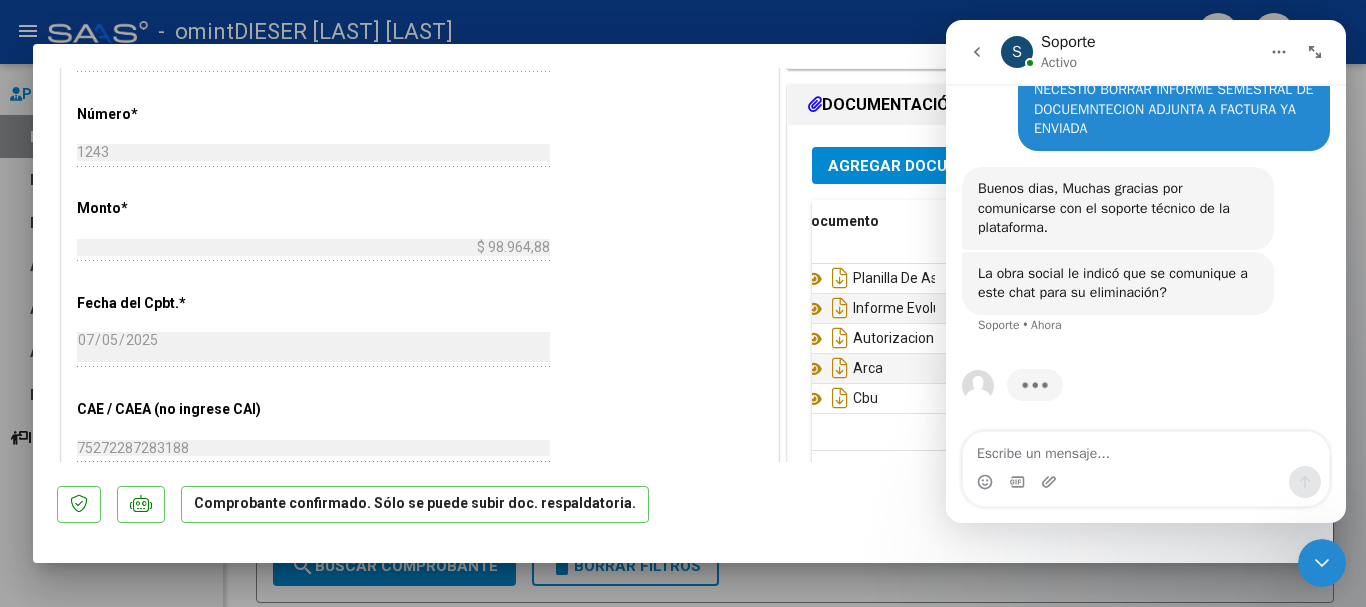 scroll, scrollTop: 1827, scrollLeft: 0, axis: vertical 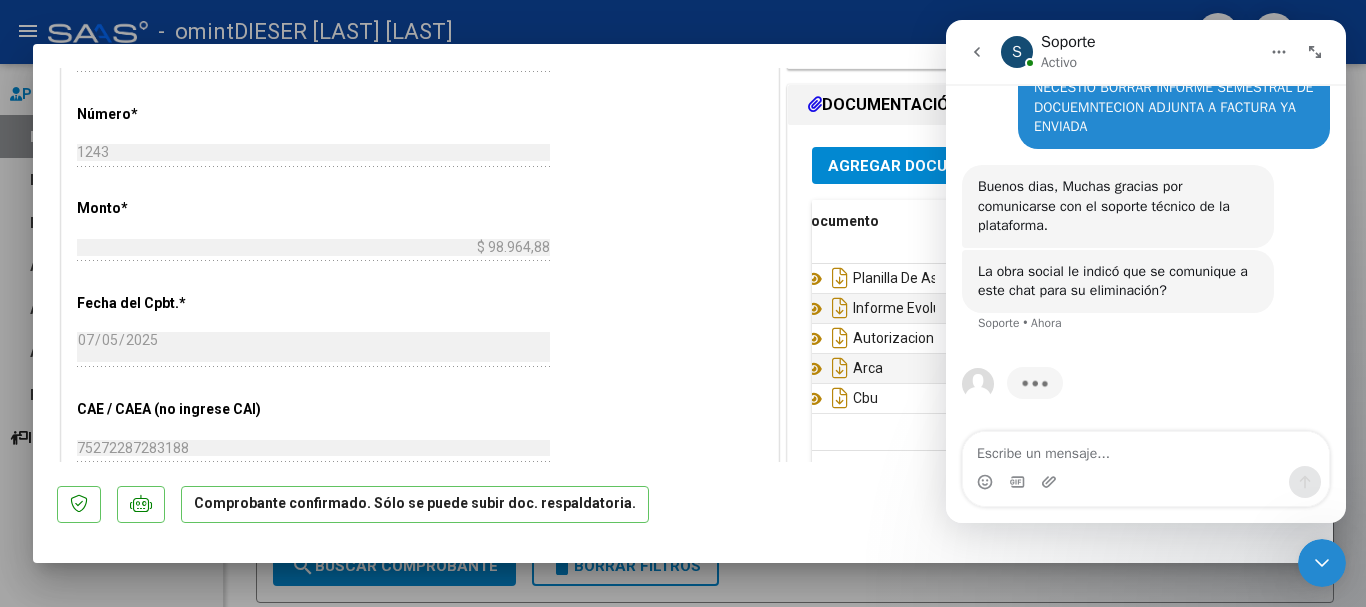 click at bounding box center (1146, 449) 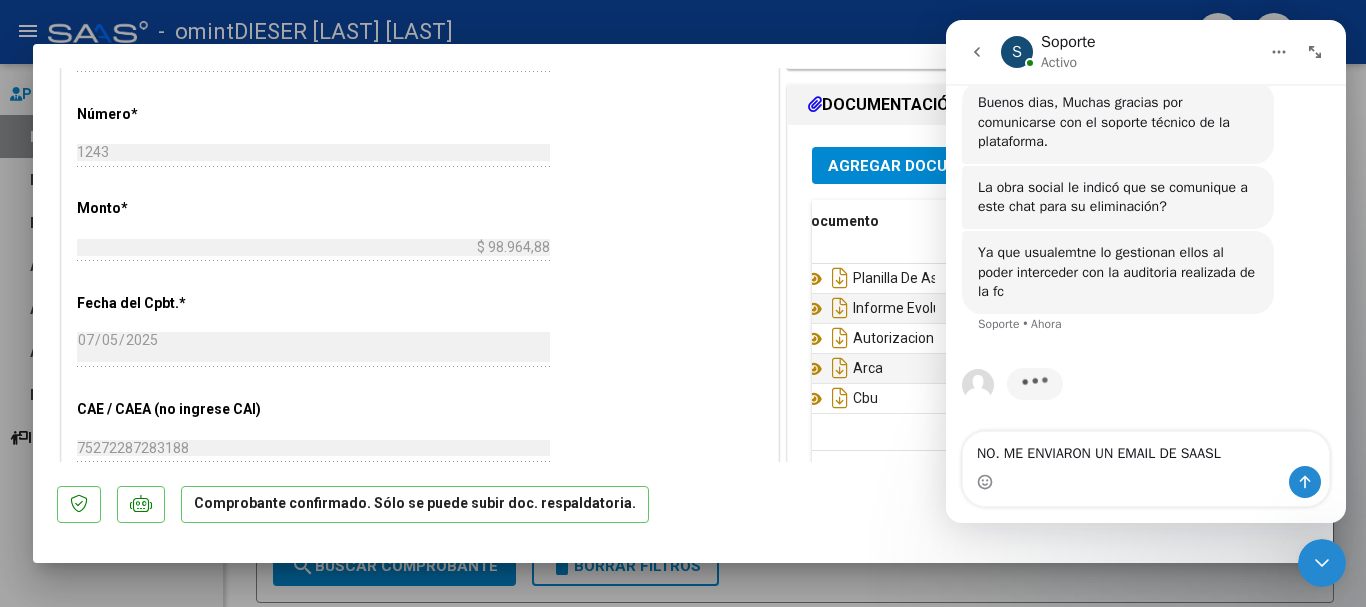 scroll, scrollTop: 1912, scrollLeft: 0, axis: vertical 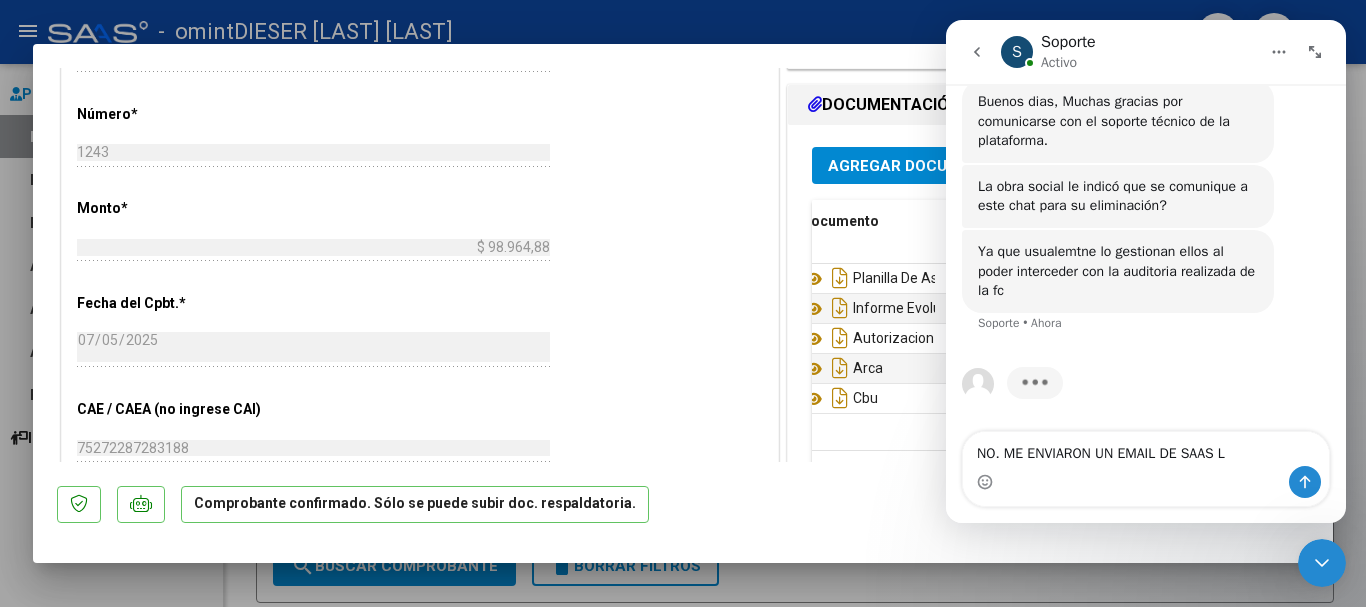 type on "NO. ME ENVIARON UN EMAIL DE SAAS" 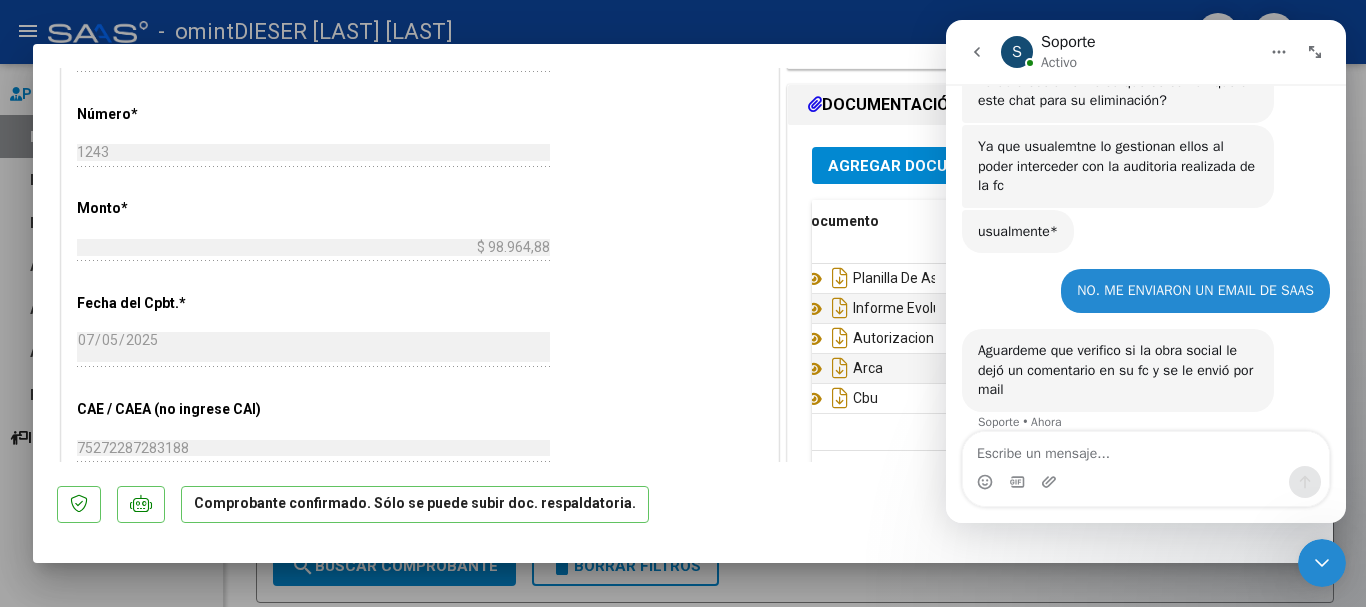 scroll, scrollTop: 2039, scrollLeft: 0, axis: vertical 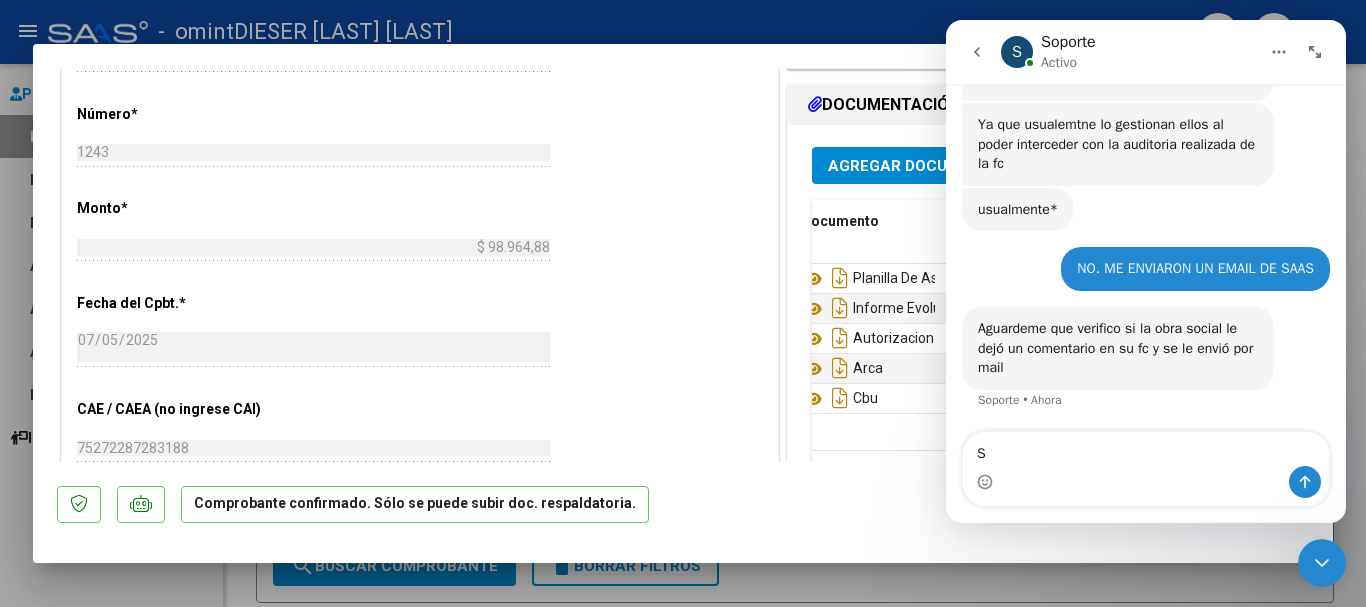 type on "SI" 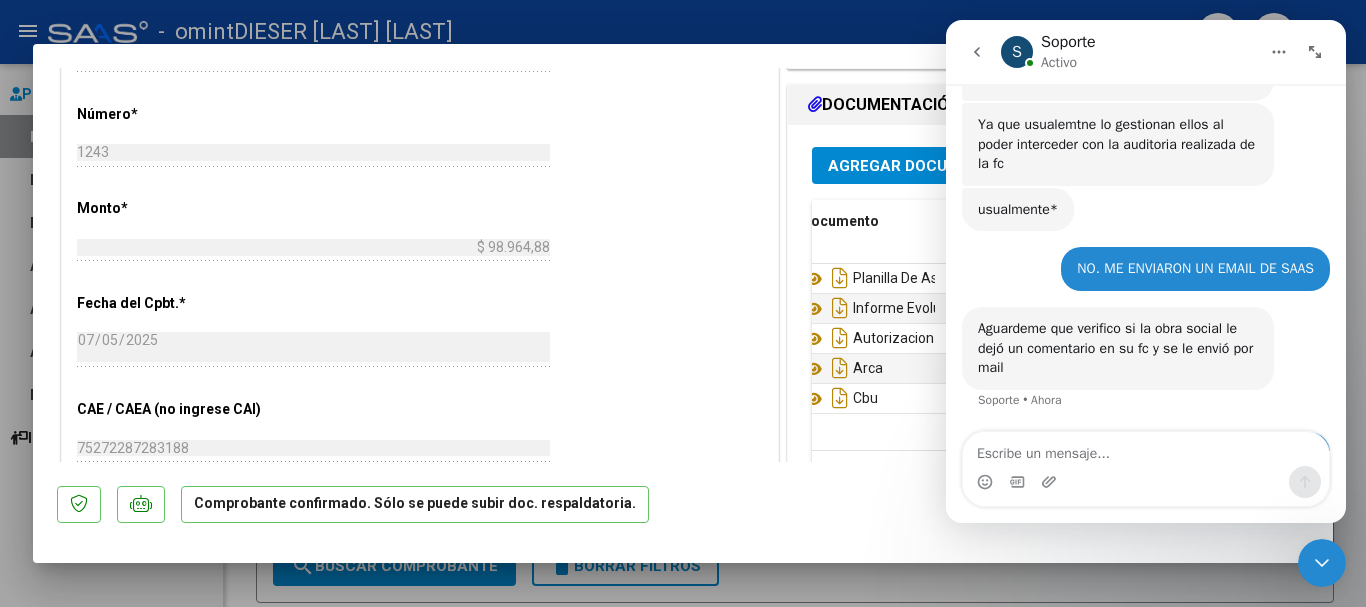 scroll, scrollTop: 2098, scrollLeft: 0, axis: vertical 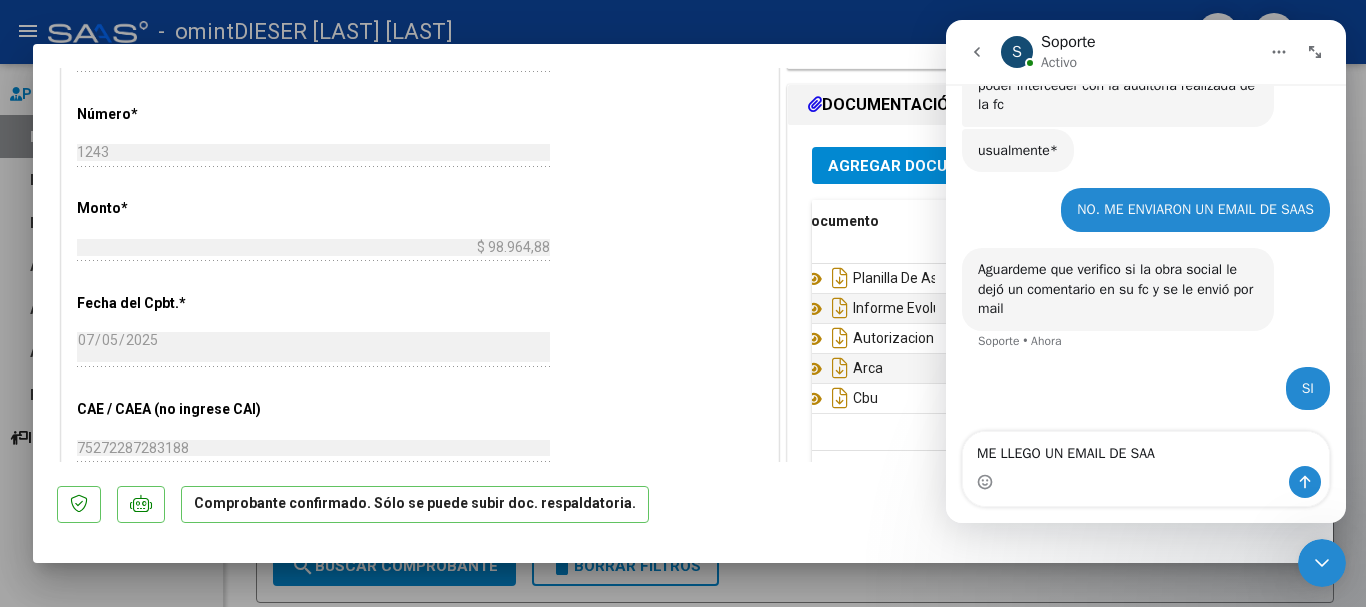type on "ME LLEGO UN EMAIL DE SAAS" 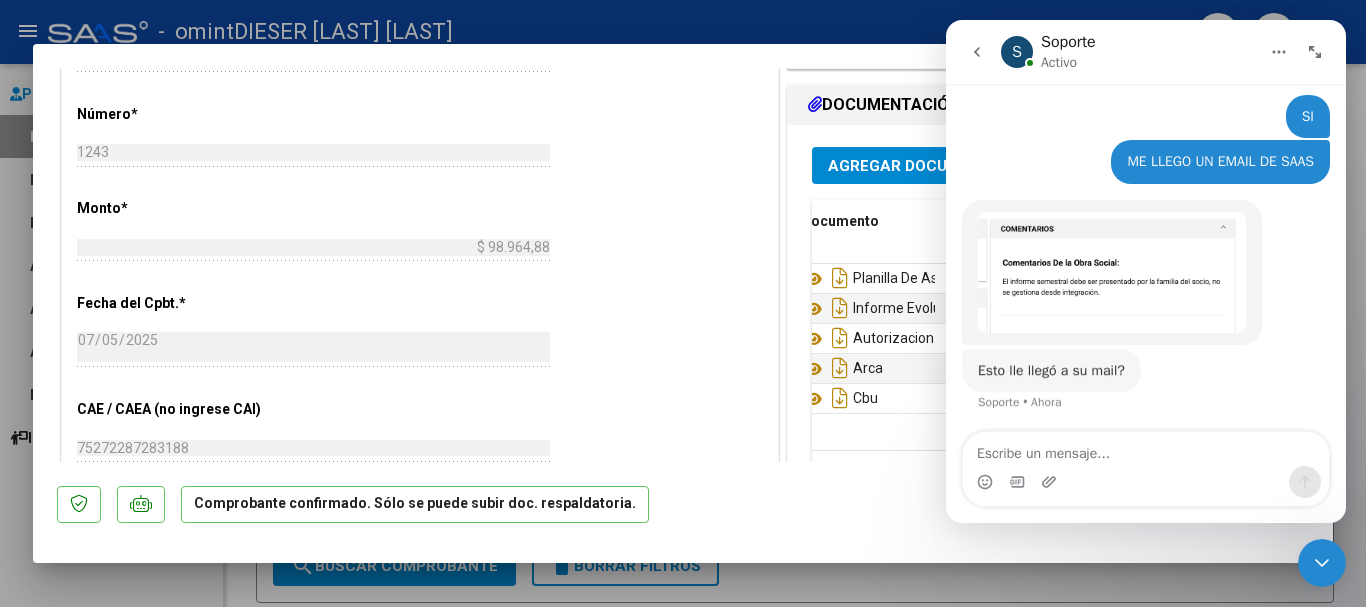 scroll, scrollTop: 2350, scrollLeft: 0, axis: vertical 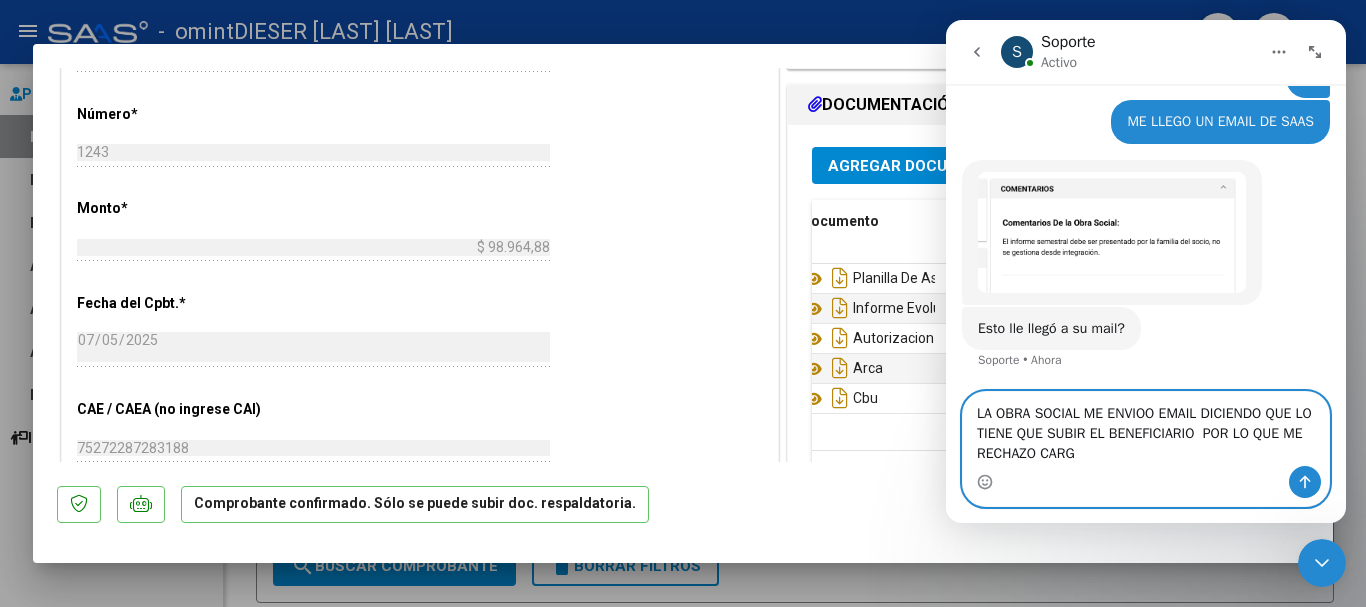 type on "LA OBRA SOCIAL ME ENVIOO EMAIL DICIENDO QUE LO TIENE QUE SUBIR EL BENEFICIARIO  POR LO QUE ME RECHAZO CARGA" 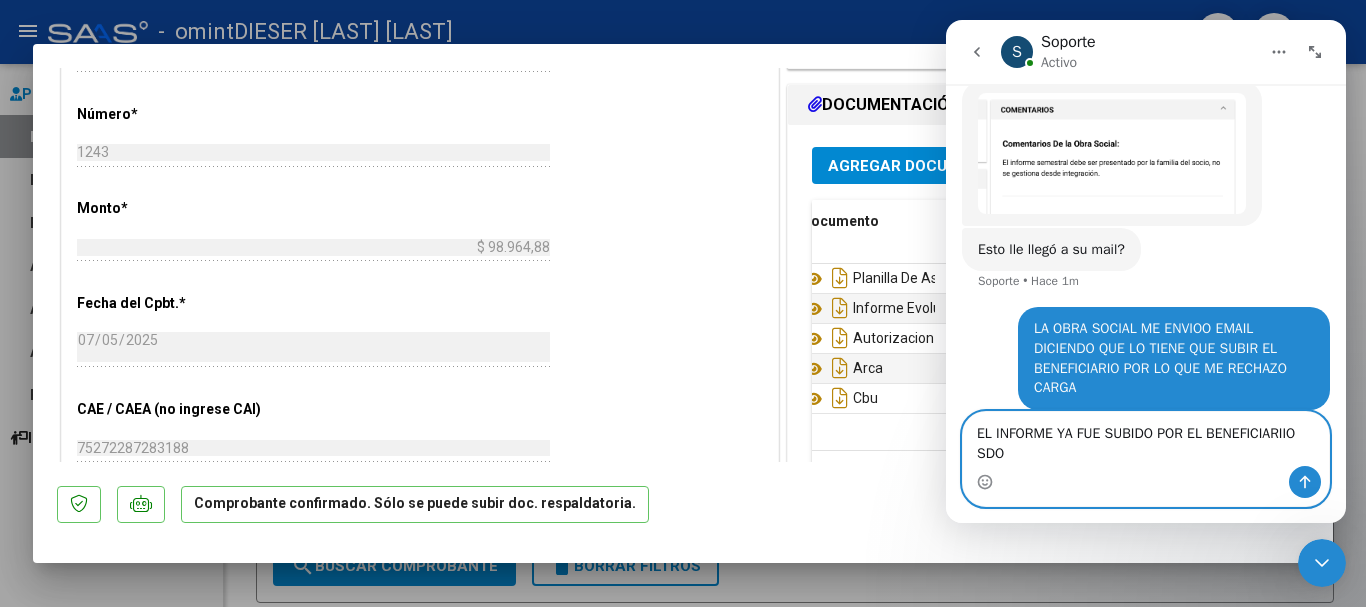 scroll, scrollTop: 2489, scrollLeft: 0, axis: vertical 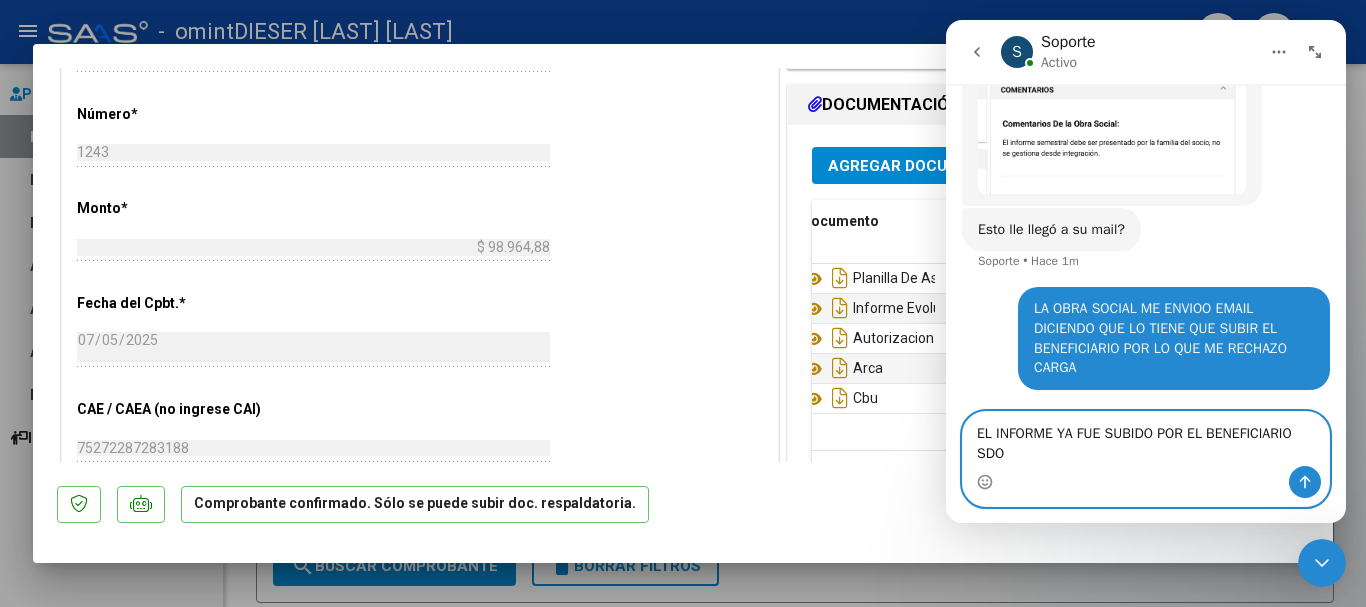 drag, startPoint x: 1021, startPoint y: 453, endPoint x: 1592, endPoint y: 500, distance: 572.931 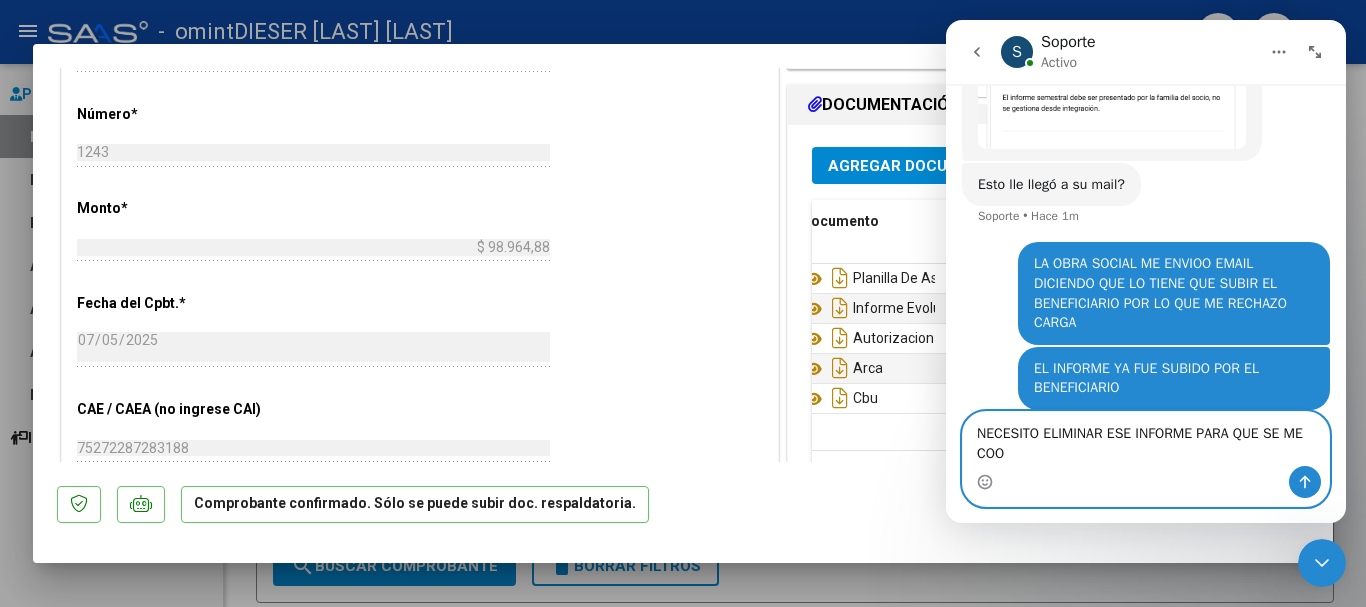 scroll, scrollTop: 2554, scrollLeft: 0, axis: vertical 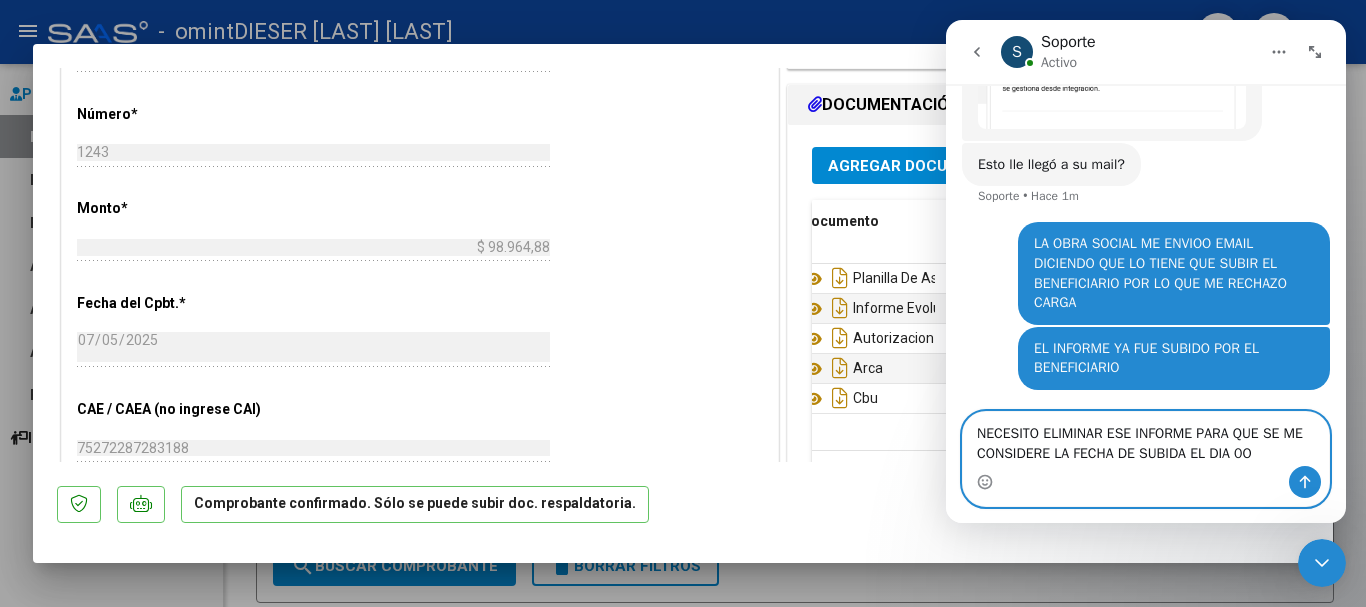 type on "NECESITO ELIMINAR ESE INFORME PARA QUE SE ME CONSIDERE LA FECHA DE SUBIDA EL DIA 05O" 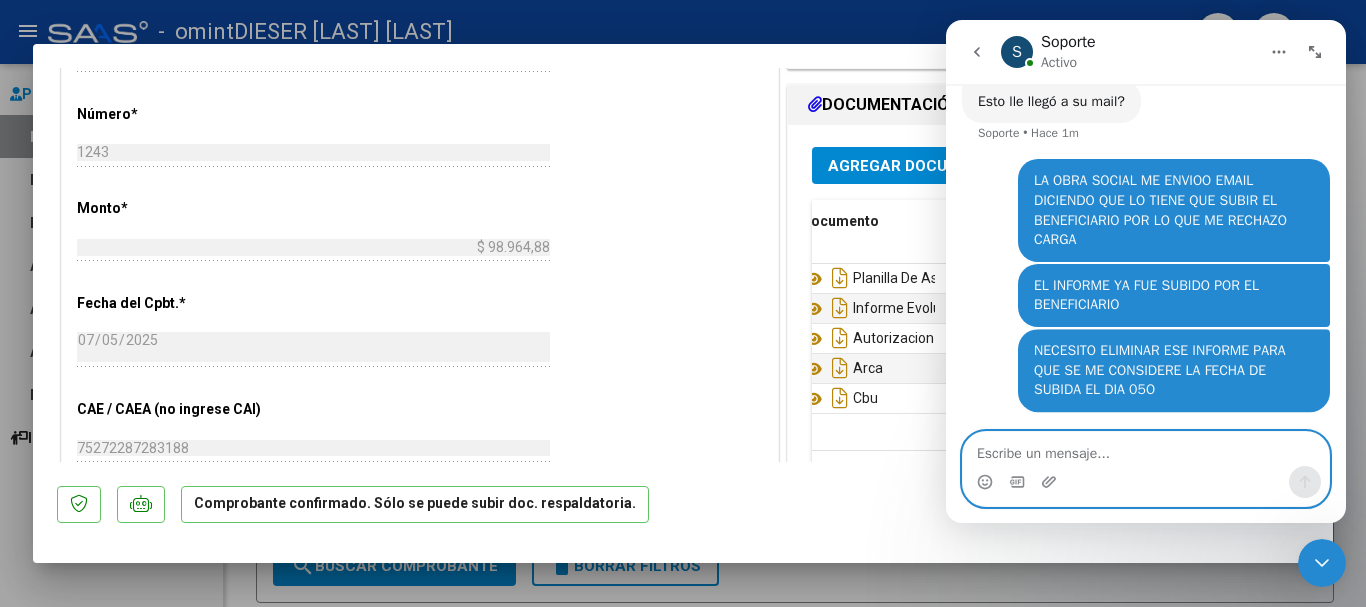 scroll, scrollTop: 2619, scrollLeft: 0, axis: vertical 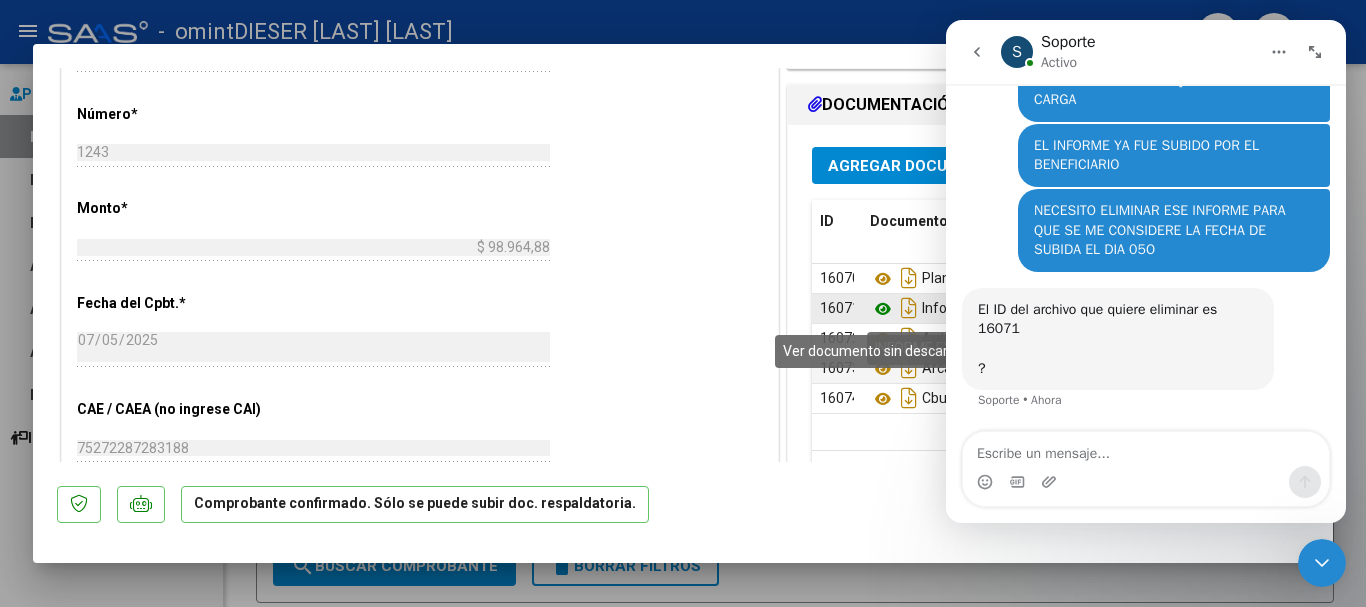 click 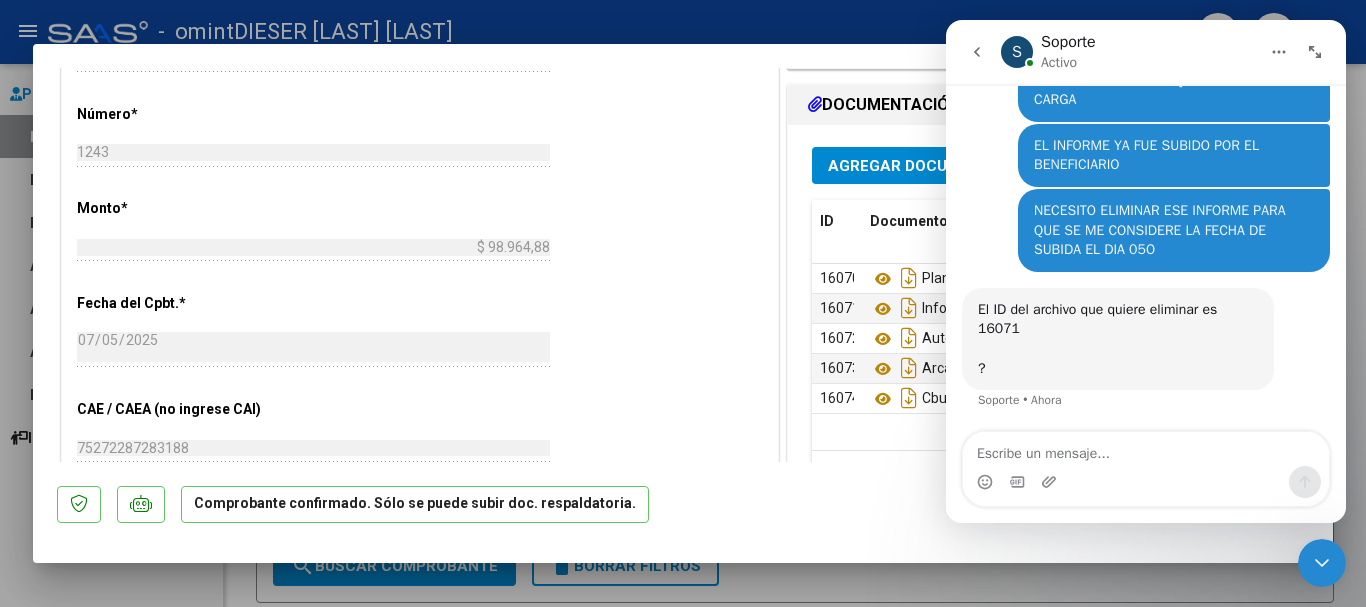 click at bounding box center [1146, 482] 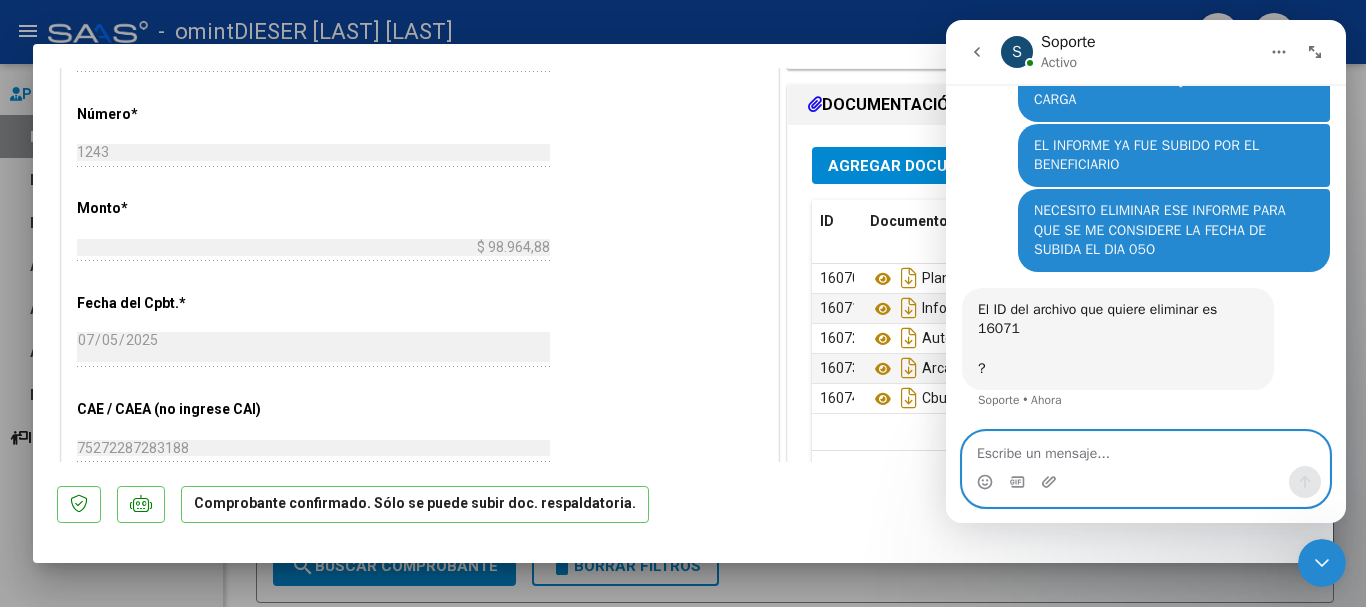 click at bounding box center (1146, 449) 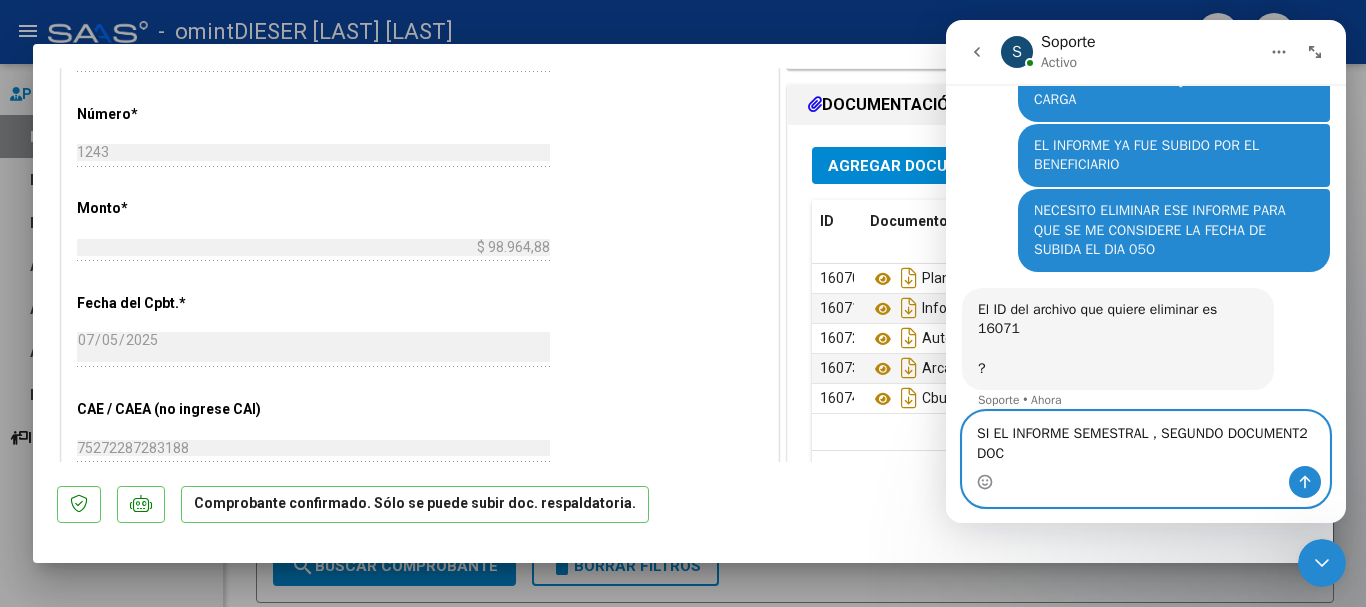 scroll, scrollTop: 2757, scrollLeft: 0, axis: vertical 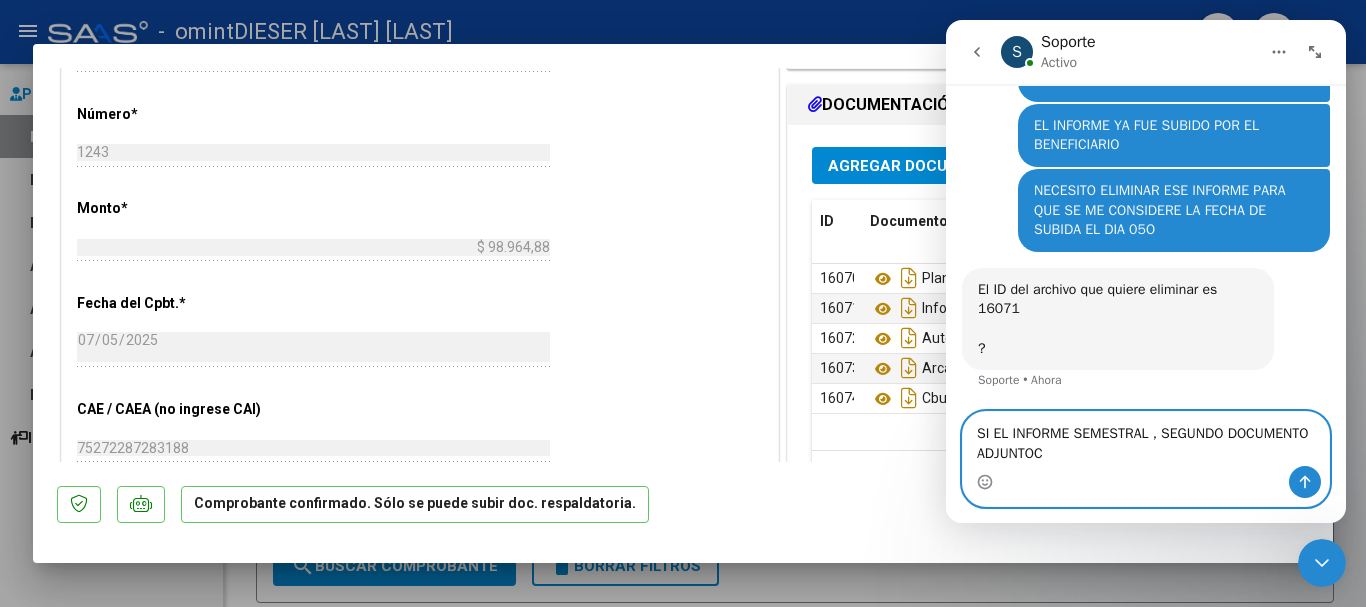 type on "SI EL INFORME SEMESTRAL , SEGUNDO DOCUMENTO ADJUNTO" 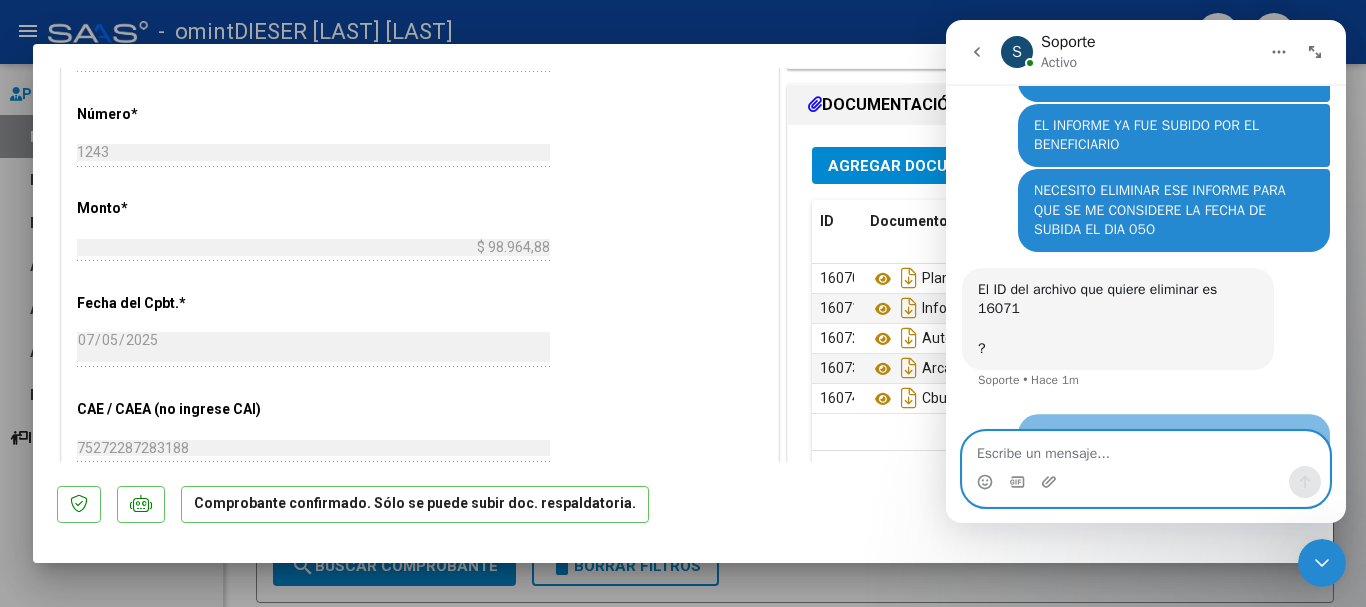 scroll, scrollTop: 2816, scrollLeft: 0, axis: vertical 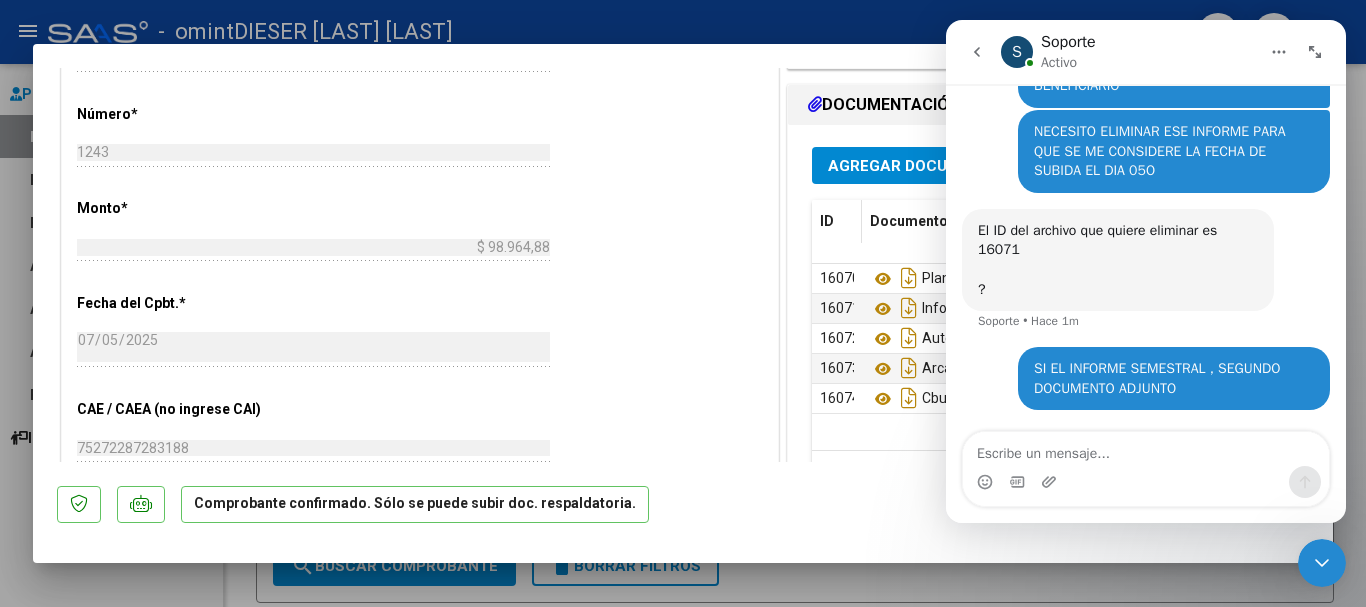 click on "ID" at bounding box center (827, 221) 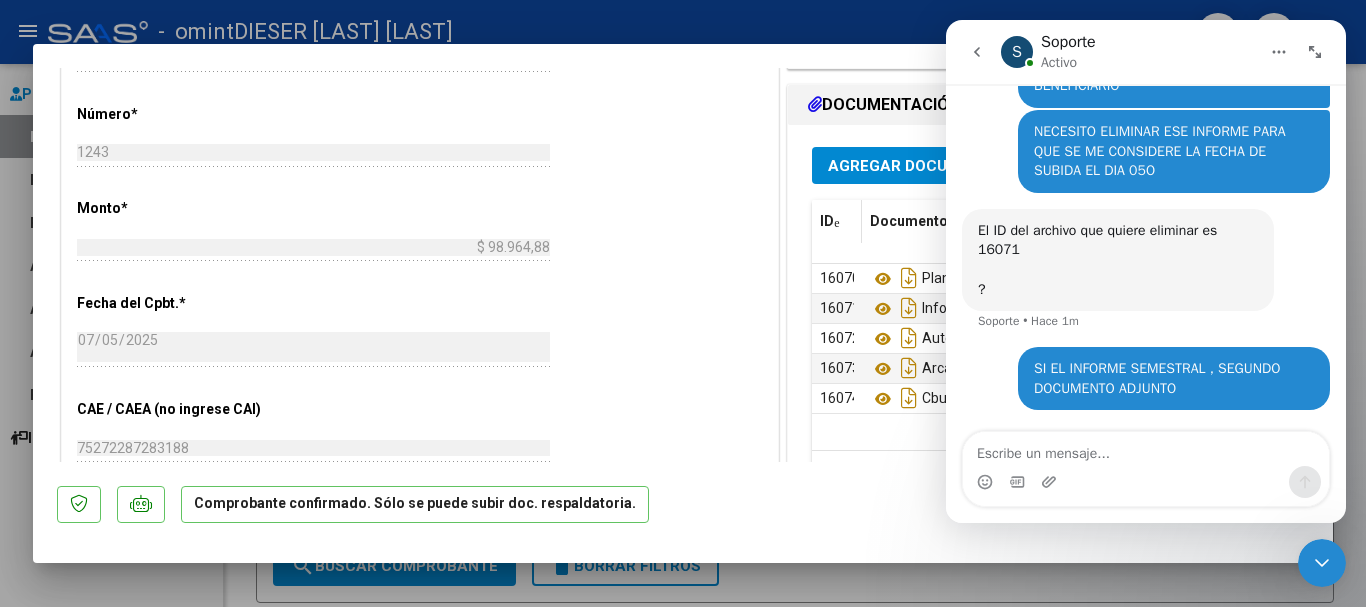 click at bounding box center (836, 223) 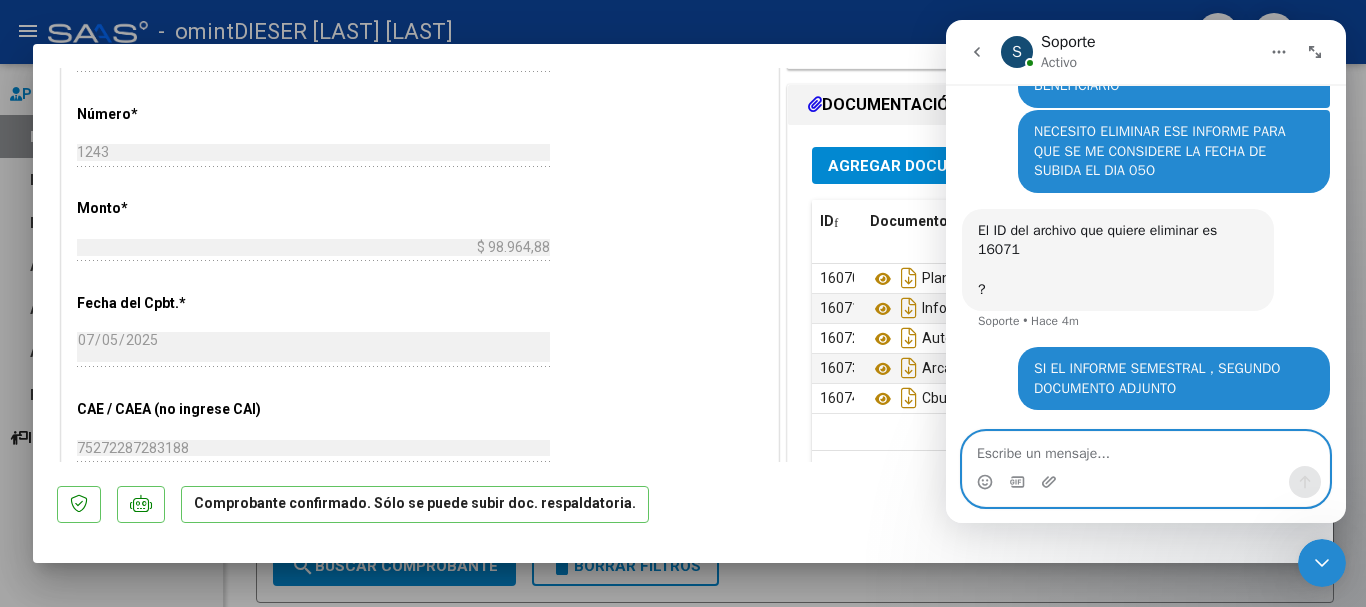 click at bounding box center [1146, 449] 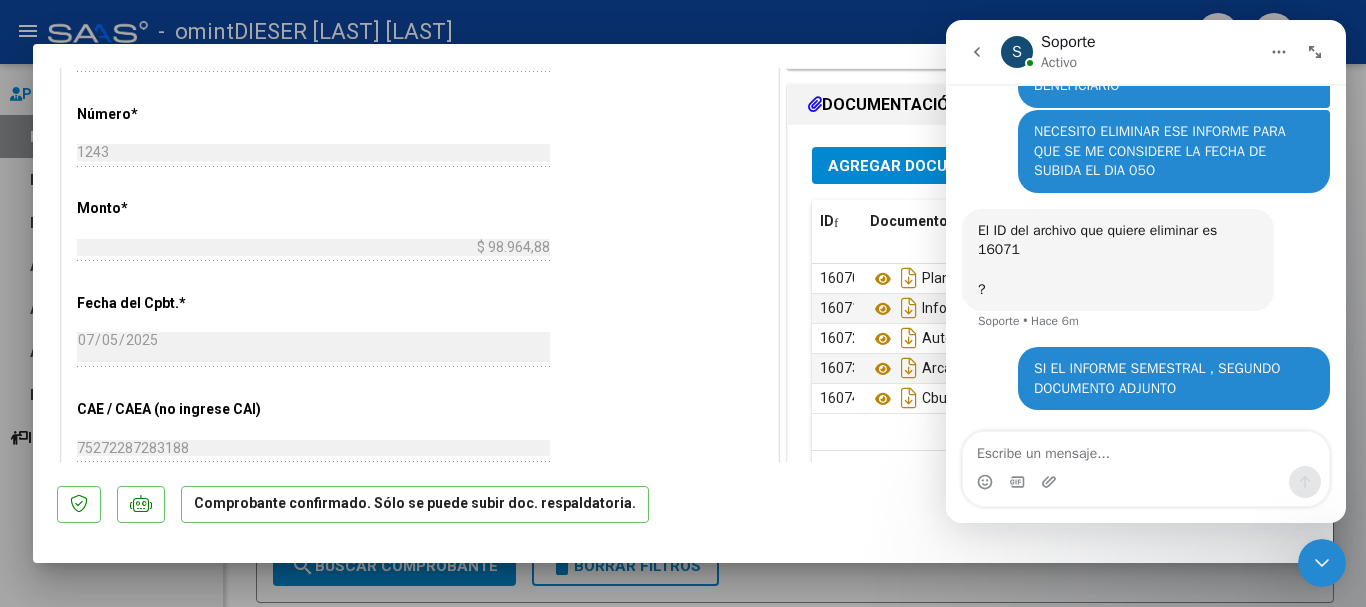 click at bounding box center (1146, 482) 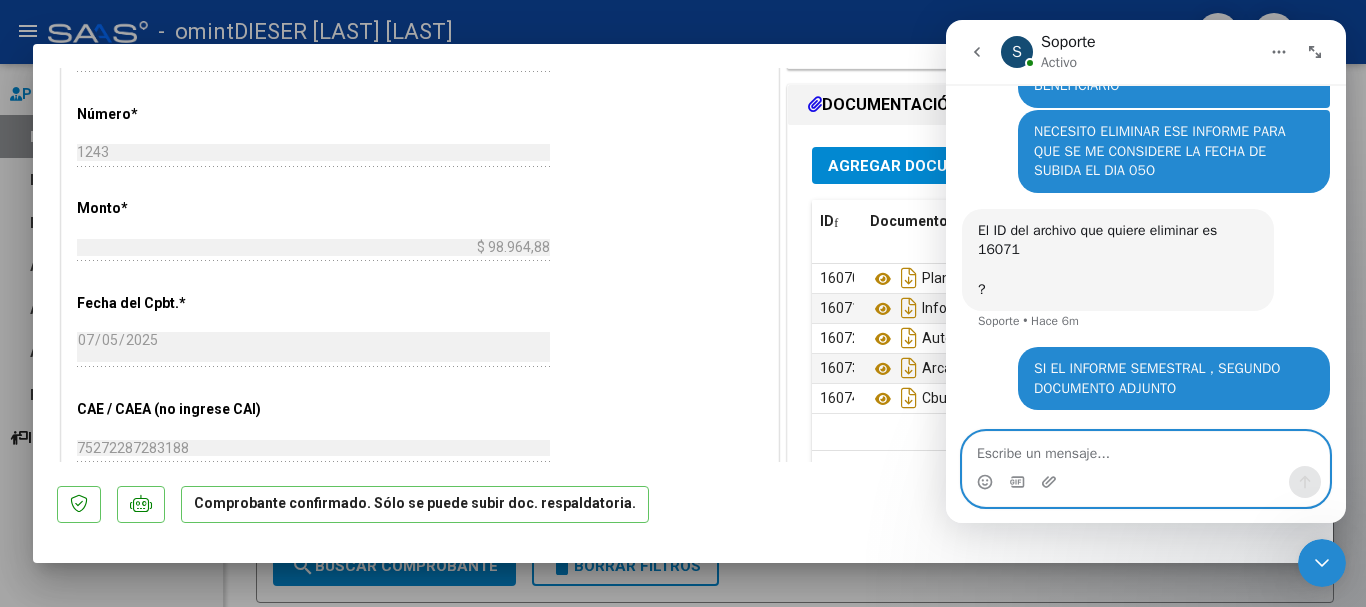 click at bounding box center (1146, 449) 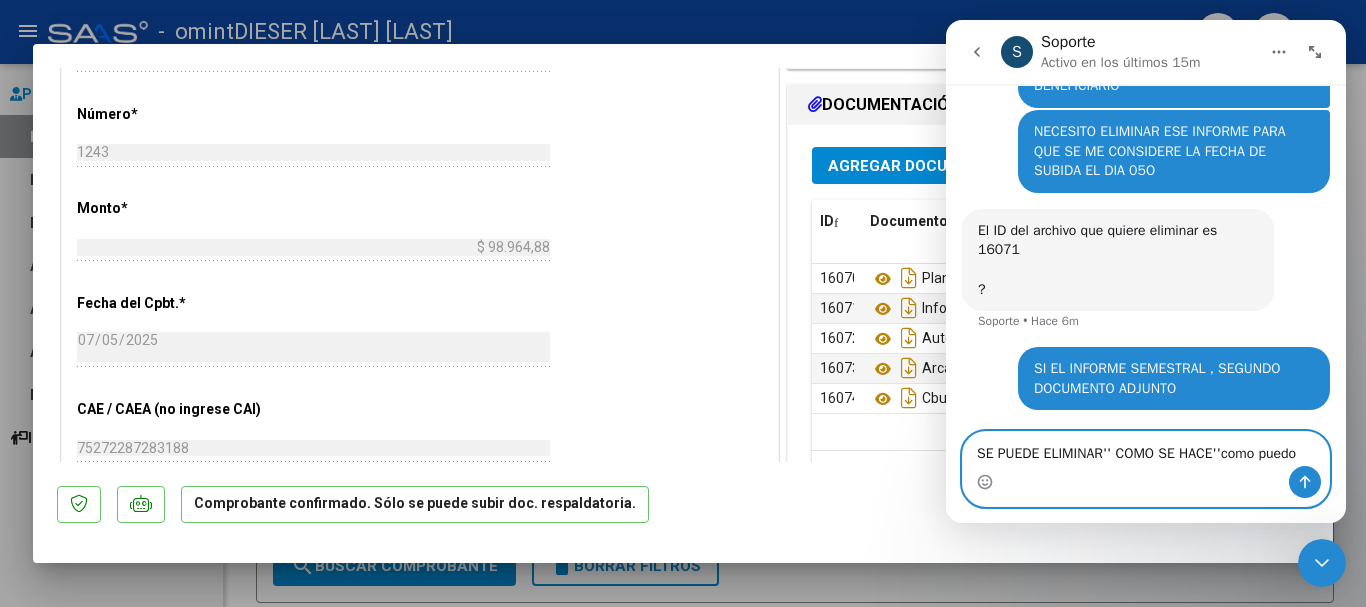 click on "SE PUEDE ELIMINAR'' COMO SE HACE''como puedo" at bounding box center (1146, 449) 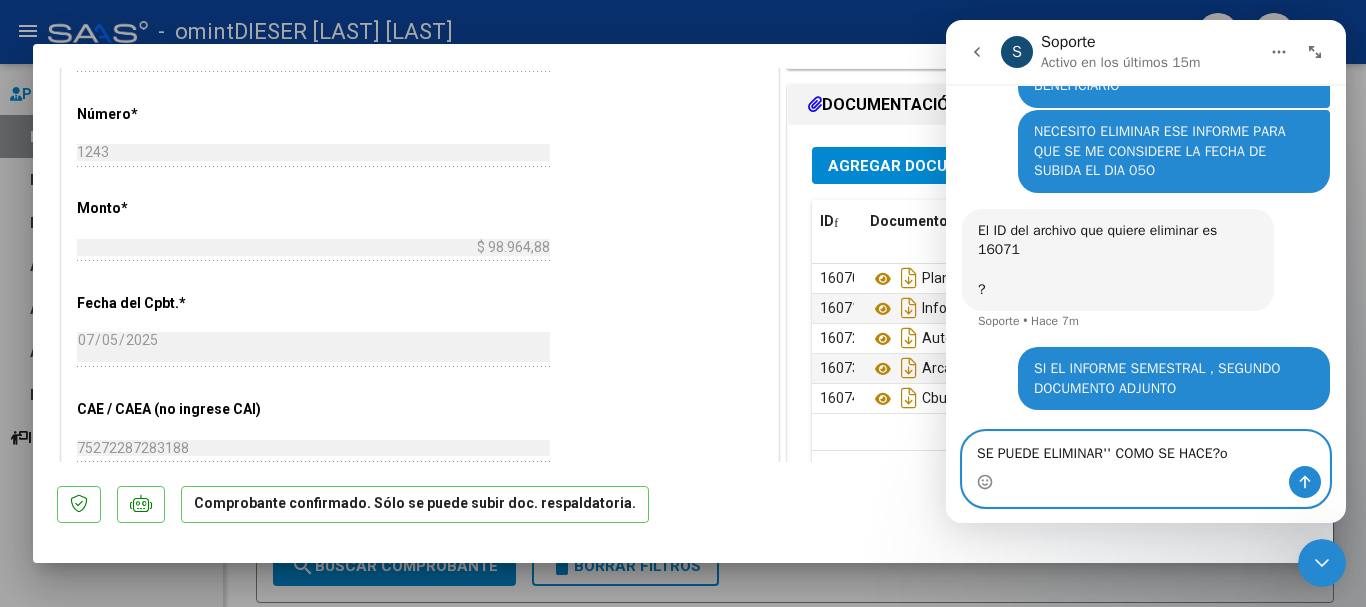 type on "SE PUEDE ELIMINAR'' COMO SE HACE?" 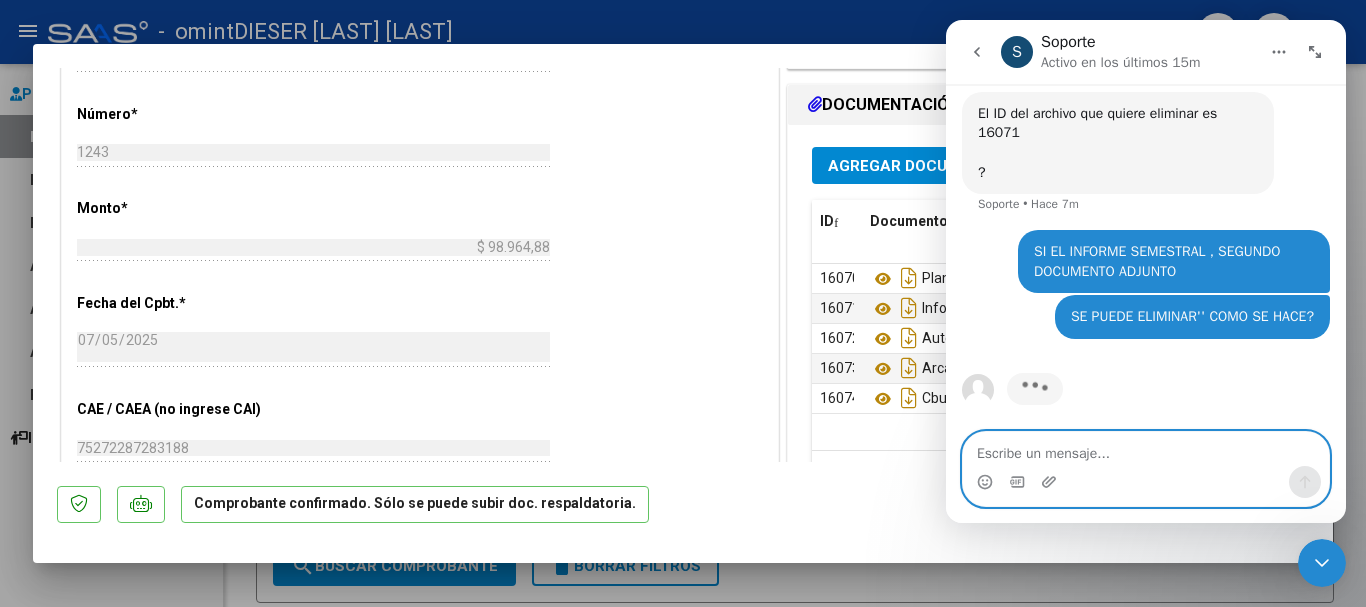 scroll, scrollTop: 2939, scrollLeft: 0, axis: vertical 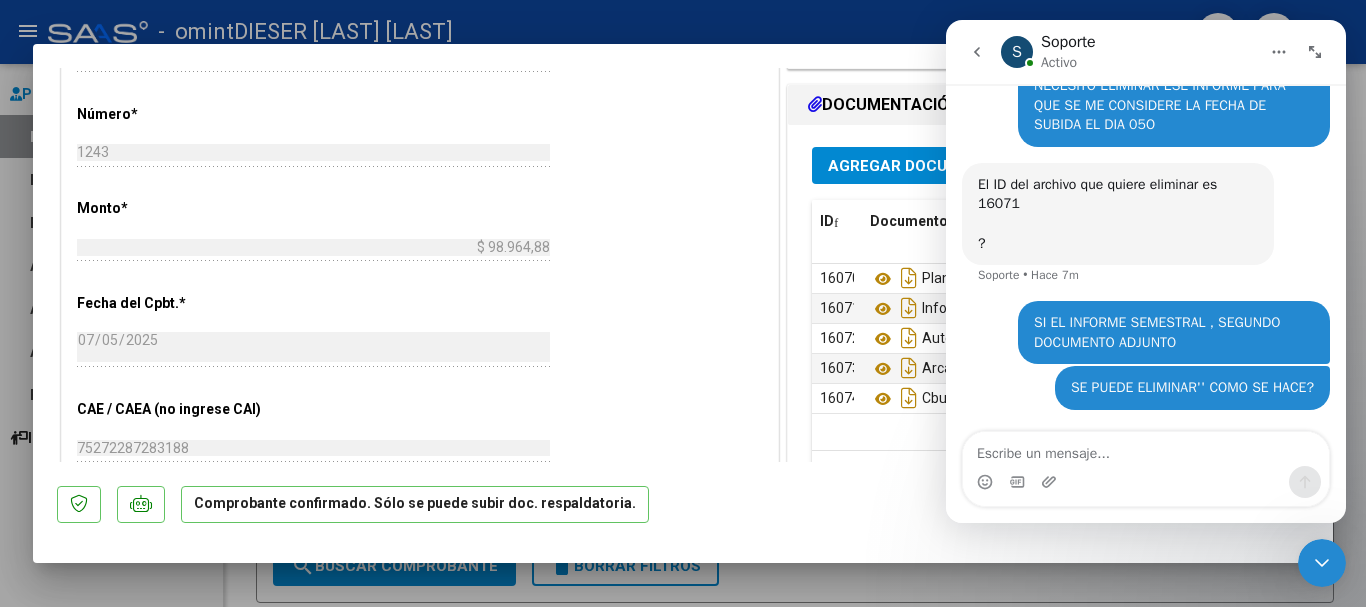 click at bounding box center (1146, 482) 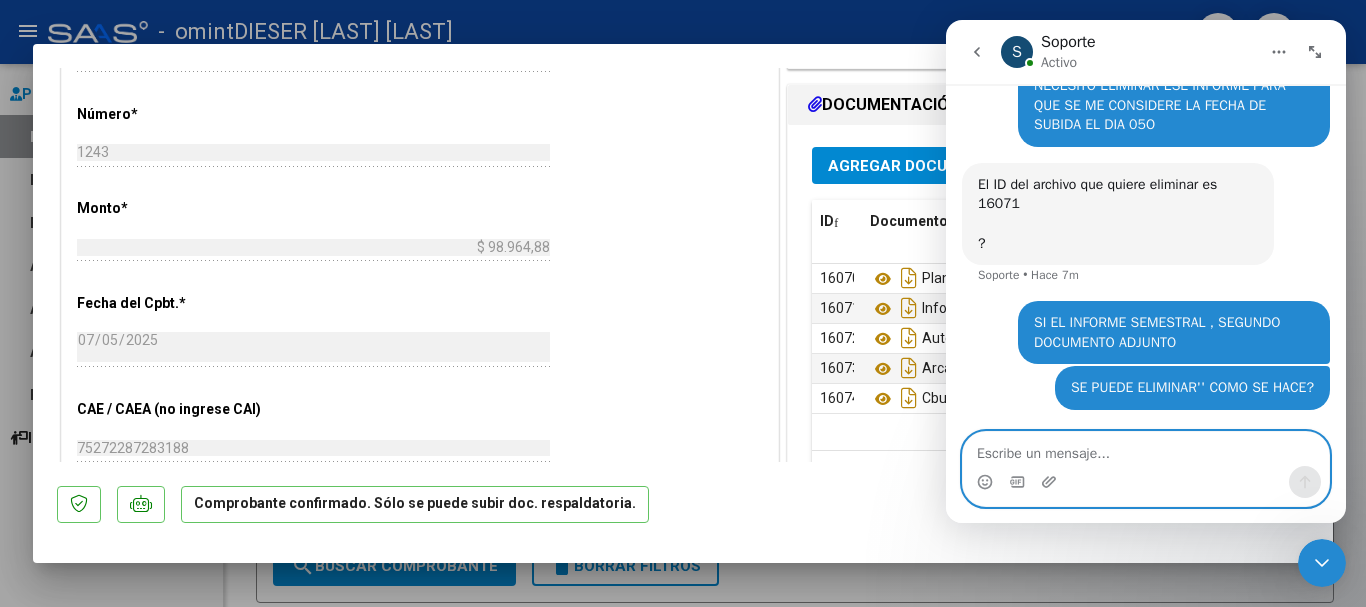 click at bounding box center (1146, 449) 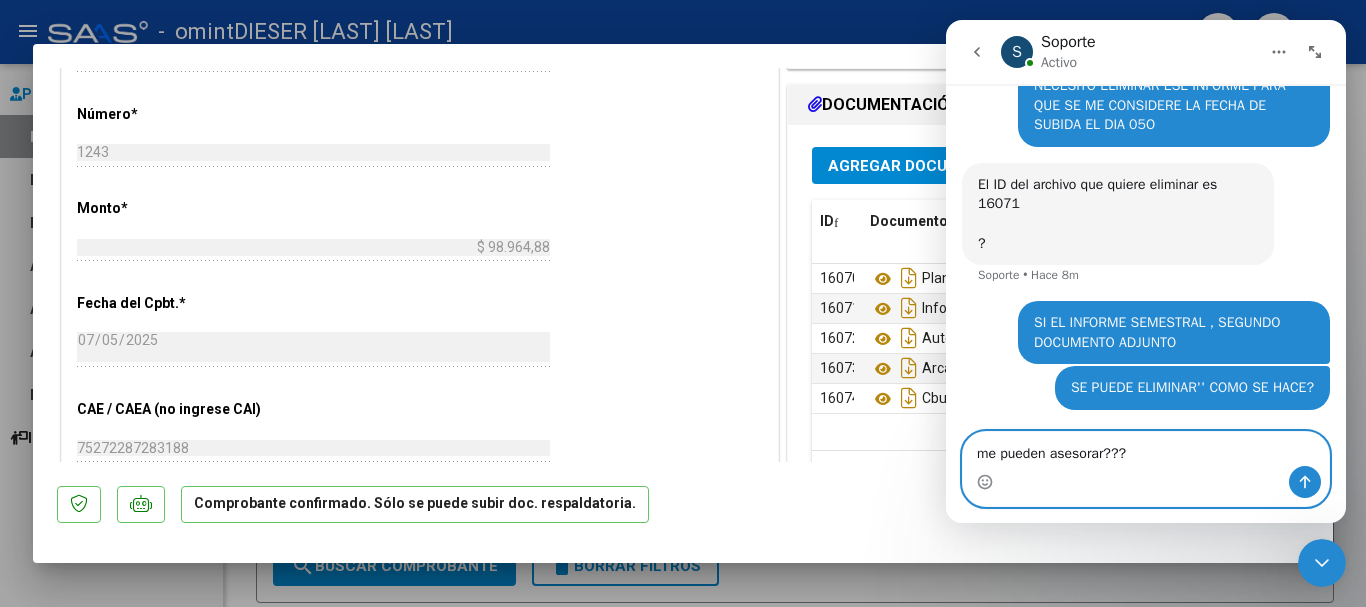 type on "me pueden asesorar????" 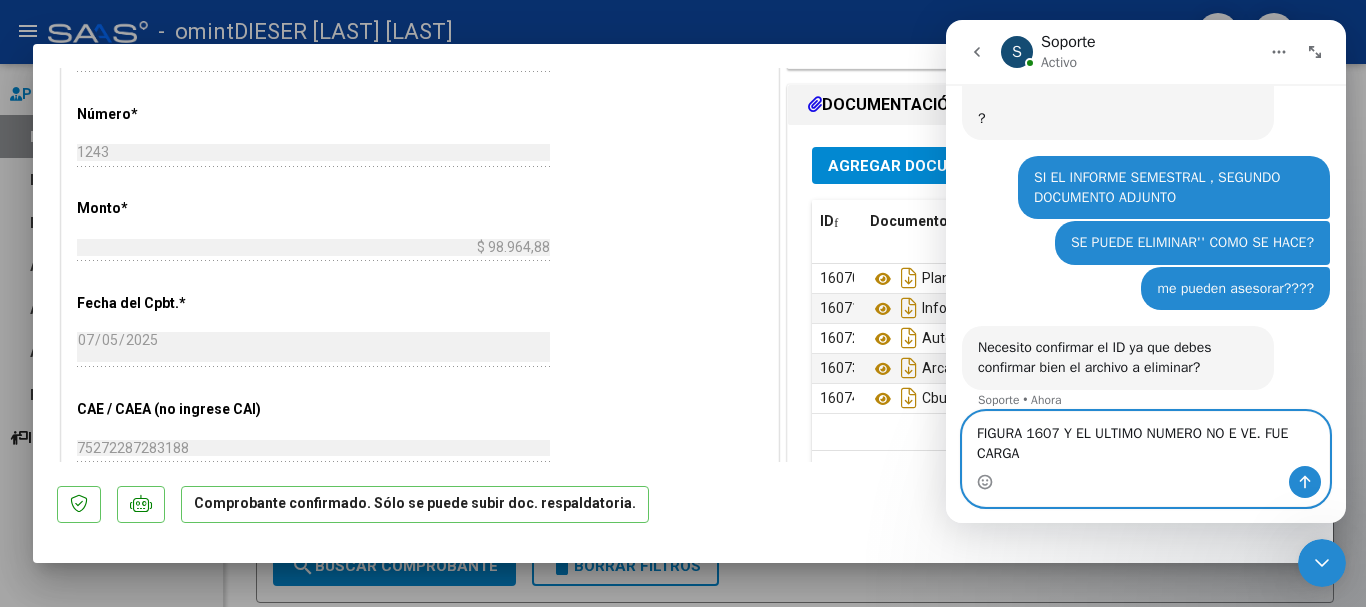 scroll, scrollTop: 3007, scrollLeft: 0, axis: vertical 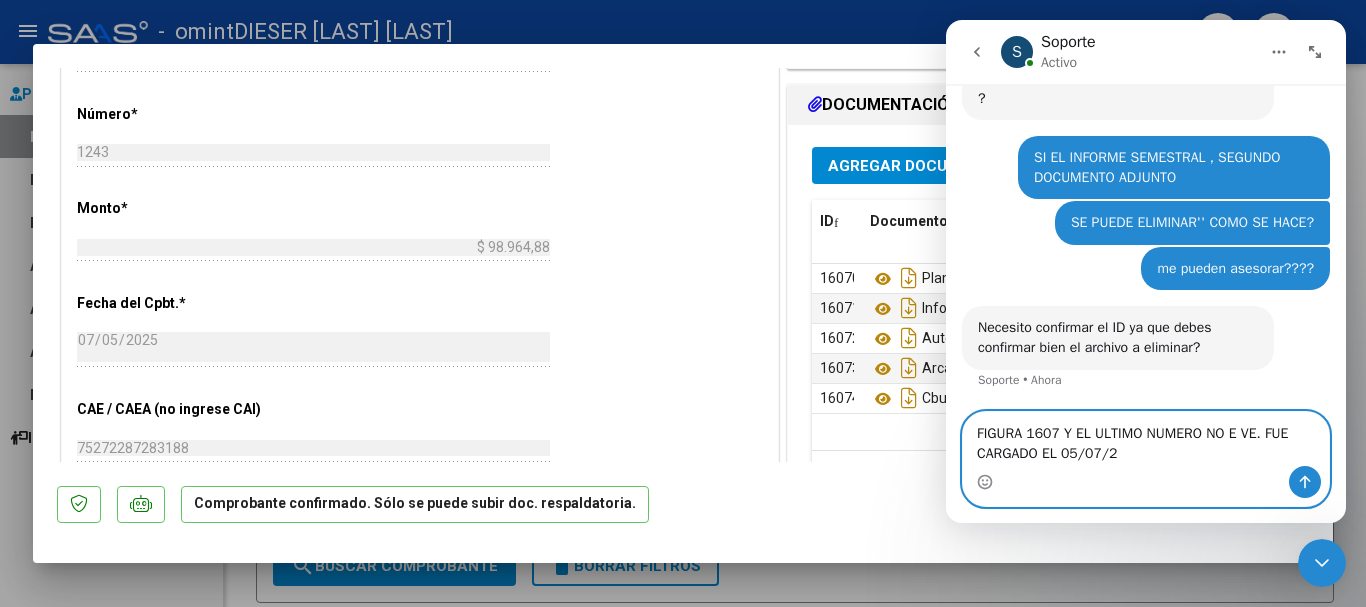 type on "FIGURA 1607 Y EL ULTIMO NUMERO NO E VE. FUE CARGADO EL 05/07/25" 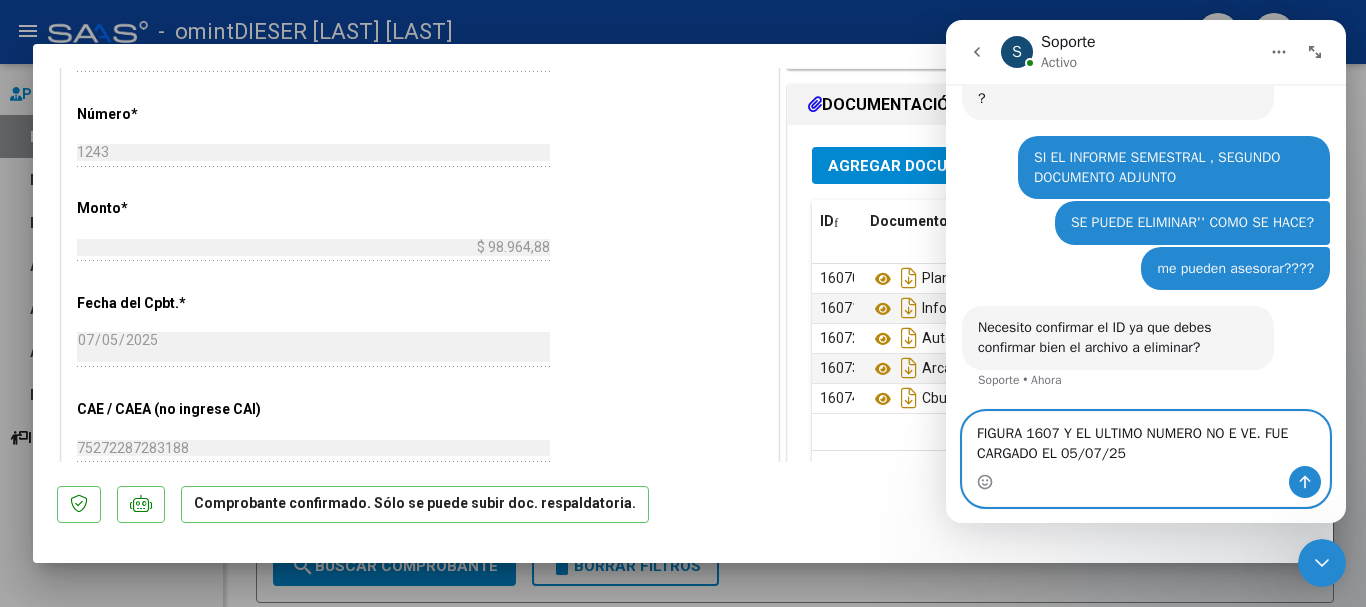 type 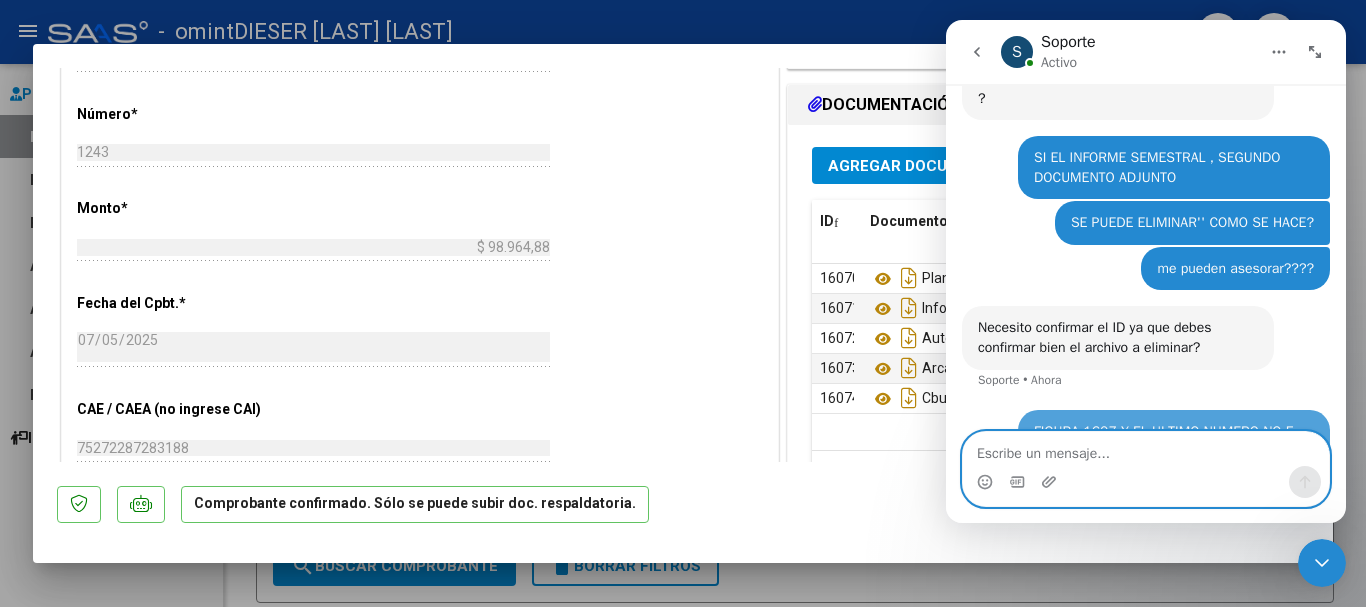 scroll, scrollTop: 3066, scrollLeft: 0, axis: vertical 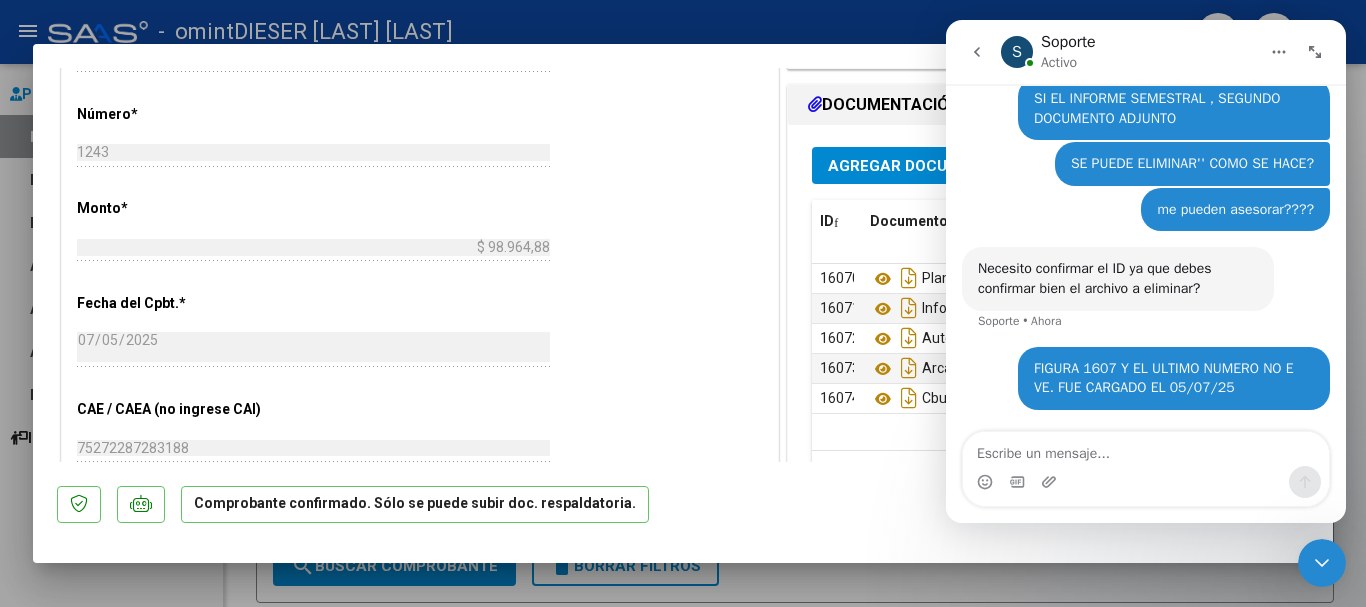 click on "CUIT  *   [CUIT] Ingresar CUIT  ANALISIS PRESTADOR  [LASTNAME] [NAME]  ARCA Padrón  Area destinado * Integración Seleccionar Area Período de Prestación (sólo integración):  202506  Comprobante Tipo * Factura C Seleccionar Tipo Punto de Venta  *   1 Ingresar el Nro.  Número  *   1243 Ingresar el Nro.  Monto  *   $ 98.964,88 Ingresar el monto  Fecha del Cpbt.  *   2025-07-05 Ingresar la fecha  CAE / CAEA (no ingrese CAI)    75272287283188 Ingresar el CAE o CAEA (no ingrese CAI)  Fecha de Vencimiento    2025-07-15 Ingresar la fecha  Ref. Externa    Ingresar la ref.  N° Liquidación    Ingresar el N° Liquidación" at bounding box center [420, 190] 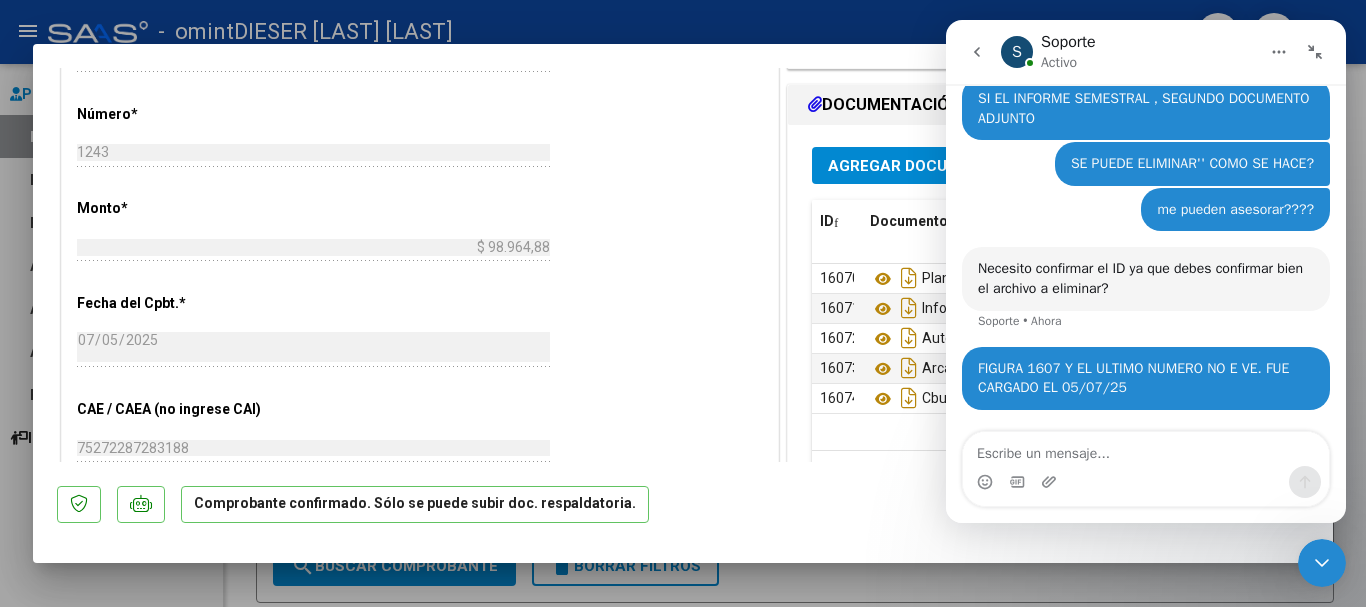 scroll, scrollTop: 2614, scrollLeft: 0, axis: vertical 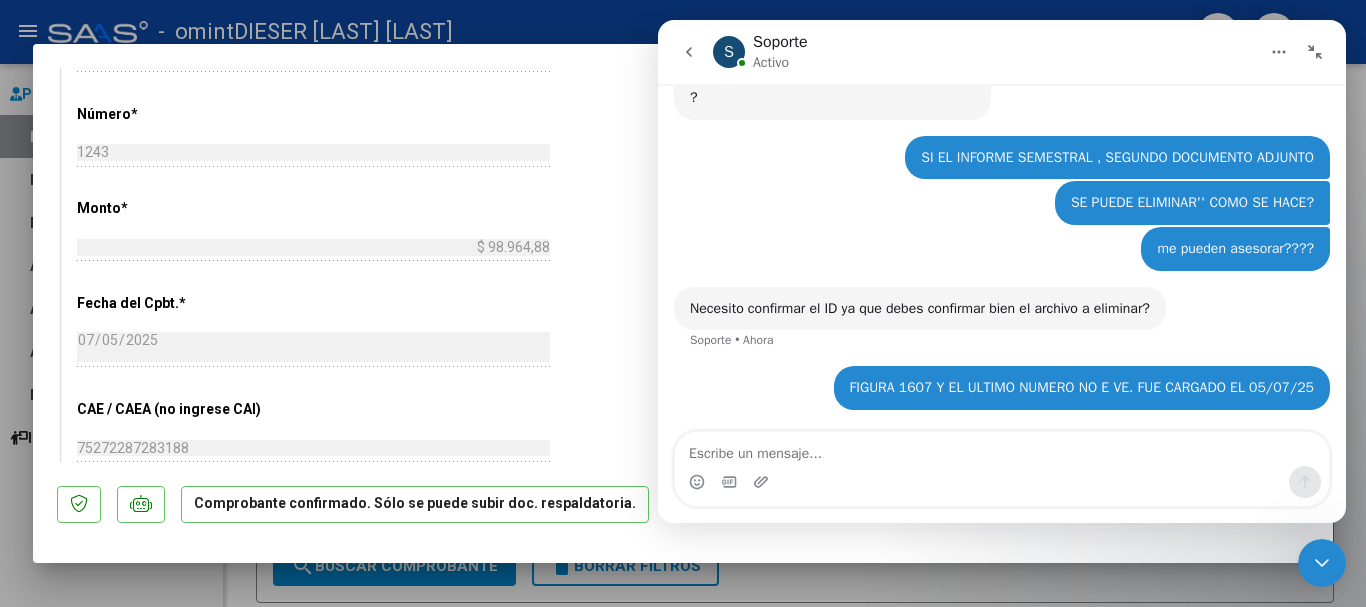 click 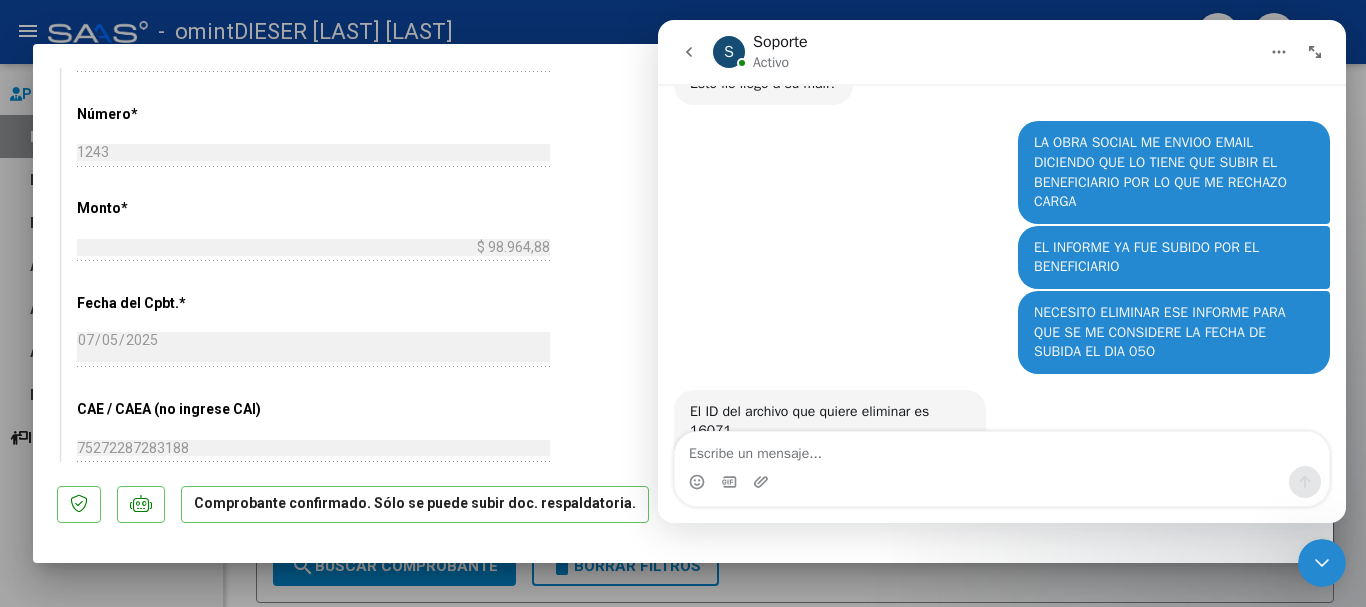 scroll, scrollTop: 3066, scrollLeft: 0, axis: vertical 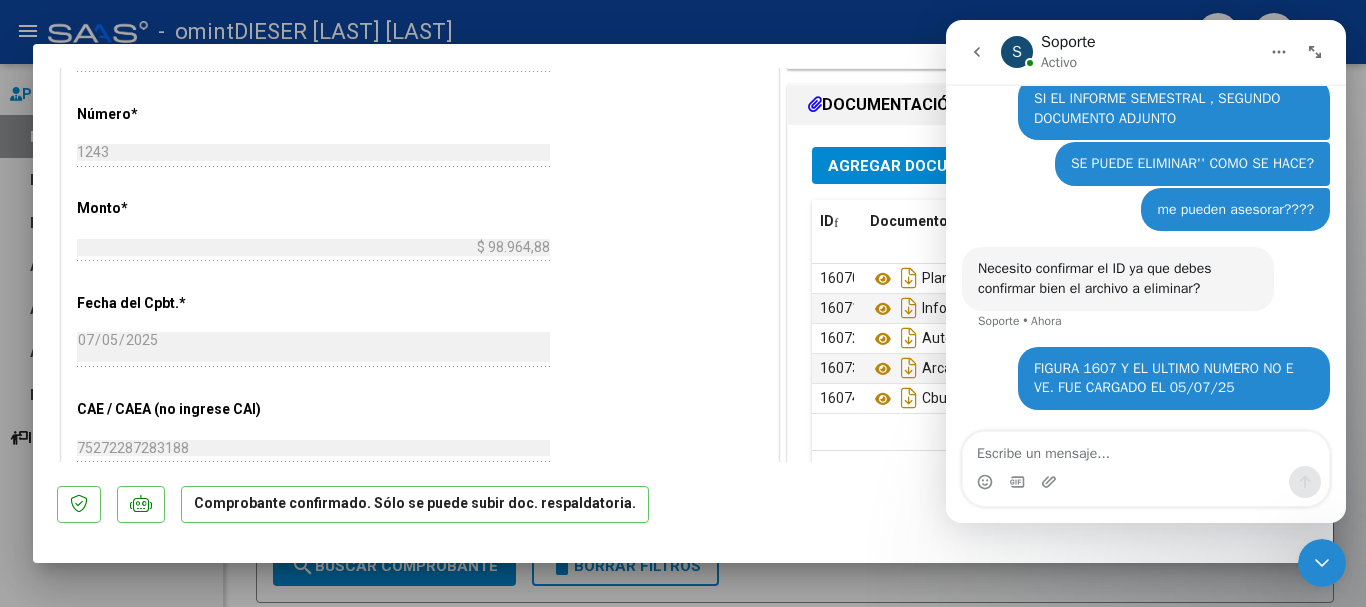 type 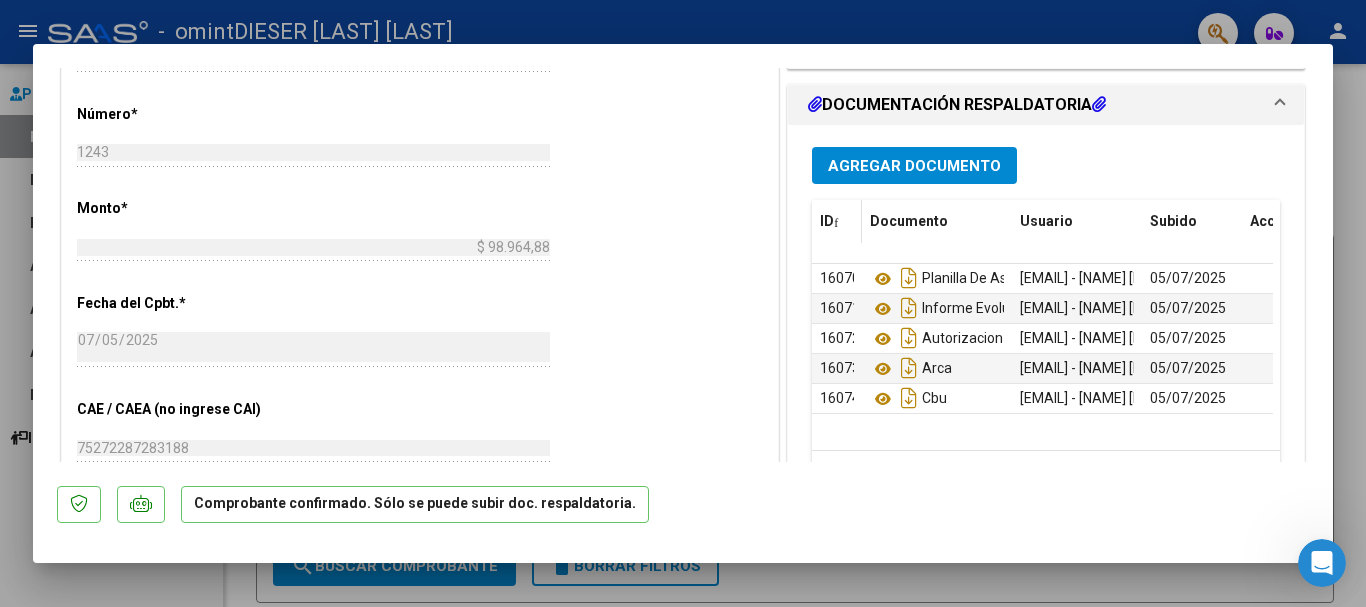 click at bounding box center (836, 223) 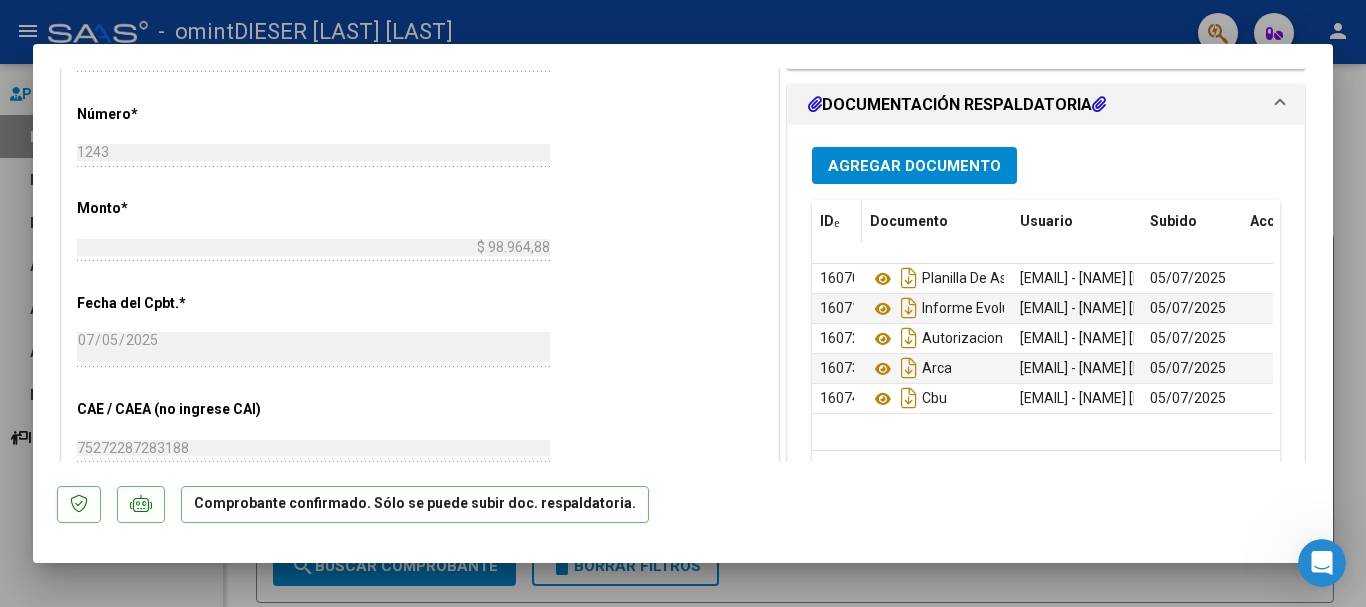 click at bounding box center [836, 223] 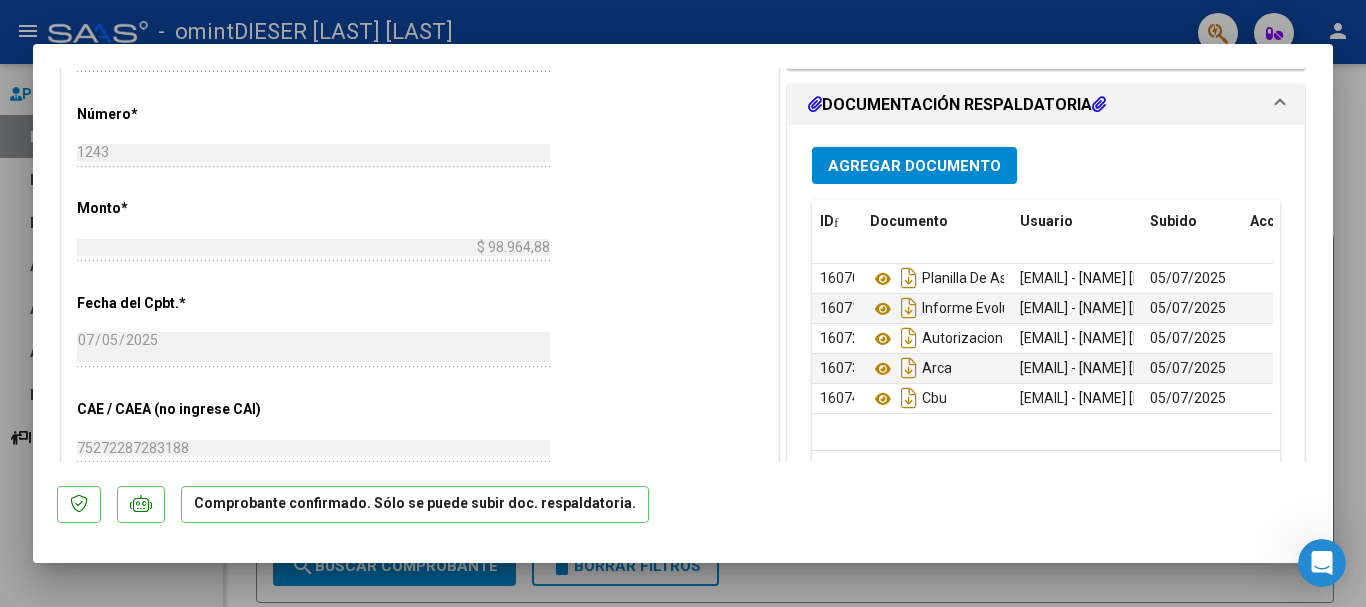 click 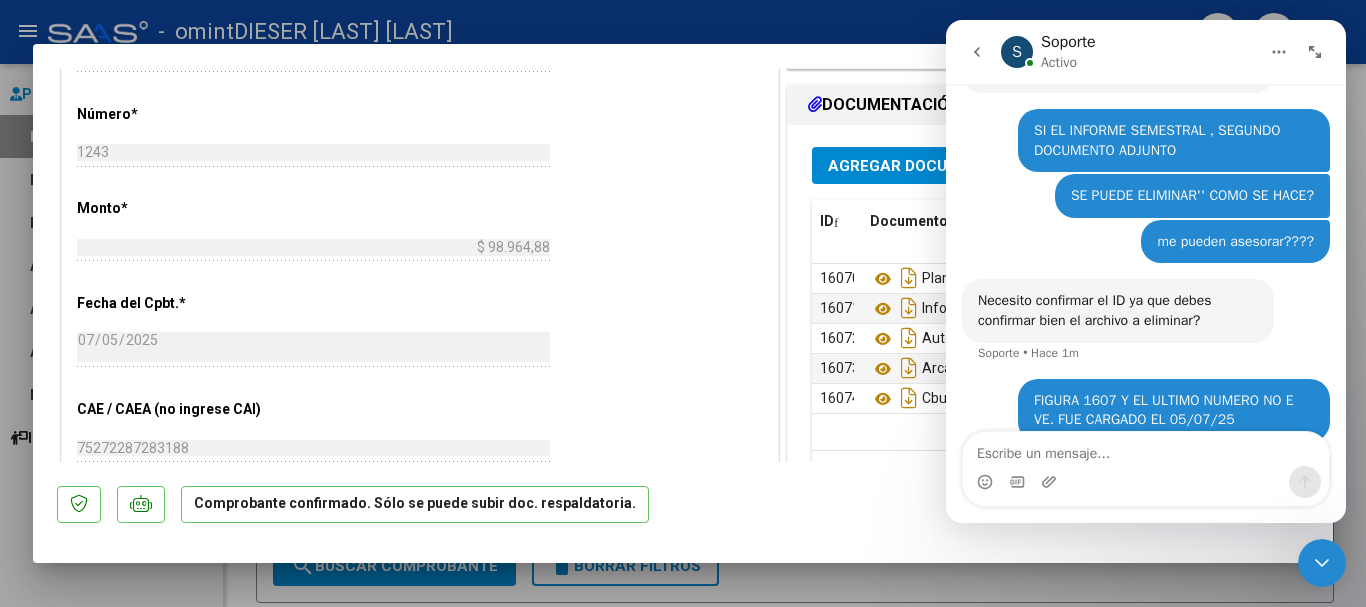 scroll, scrollTop: 3066, scrollLeft: 0, axis: vertical 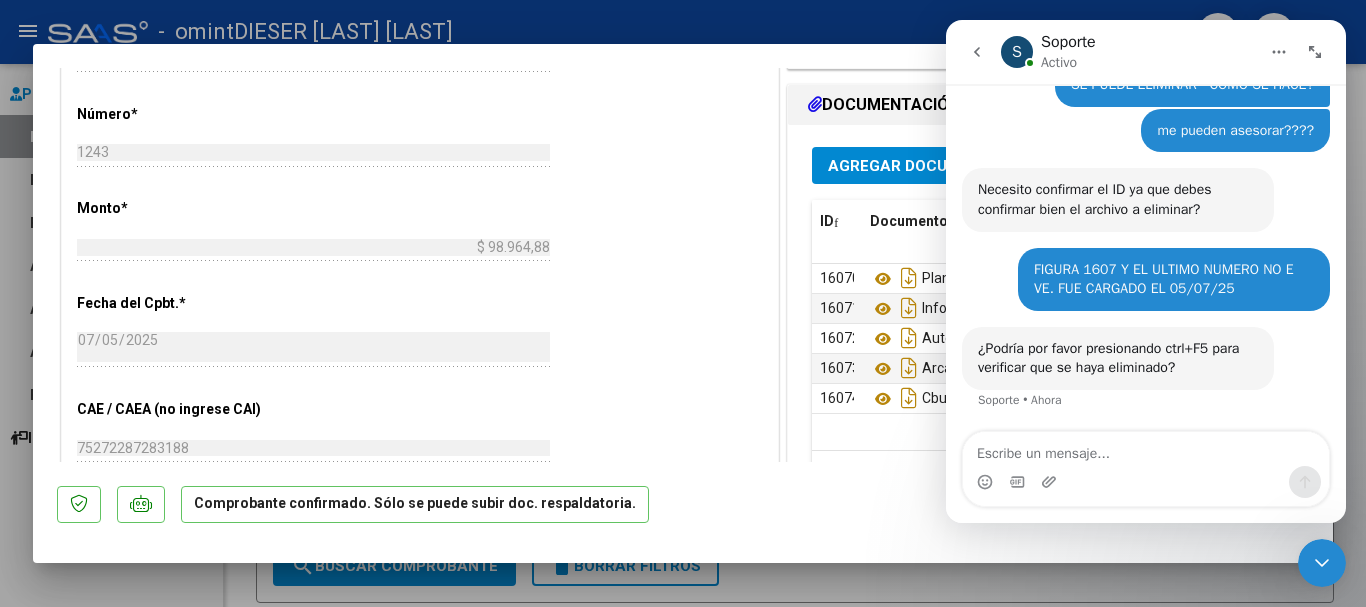 click on "Comprobante confirmado. Sólo se puede subir doc. respaldatoria." 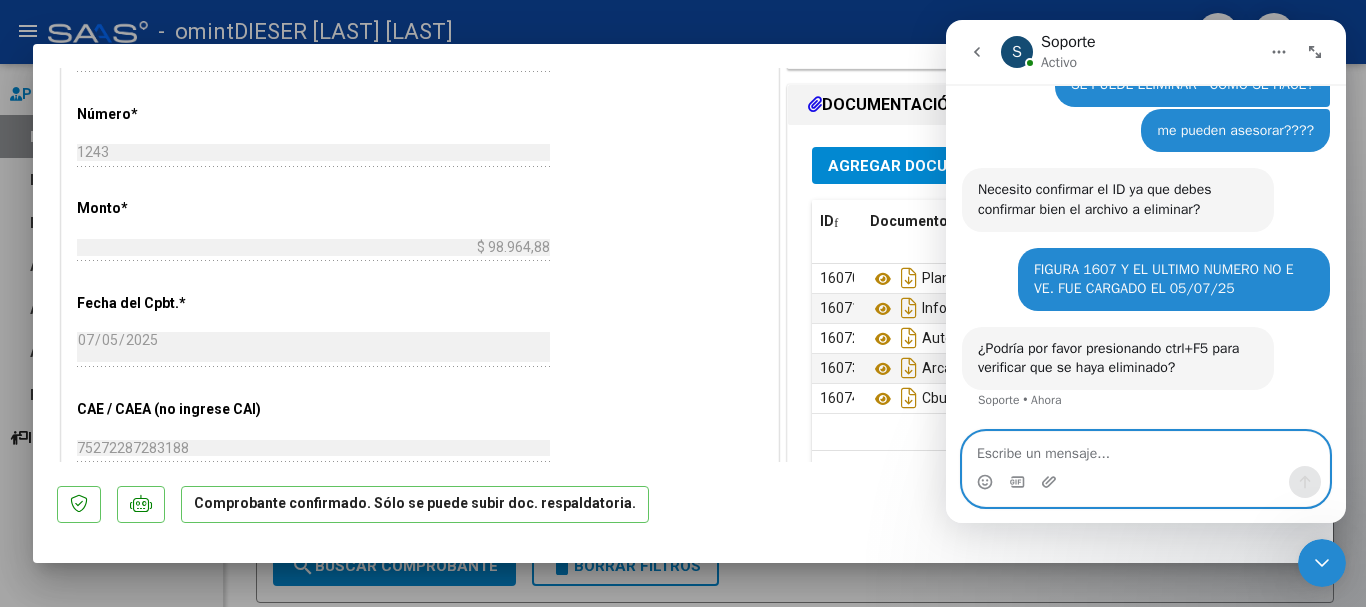 click at bounding box center (1146, 449) 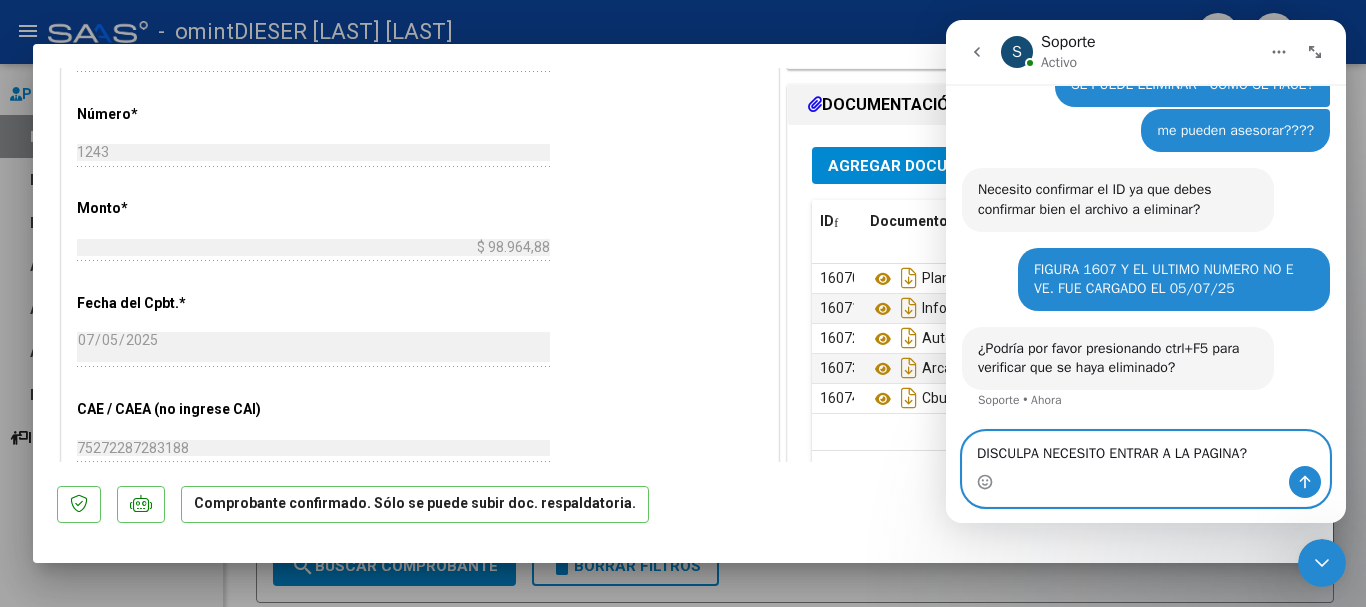 type on "DISCULPA NECESITO ENTRAR A LA PAGINA?" 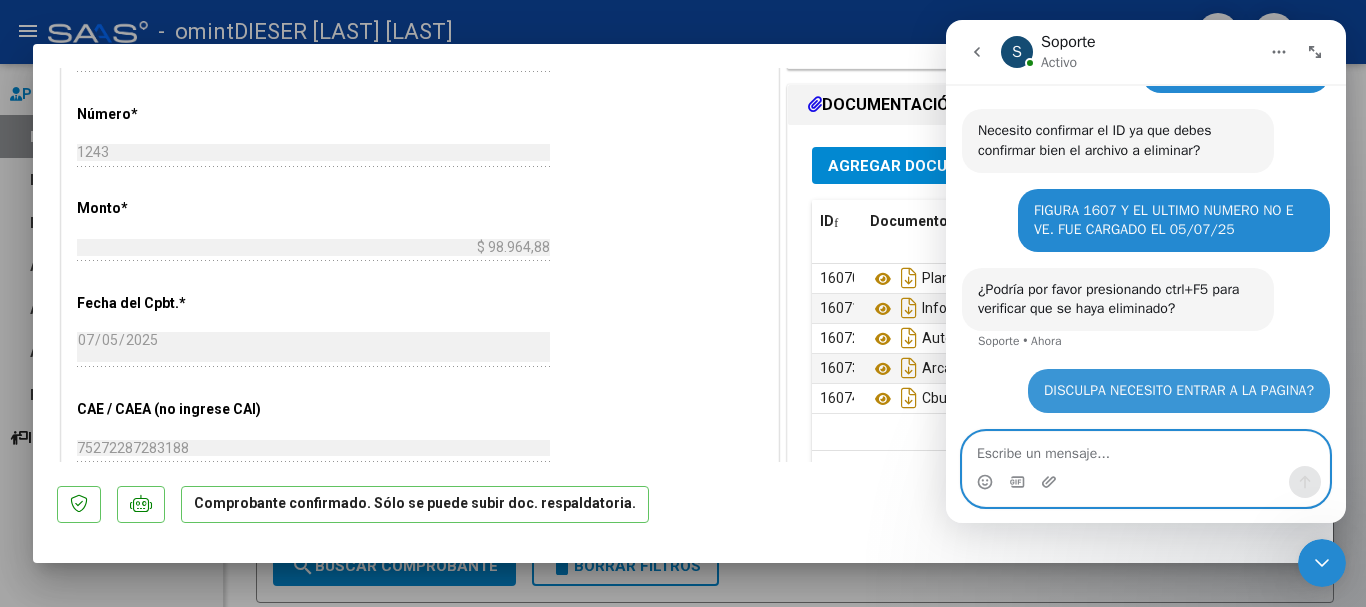 scroll, scrollTop: 3205, scrollLeft: 0, axis: vertical 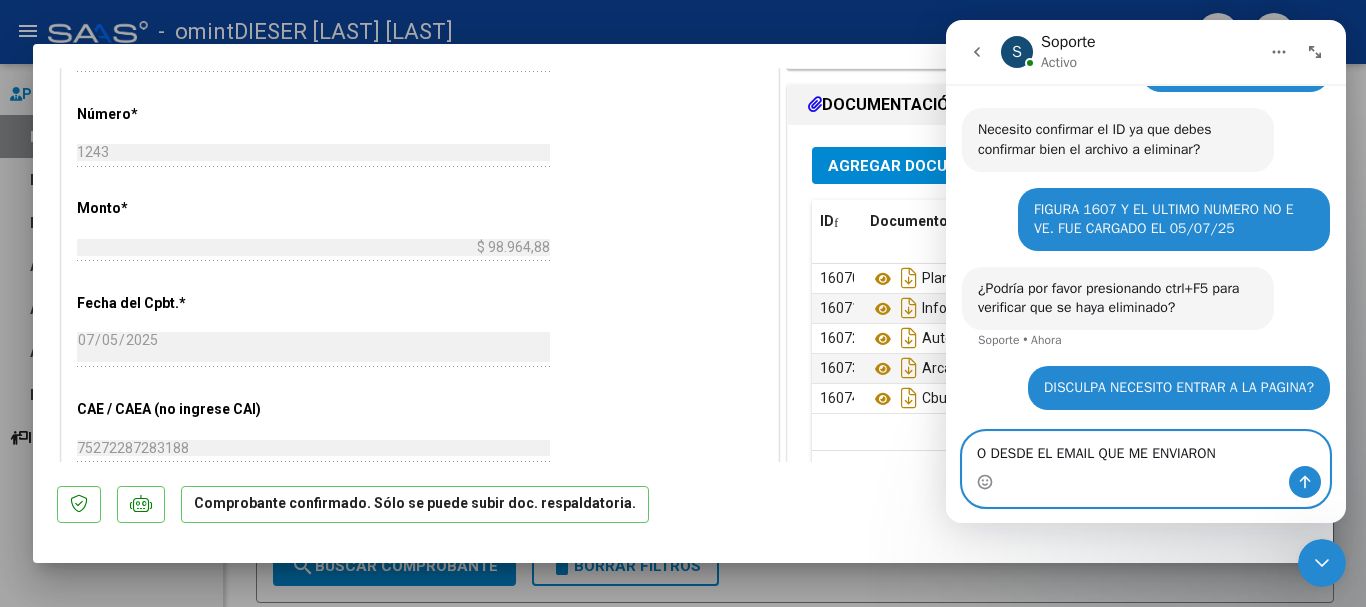 type on "O DESDE EL EMAIL QUE ME ENVIARON?" 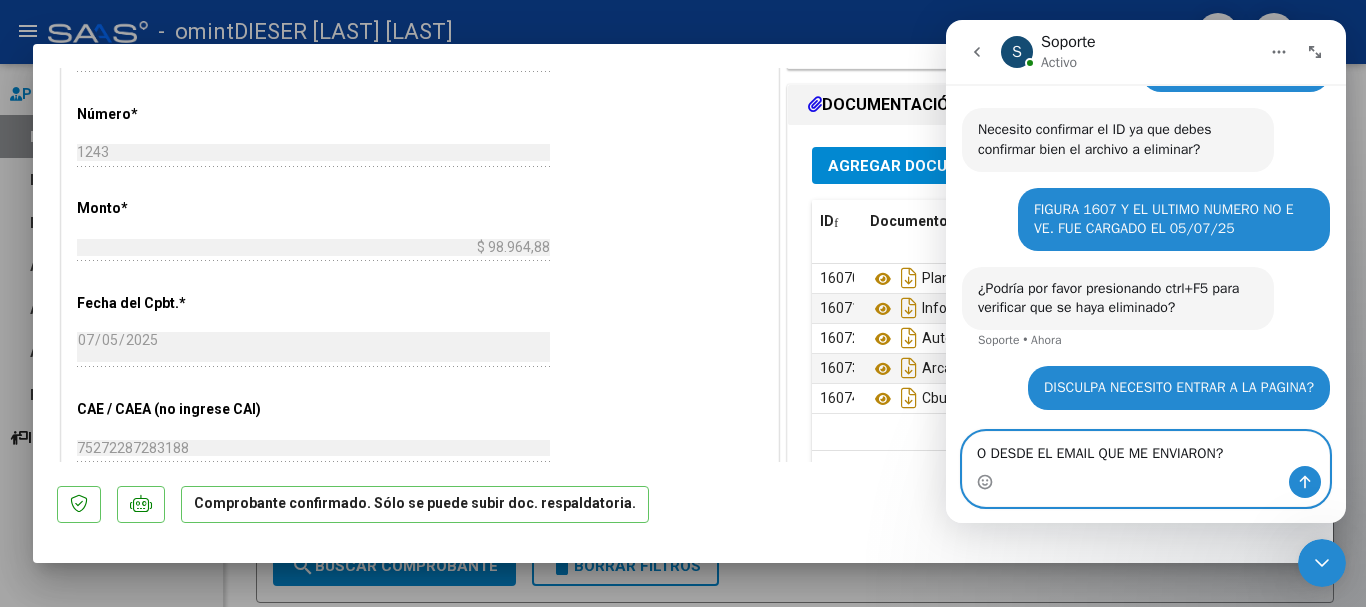 type 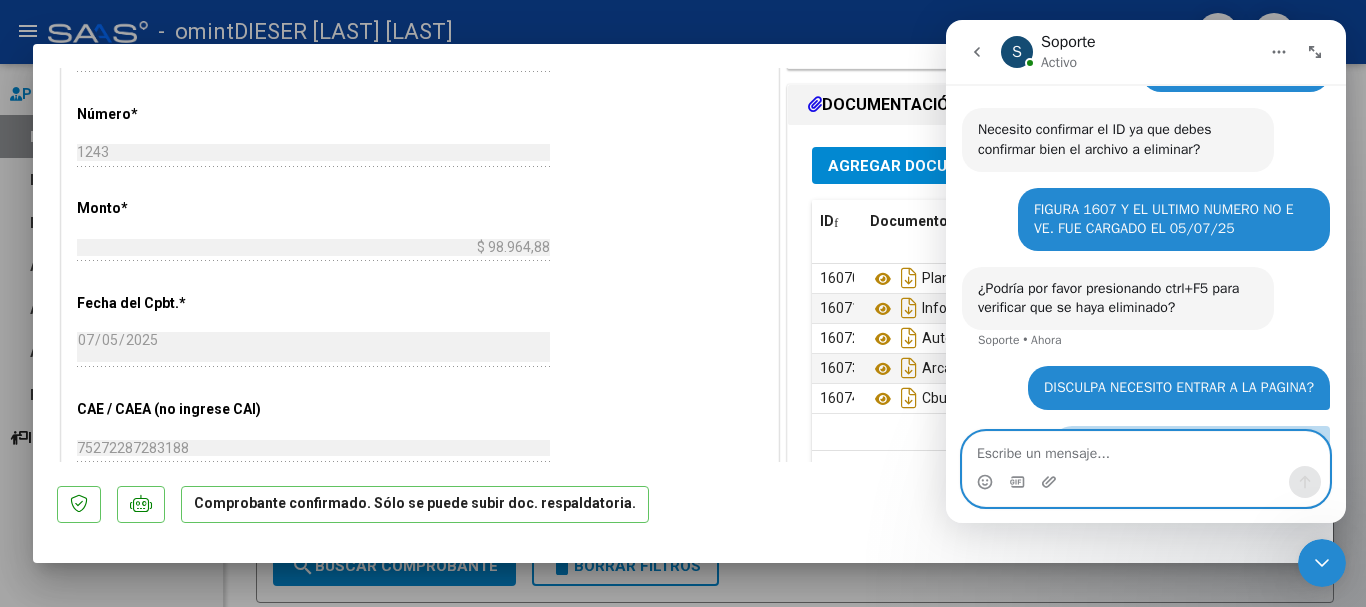 scroll, scrollTop: 3250, scrollLeft: 0, axis: vertical 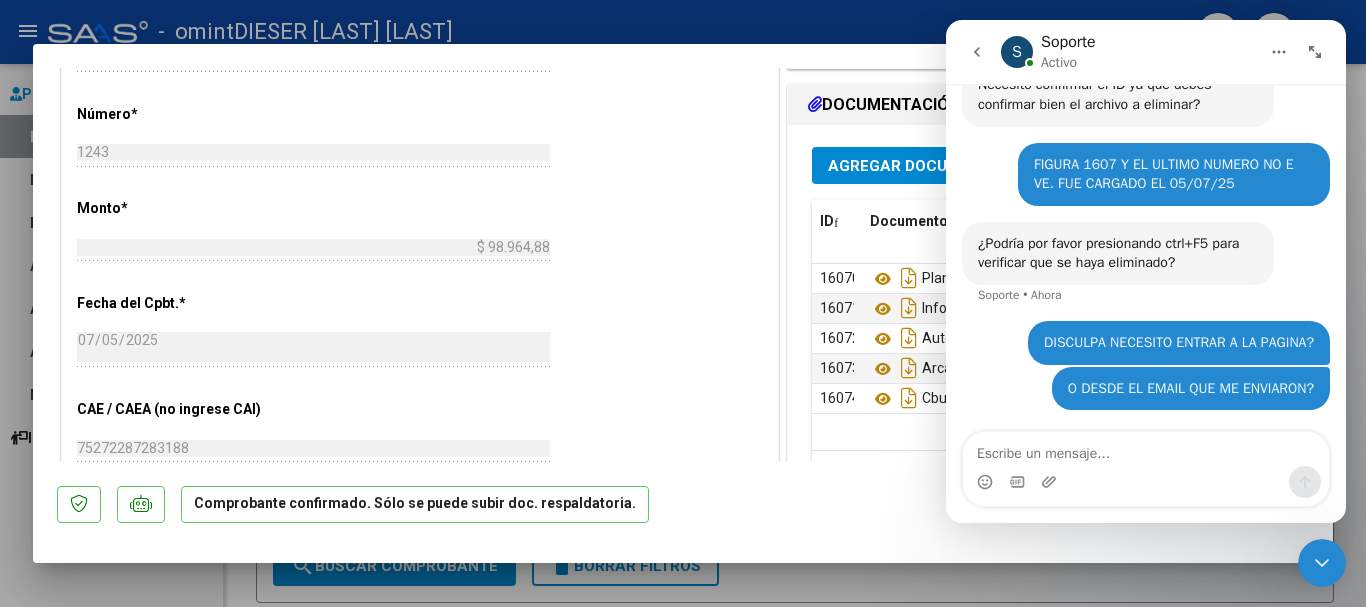click on "CUIT  *   [CUIT] Ingresar CUIT  ANALISIS PRESTADOR  [LASTNAME] [NAME]  ARCA Padrón  Area destinado * Integración Seleccionar Area Período de Prestación (sólo integración):  202506  Comprobante Tipo * Factura C Seleccionar Tipo Punto de Venta  *   1 Ingresar el Nro.  Número  *   1243 Ingresar el Nro.  Monto  *   $ 98.964,88 Ingresar el monto  Fecha del Cpbt.  *   2025-07-05 Ingresar la fecha  CAE / CAEA (no ingrese CAI)    75272287283188 Ingresar el CAE o CAEA (no ingrese CAI)  Fecha de Vencimiento    2025-07-15 Ingresar la fecha  Ref. Externa    Ingresar la ref.  N° Liquidación    Ingresar el N° Liquidación" at bounding box center [420, 190] 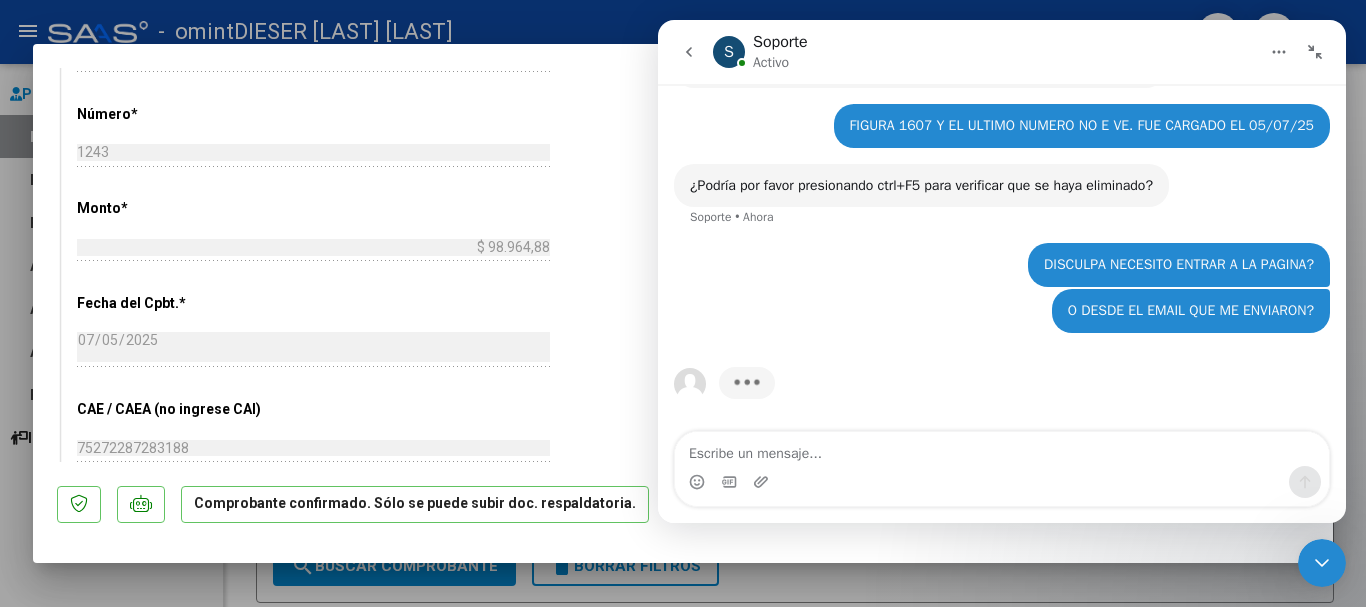 click 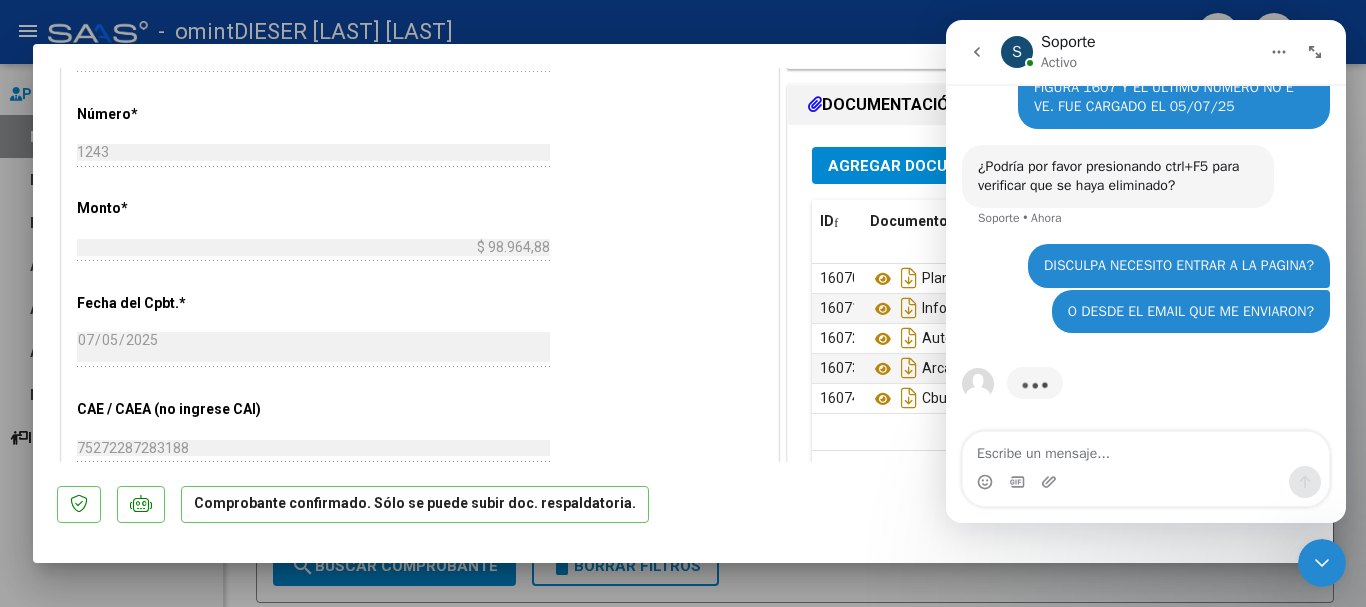 scroll, scrollTop: 3250, scrollLeft: 0, axis: vertical 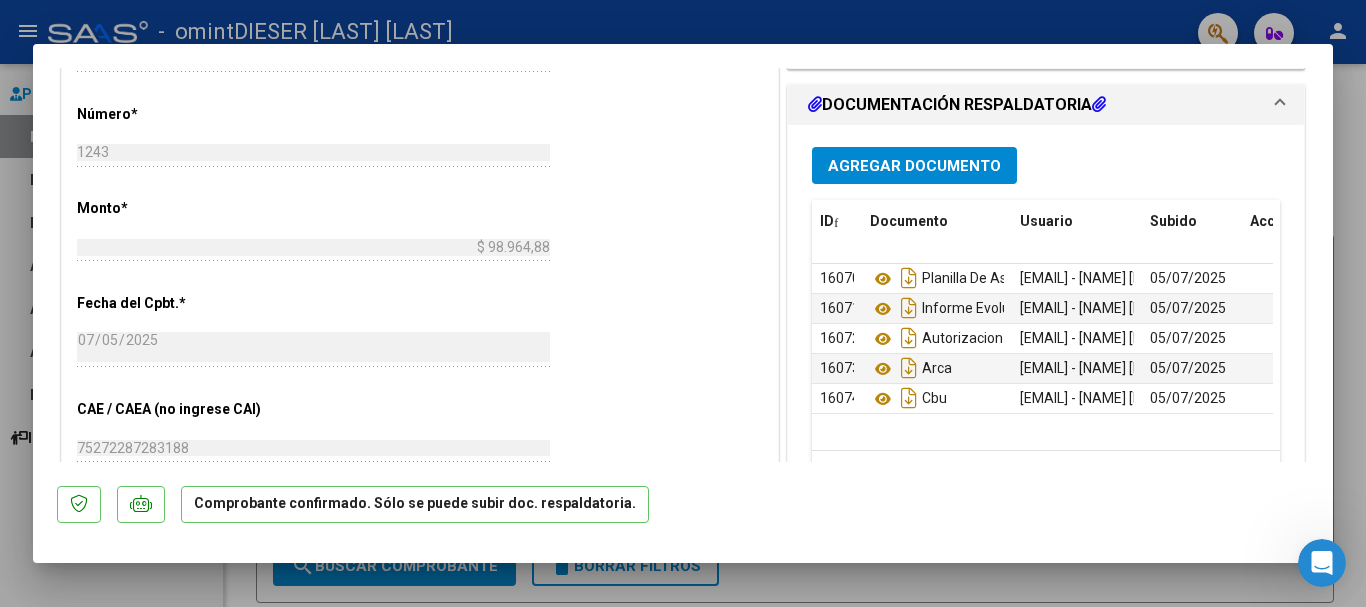 click at bounding box center [1322, 563] 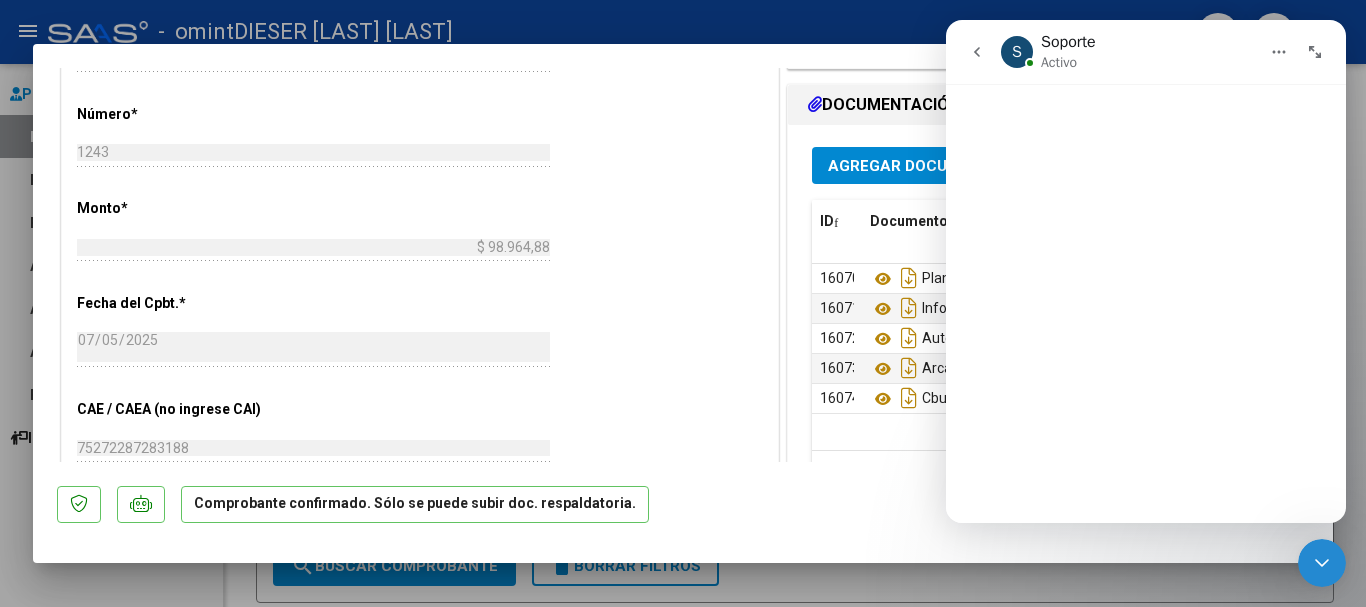 click 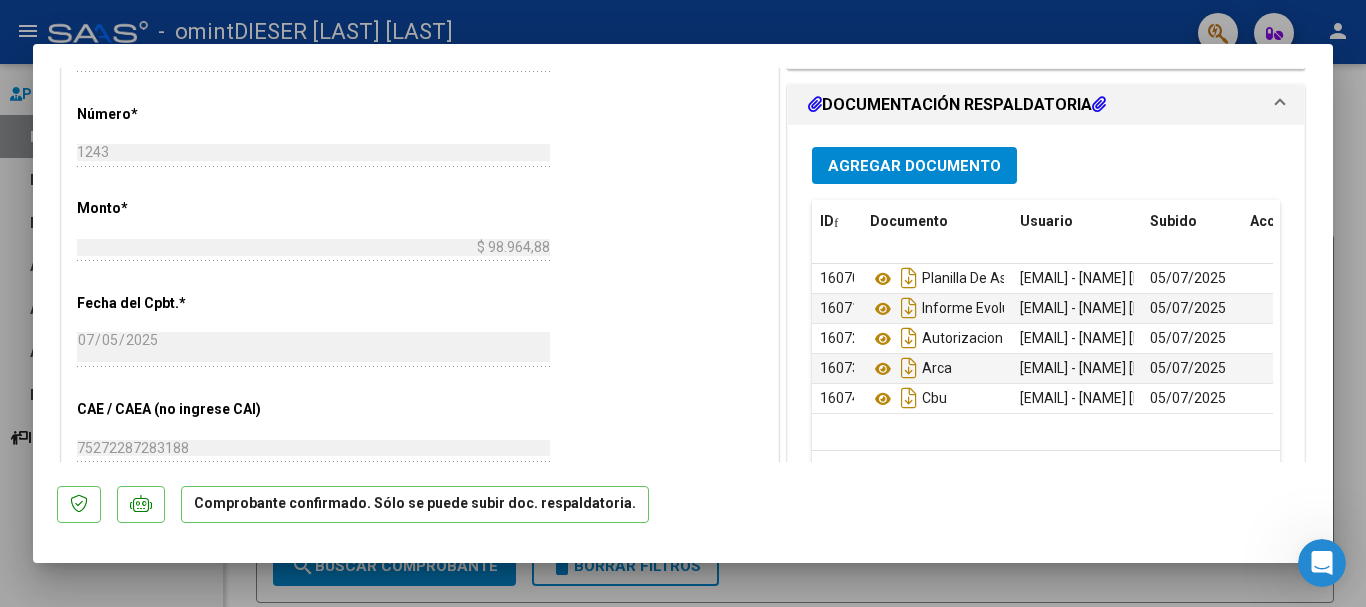 click 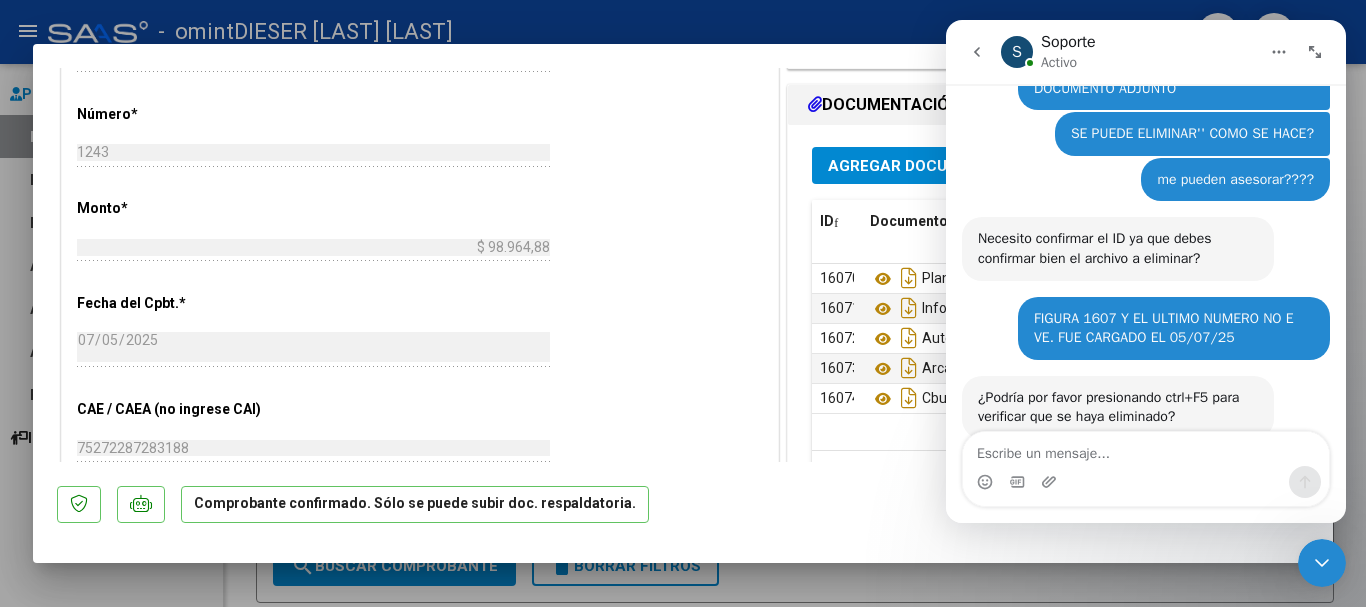 scroll, scrollTop: 3250, scrollLeft: 0, axis: vertical 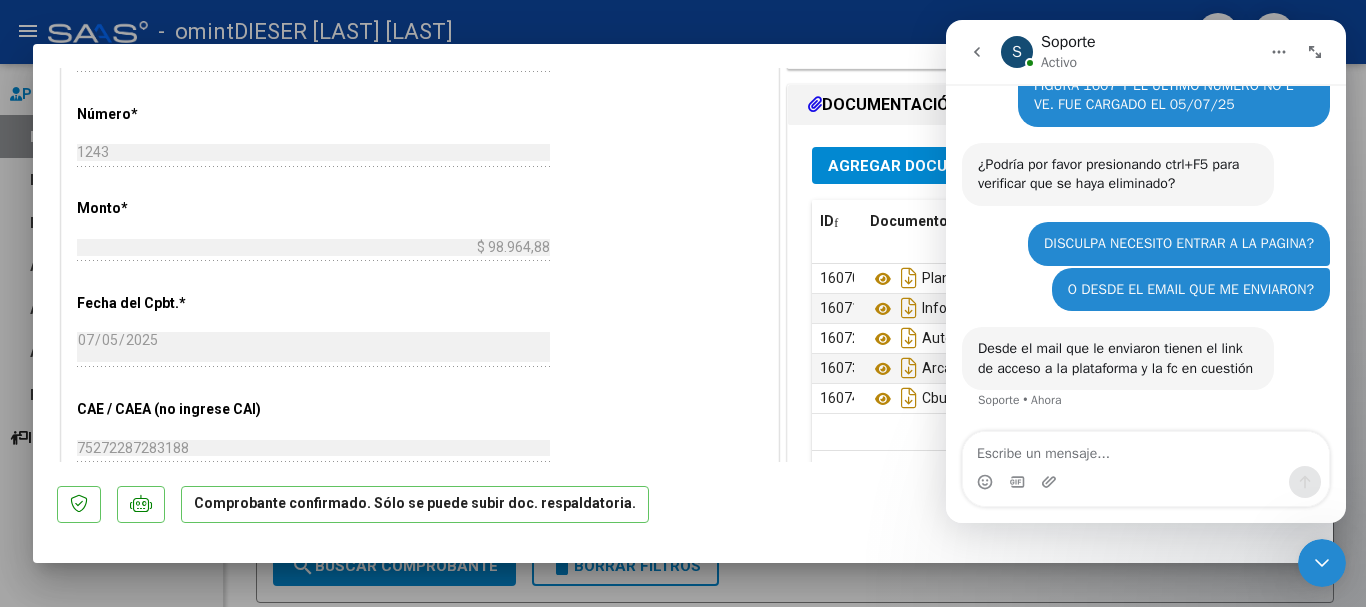 click on "Cargada para enviar SSS  Tipo de Archivo:  DS  Importe Solicitado:  $ 98.964,88  Práctica:  90  / Cantidad:  4  Dependencia:  N  Carpeta:  202506  Período Prestación:  202506  CUIL:  [CUIL]  Cargado:  11/07/2025 17:48 COMPROBANTE VER COMPROBANTE       ESTADO:   El comprobante fue aceptado por la obra social. Fue codificado pero no fue aceptado por la SSS.  DATOS DEL COMPROBANTE CUIT  *   [CUIT] Ingresar CUIT  ANALISIS PRESTADOR  [LASTNAME] [NAME]  ARCA Padrón  Area destinado * Integración Seleccionar Area Período de Prestación (sólo integración):  202506  Comprobante Tipo * Factura C Seleccionar Tipo Punto de Venta  *   1 Ingresar el Nro.  Número  *   1243 Ingresar el Nro.  Monto  *   $ 98.964,88 Ingresar el monto  Fecha del Cpbt.  *   2025-07-05 Ingresar la fecha  CAE / CAEA (no ingrese CAI)    75272287283188 Ingresar el CAE o CAEA (no ingrese CAI)  Fecha de Vencimiento    2025-07-15 Ingresar la fecha  Ref. Externa    Ingresar la ref.  N° Liquidación    COMENTARIOS 202505" at bounding box center [683, 304] 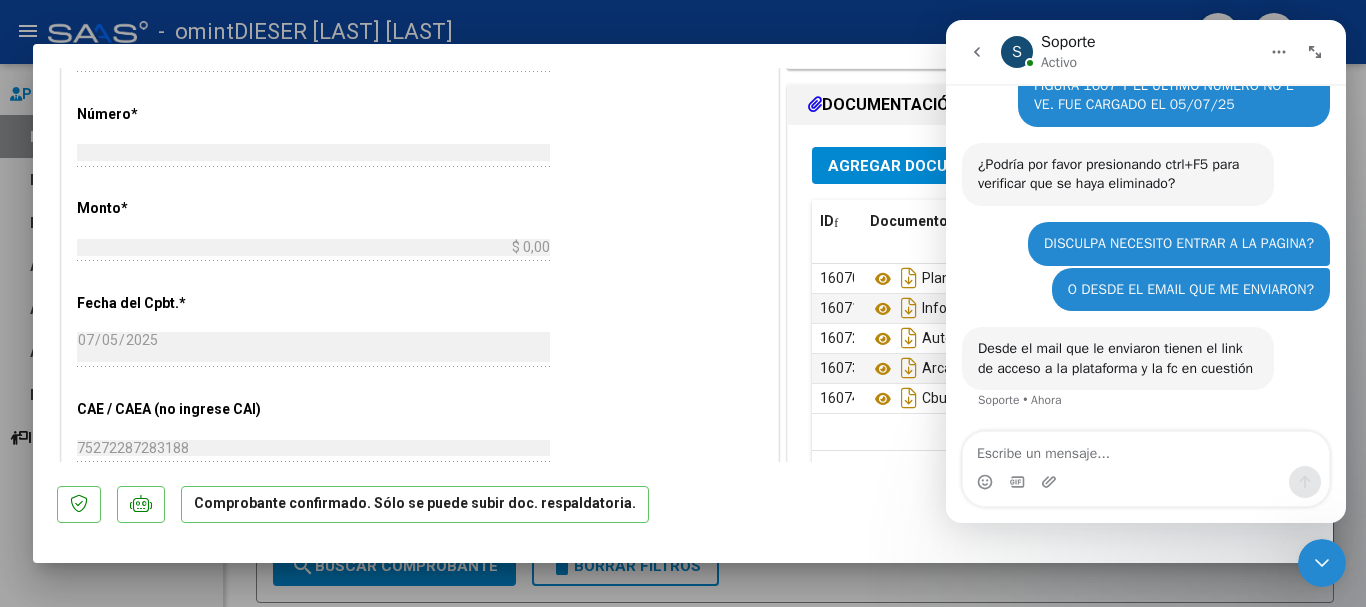 type 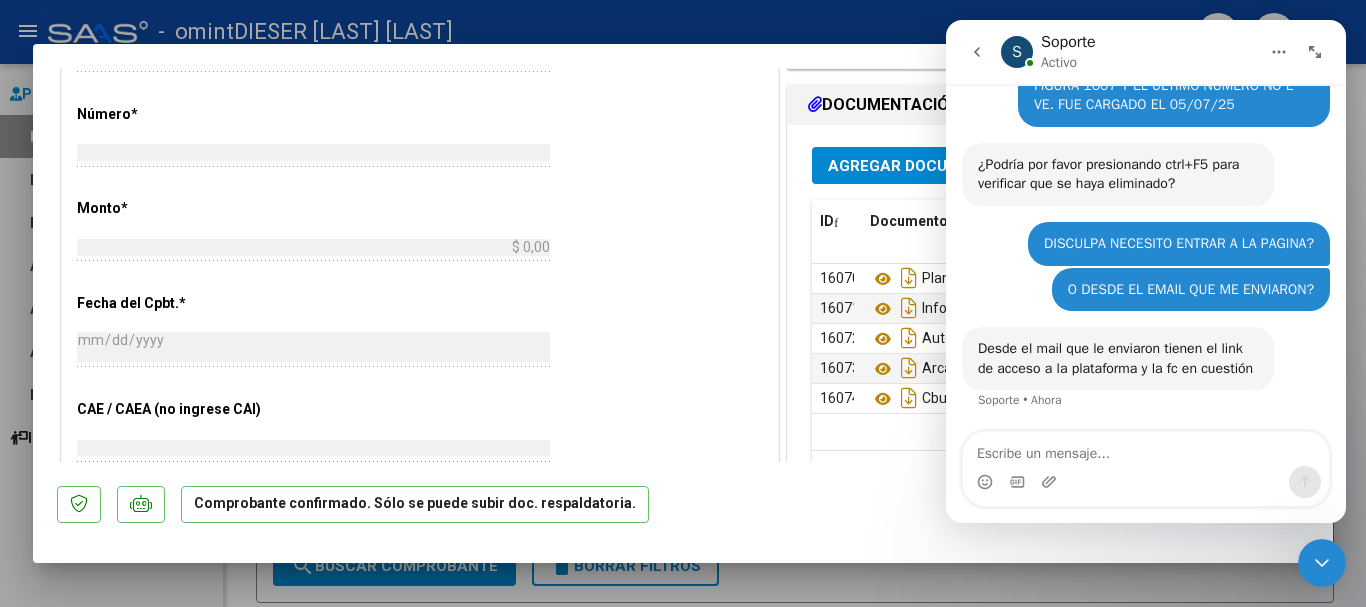 scroll, scrollTop: 0, scrollLeft: 0, axis: both 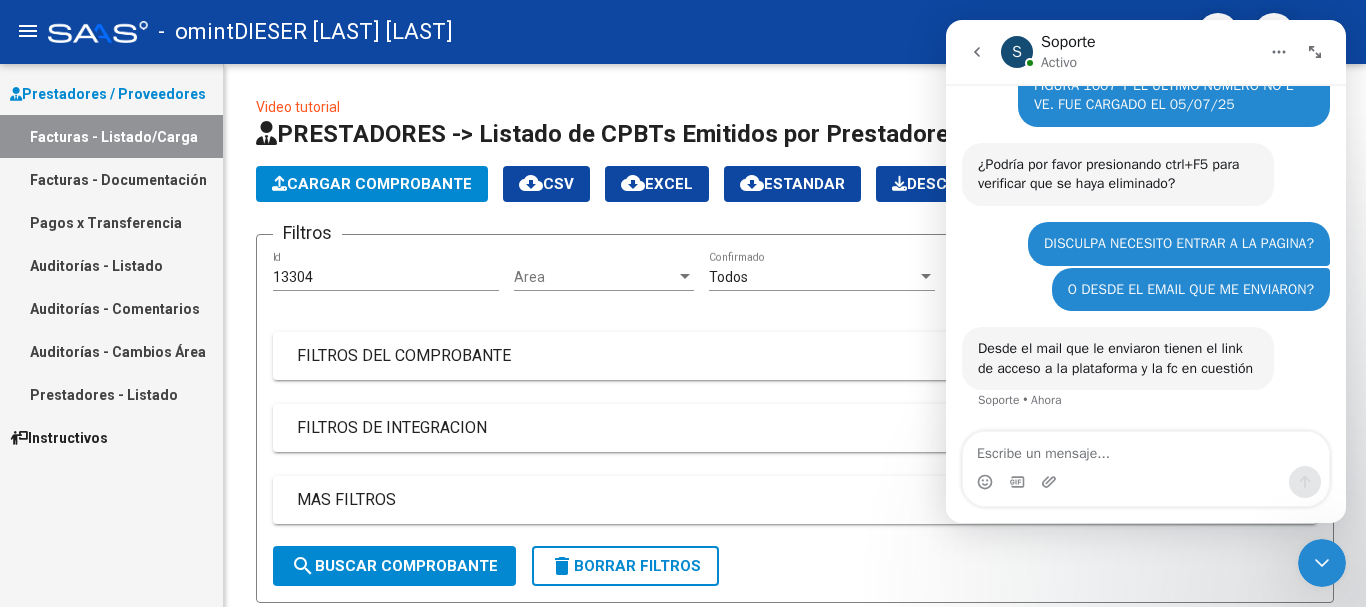 click on "O DESDE EL EMAIL QUE ME ENVIARON? NELIDA    •   Hace 1m" at bounding box center (1146, 298) 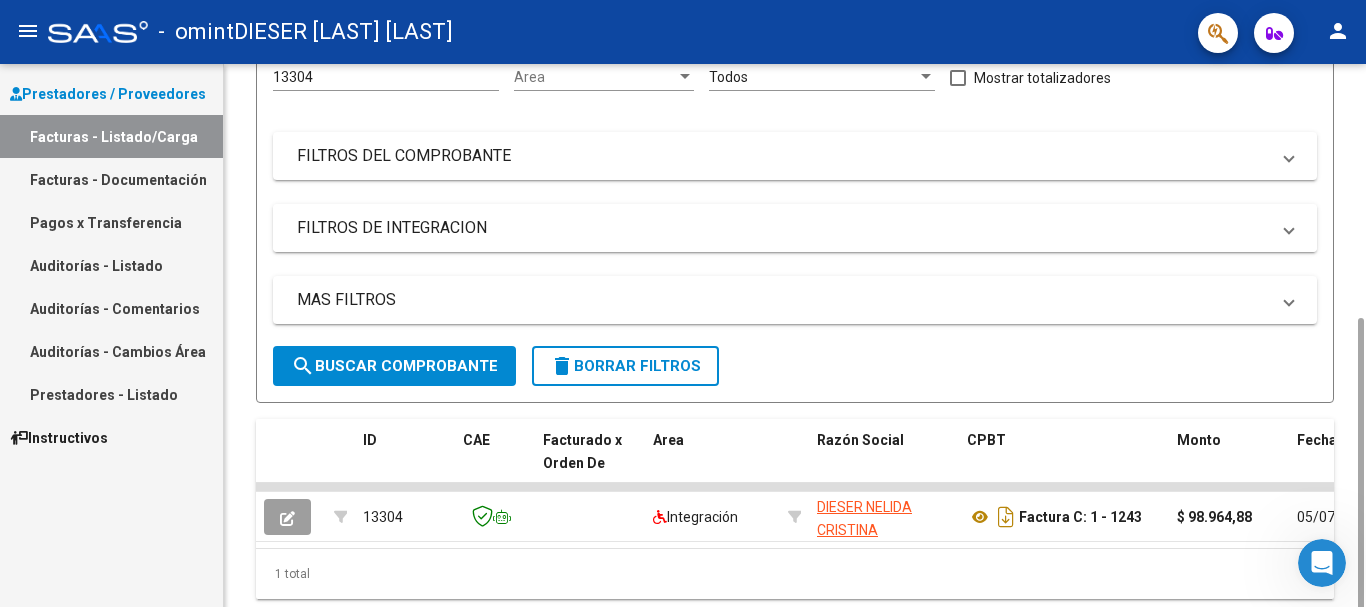 scroll, scrollTop: 272, scrollLeft: 0, axis: vertical 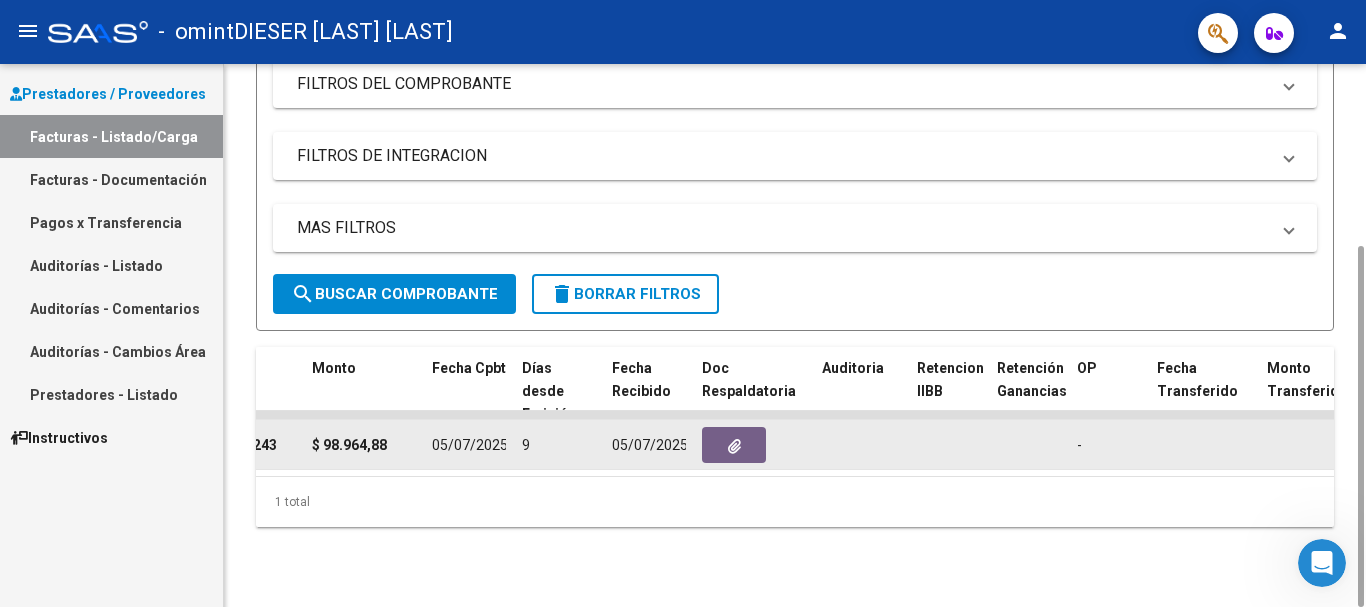 click 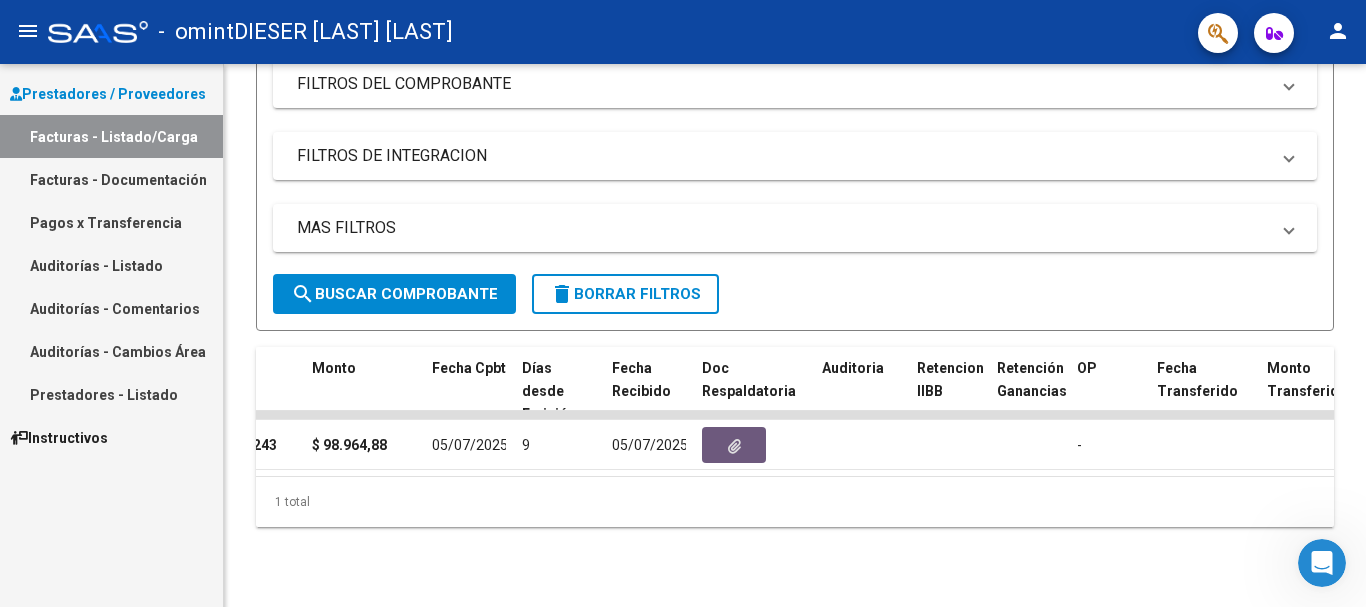 click 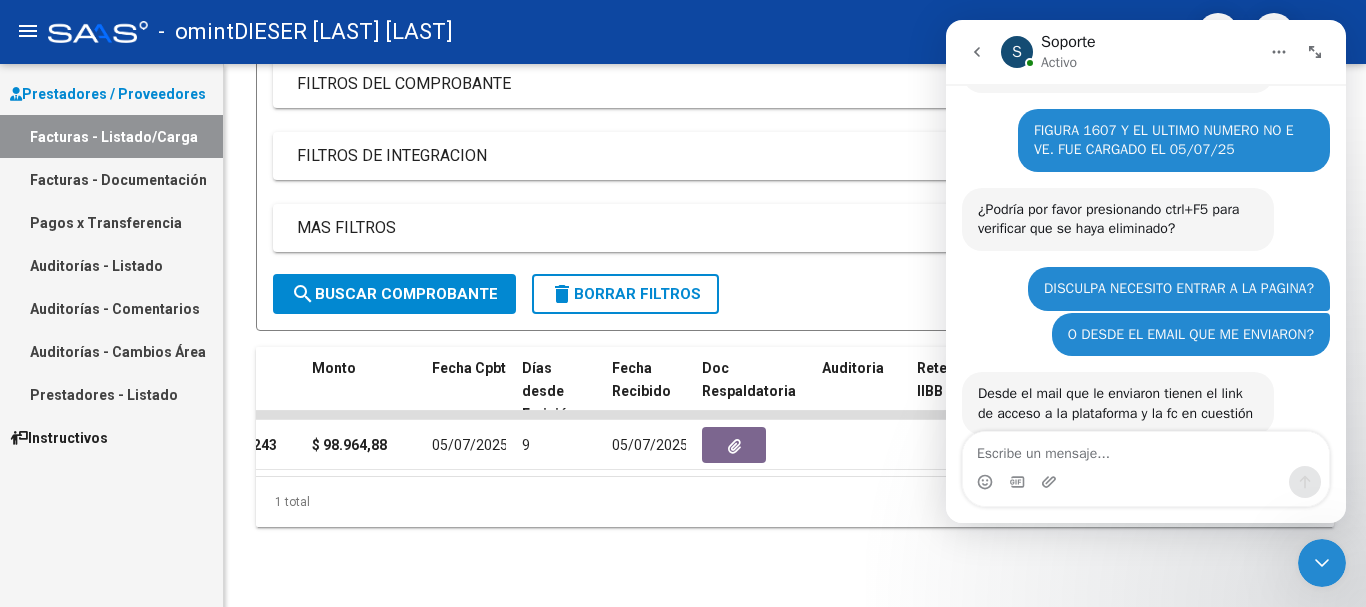 scroll, scrollTop: 3329, scrollLeft: 0, axis: vertical 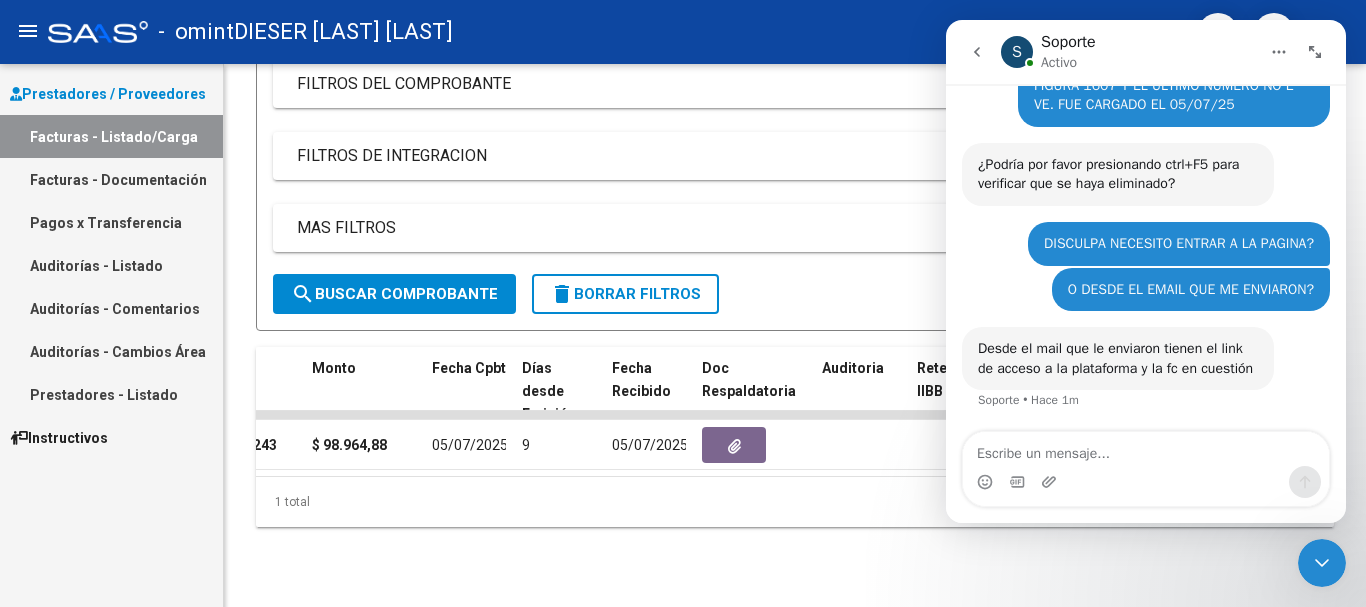 click at bounding box center (1146, 482) 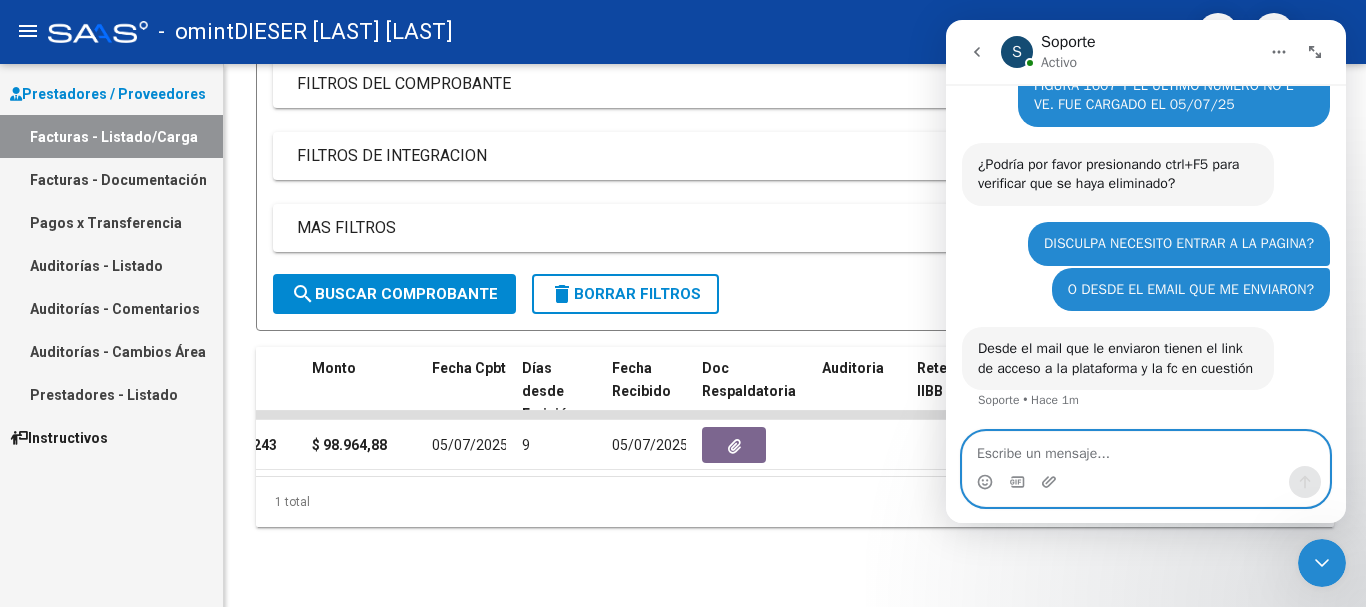 click at bounding box center (1146, 449) 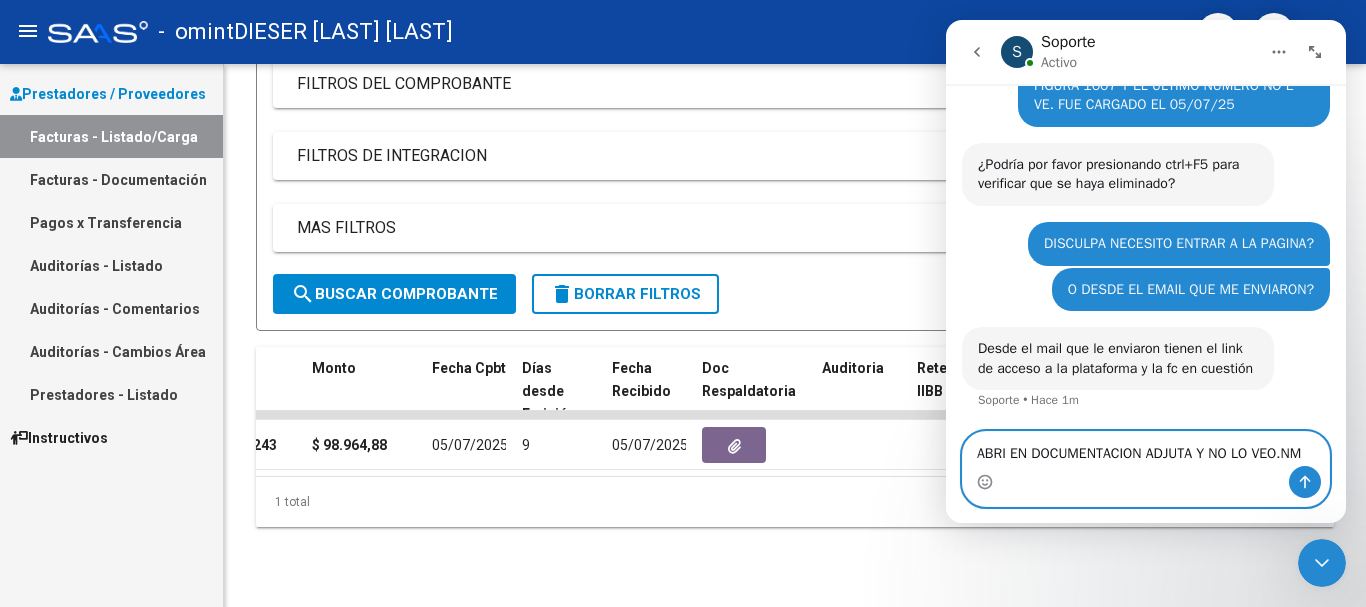 scroll, scrollTop: 3329, scrollLeft: 0, axis: vertical 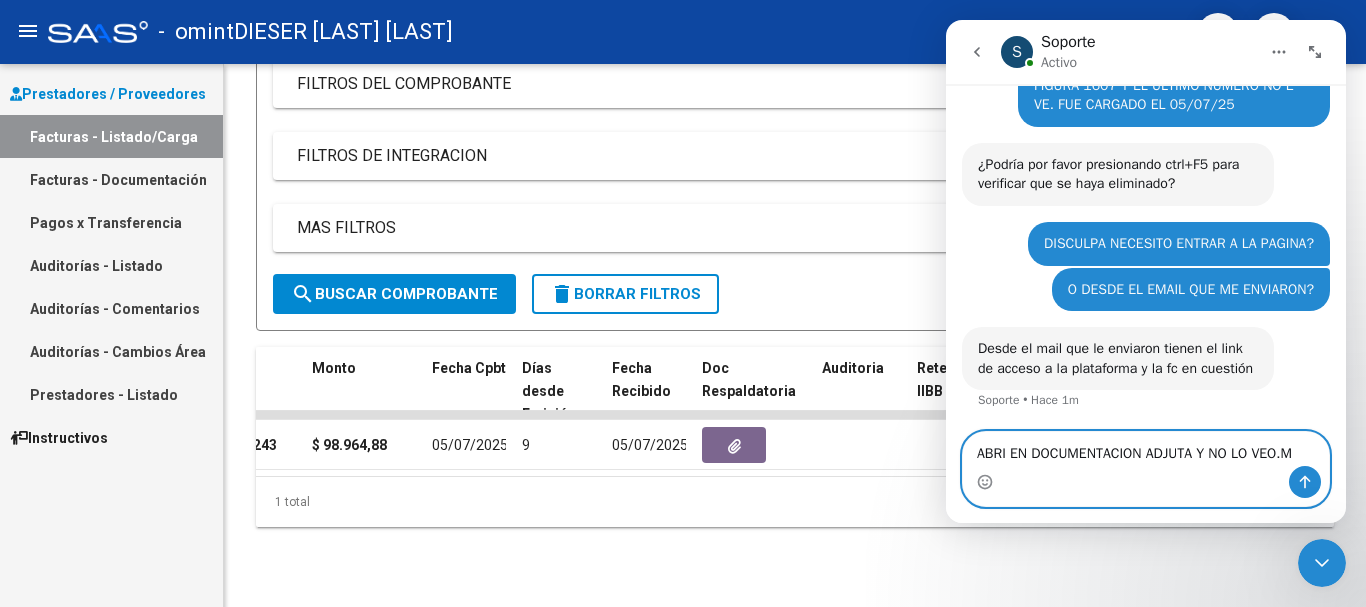 type on "ABRI  EN DOCUMENTACION ADJUTA Y NO LO VEO." 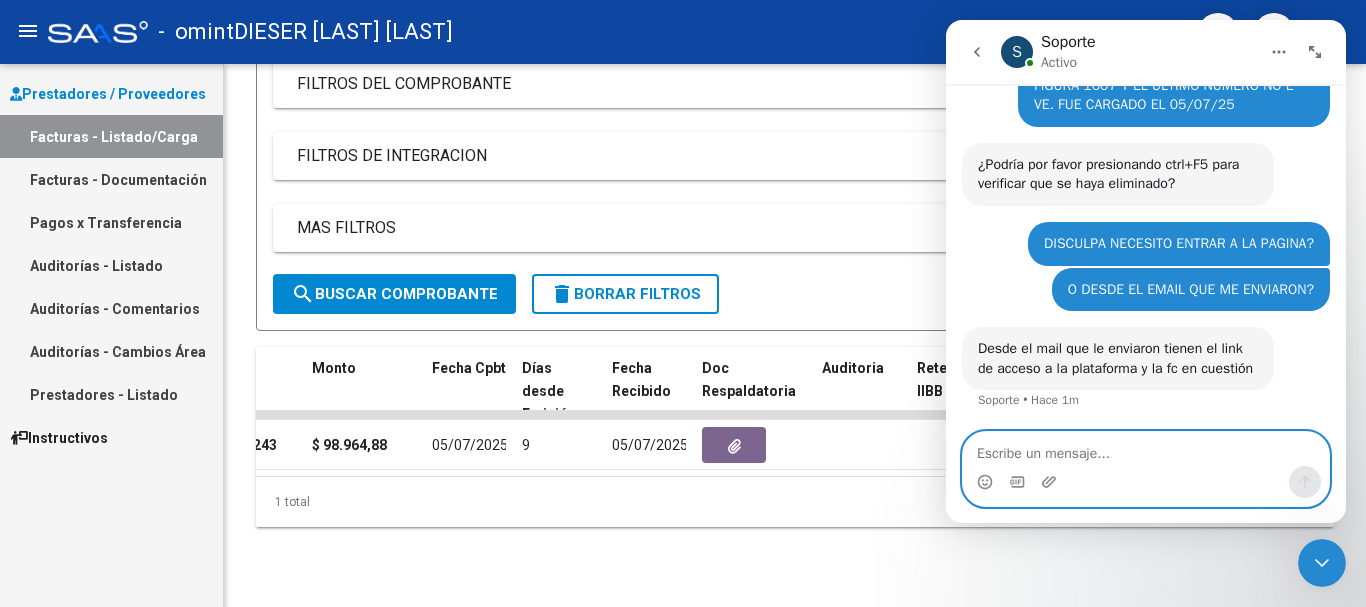 scroll, scrollTop: 3409, scrollLeft: 0, axis: vertical 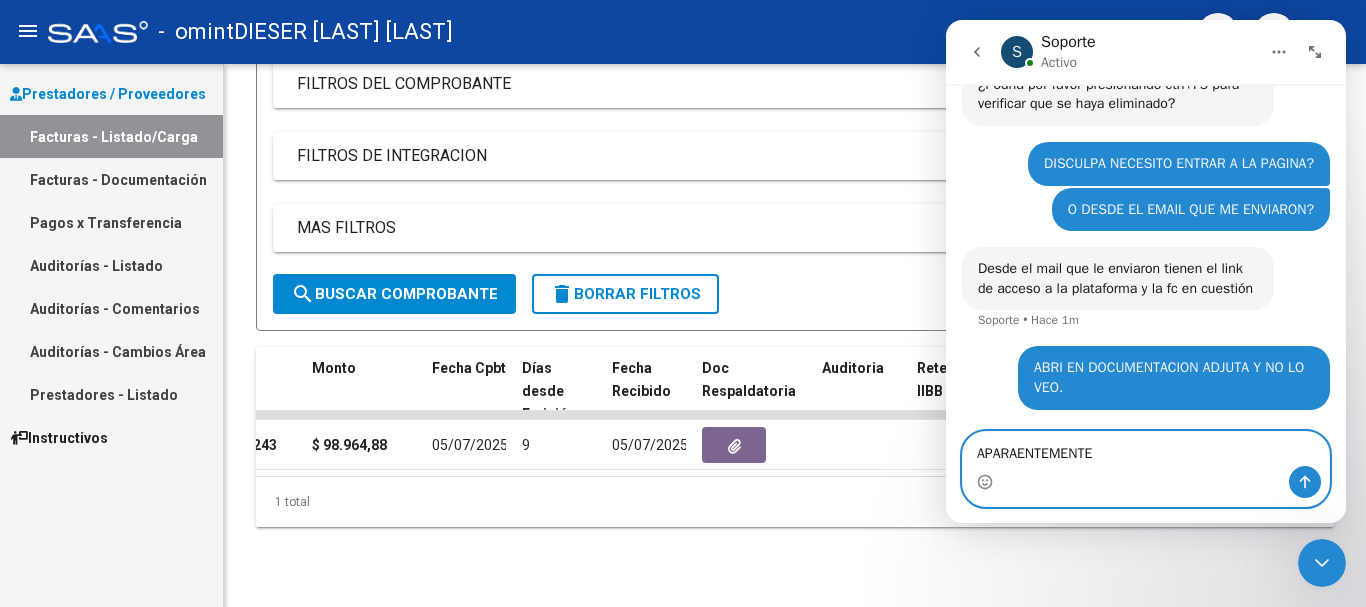 click on "APARAENTEMENTE" at bounding box center (1146, 449) 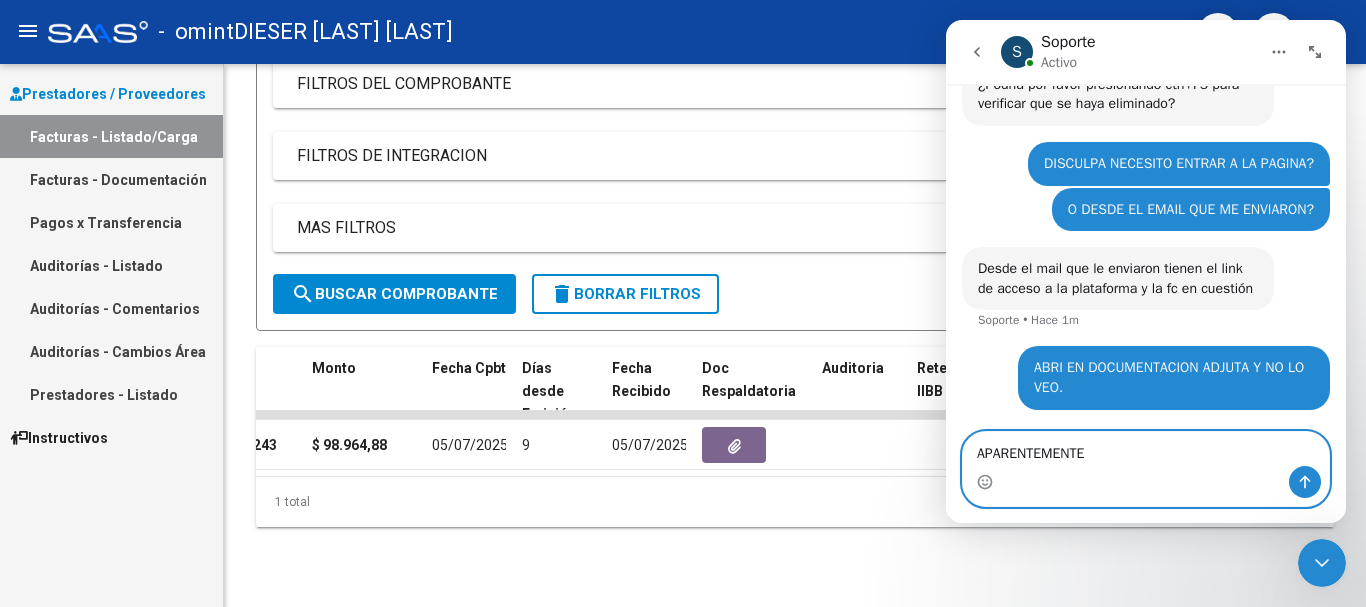 click on "APARENTEMENTE" at bounding box center [1146, 449] 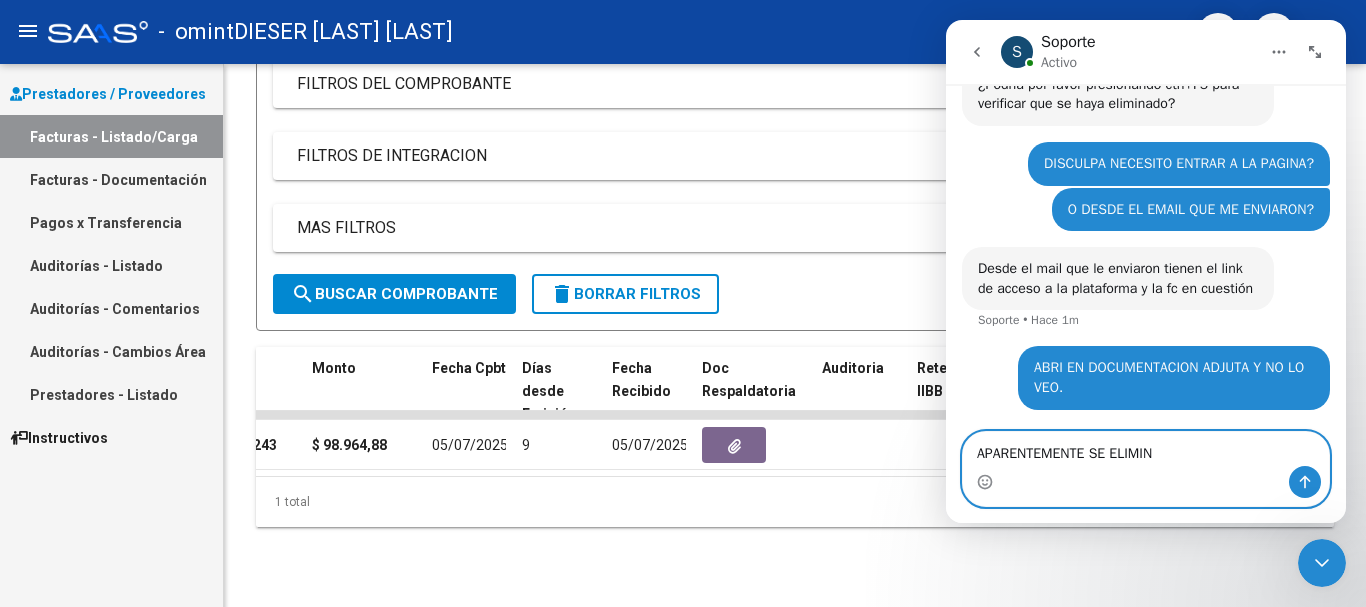 type on "APARENTEMENTE SE ELIMINO" 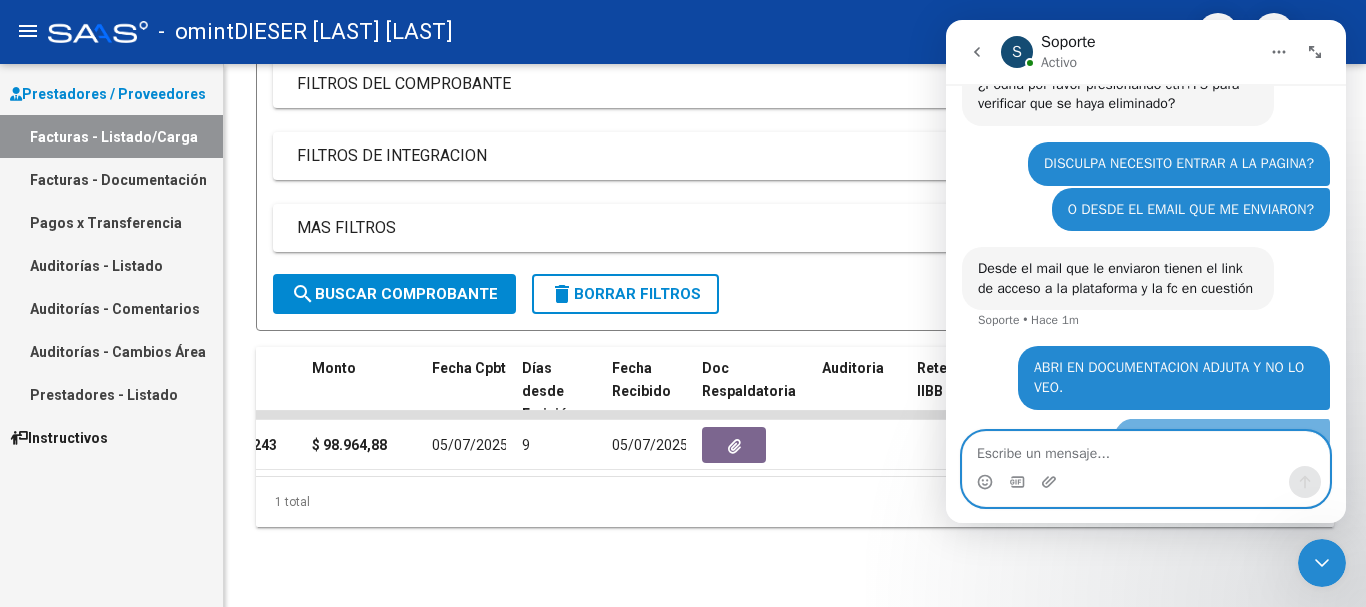 scroll, scrollTop: 3454, scrollLeft: 0, axis: vertical 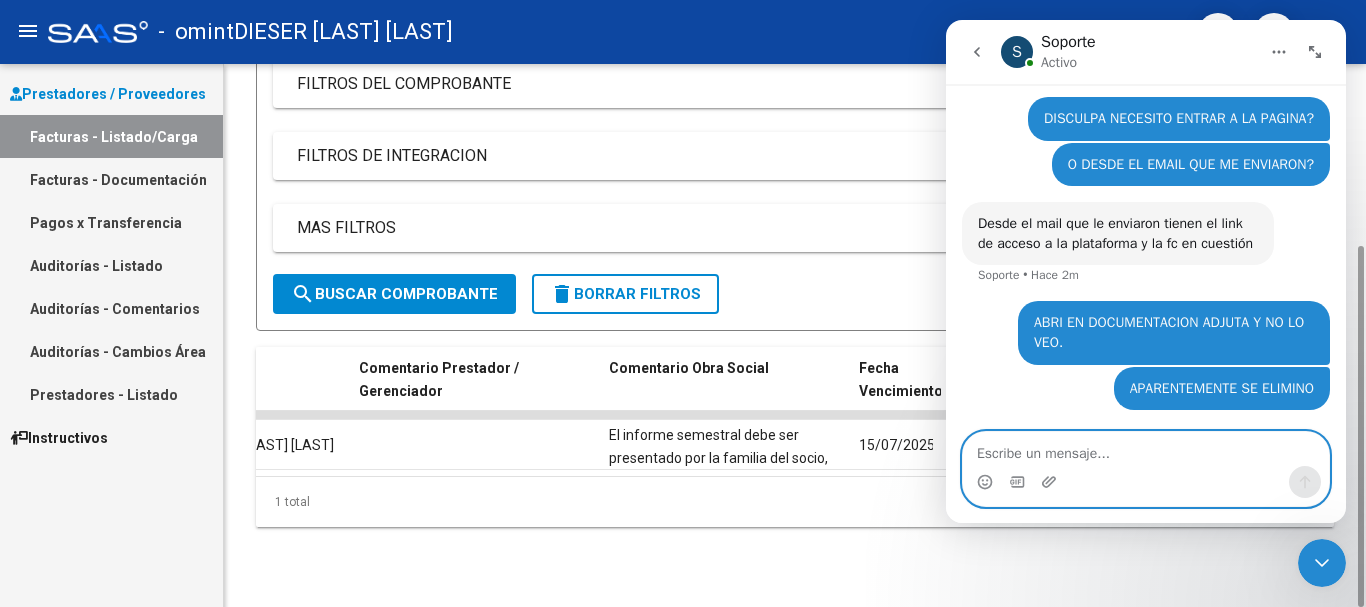 drag, startPoint x: 648, startPoint y: 481, endPoint x: 179, endPoint y: 480, distance: 469.00107 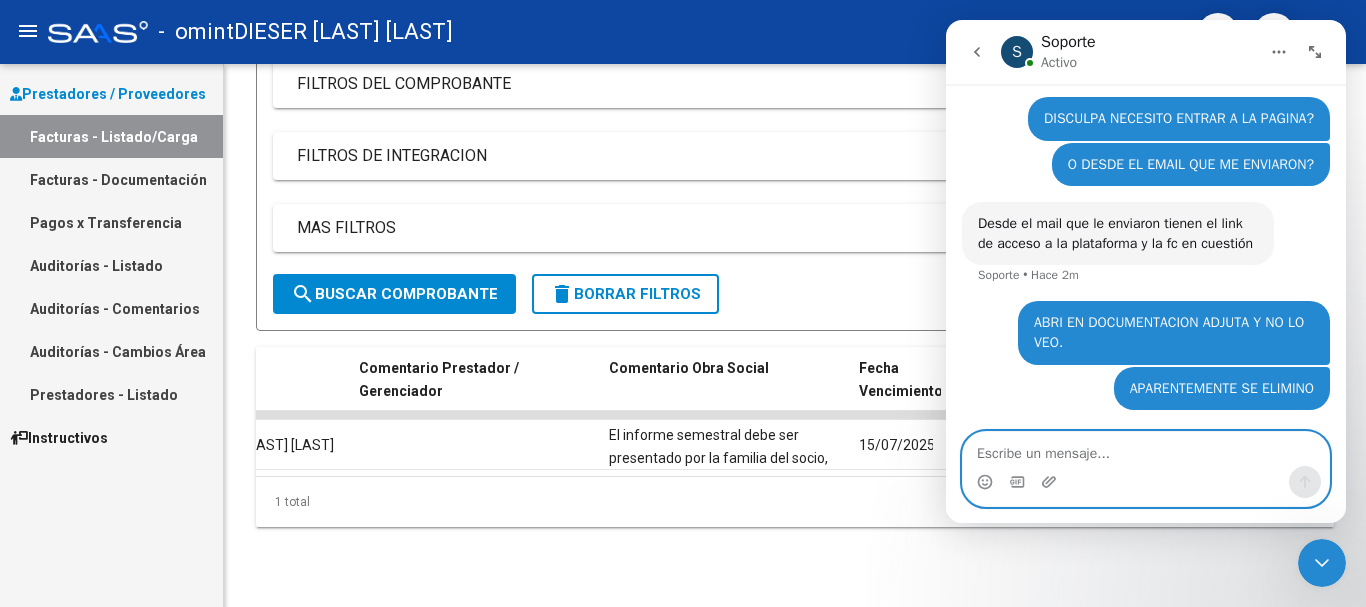click at bounding box center [1146, 449] 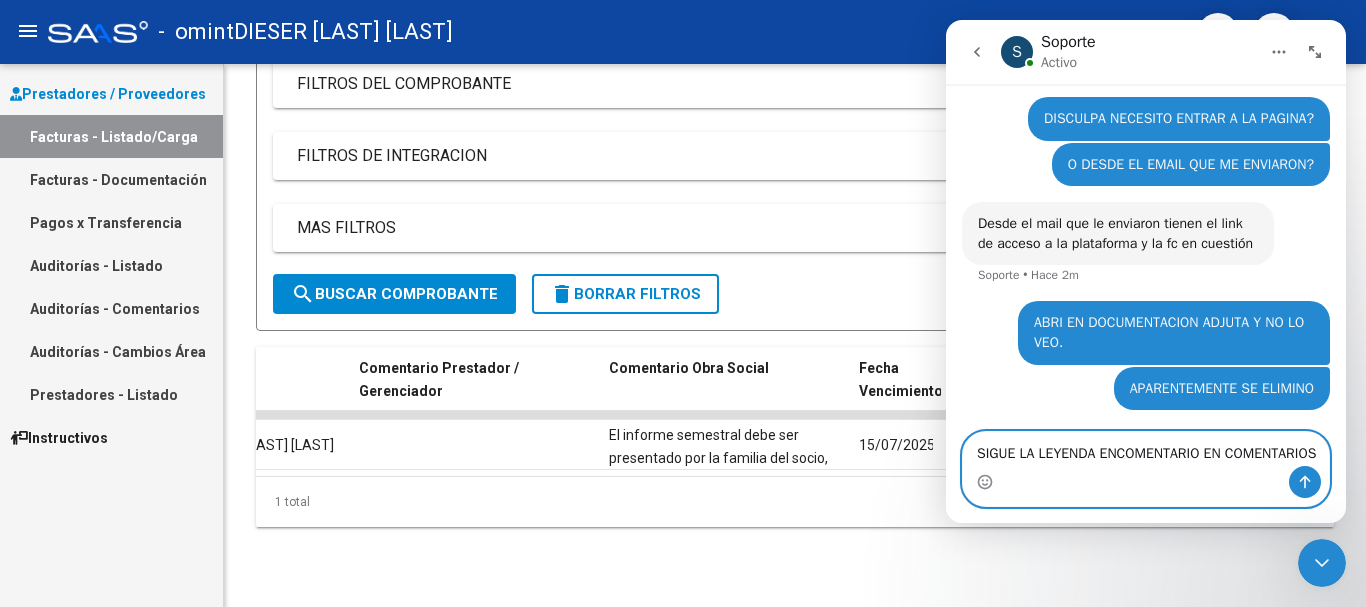 scroll, scrollTop: 3474, scrollLeft: 0, axis: vertical 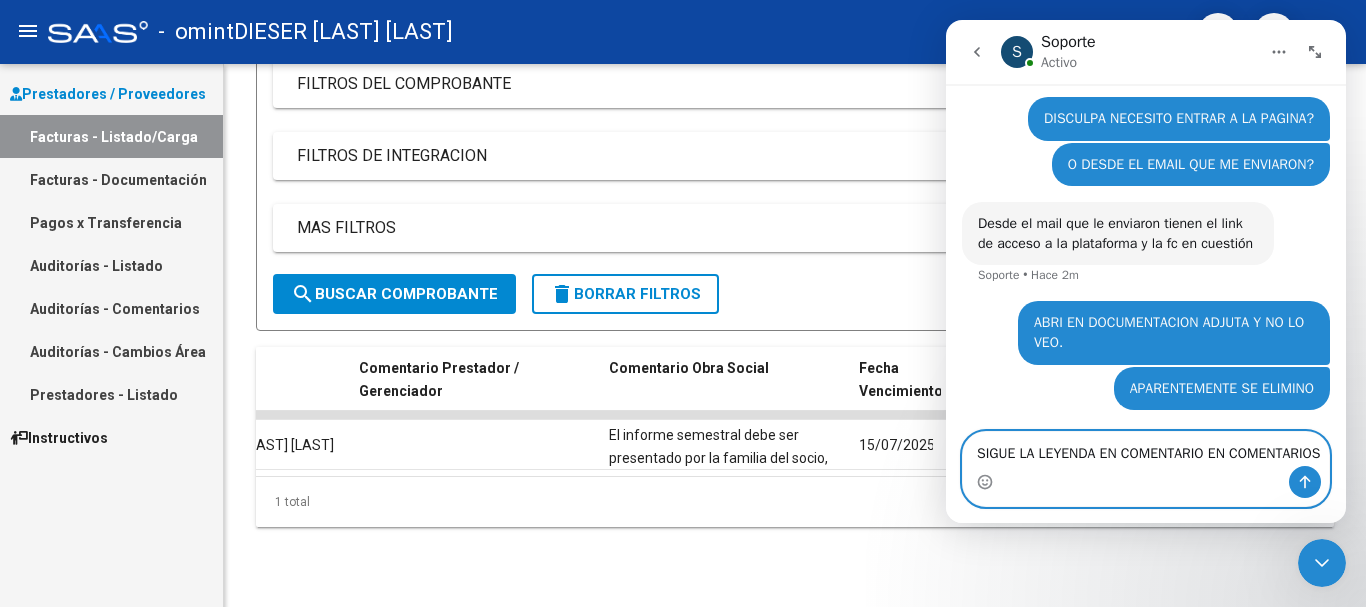 drag, startPoint x: 1102, startPoint y: 434, endPoint x: 1206, endPoint y: 445, distance: 104.58012 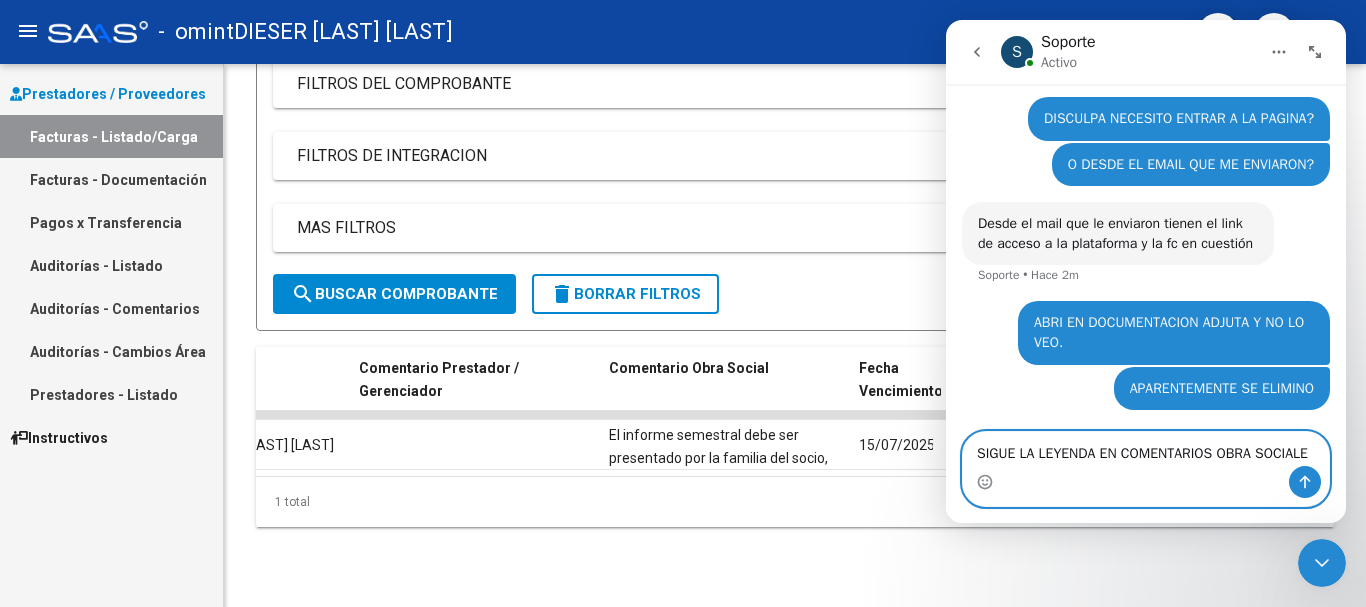 scroll, scrollTop: 3454, scrollLeft: 0, axis: vertical 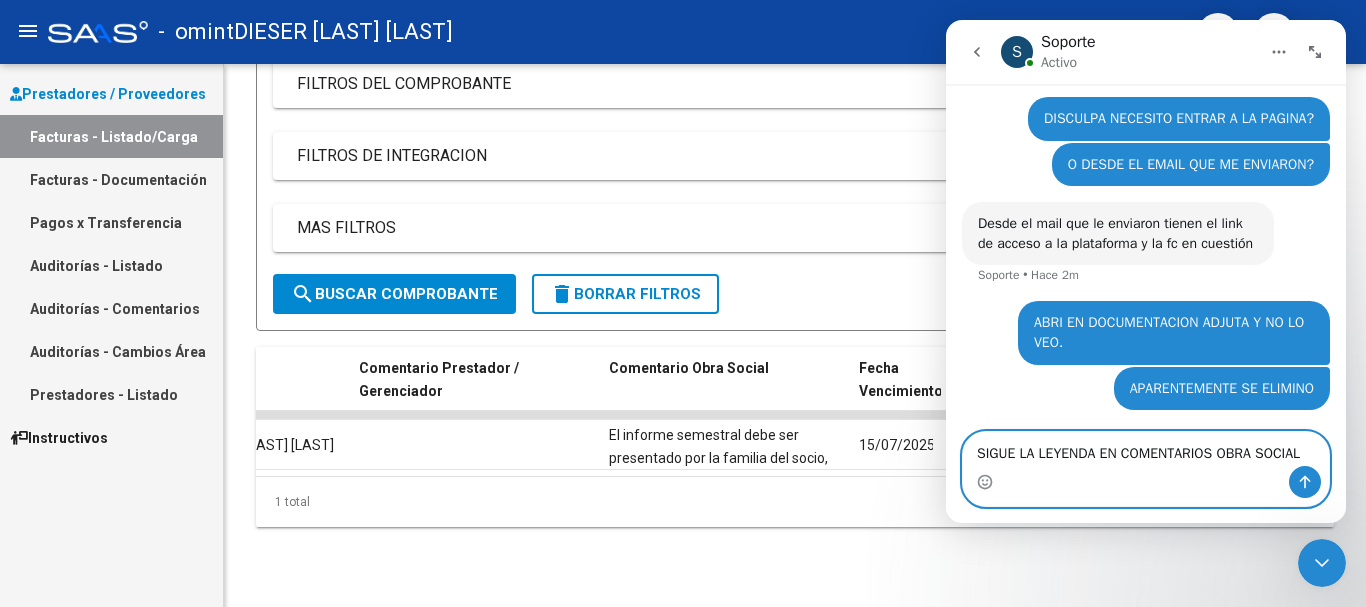 type on "SIGUE LA LEYENDA EN COMENTARIOS OBRA SOCIAL" 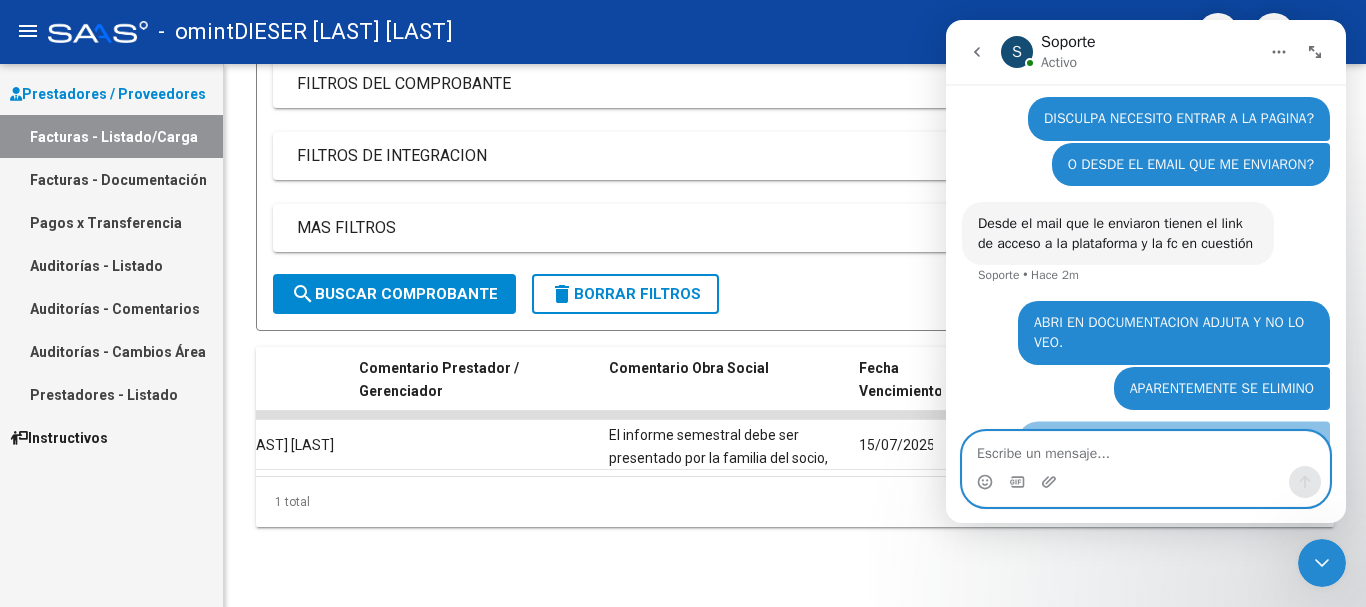 scroll, scrollTop: 3519, scrollLeft: 0, axis: vertical 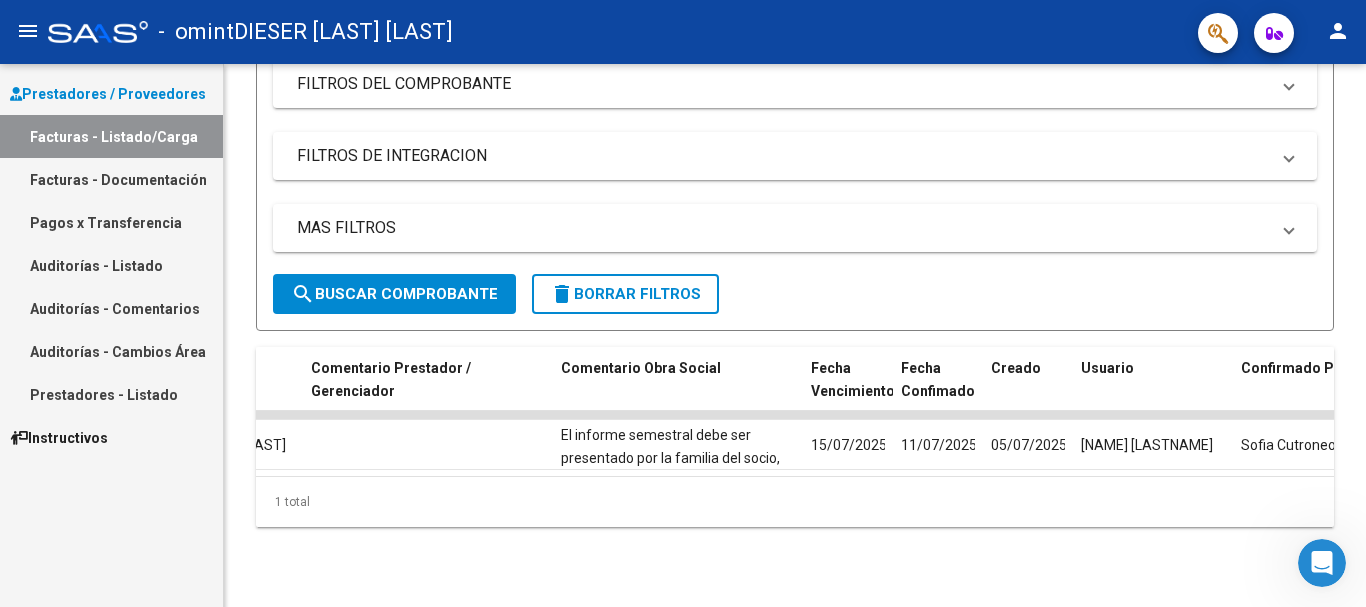 click at bounding box center [1322, 563] 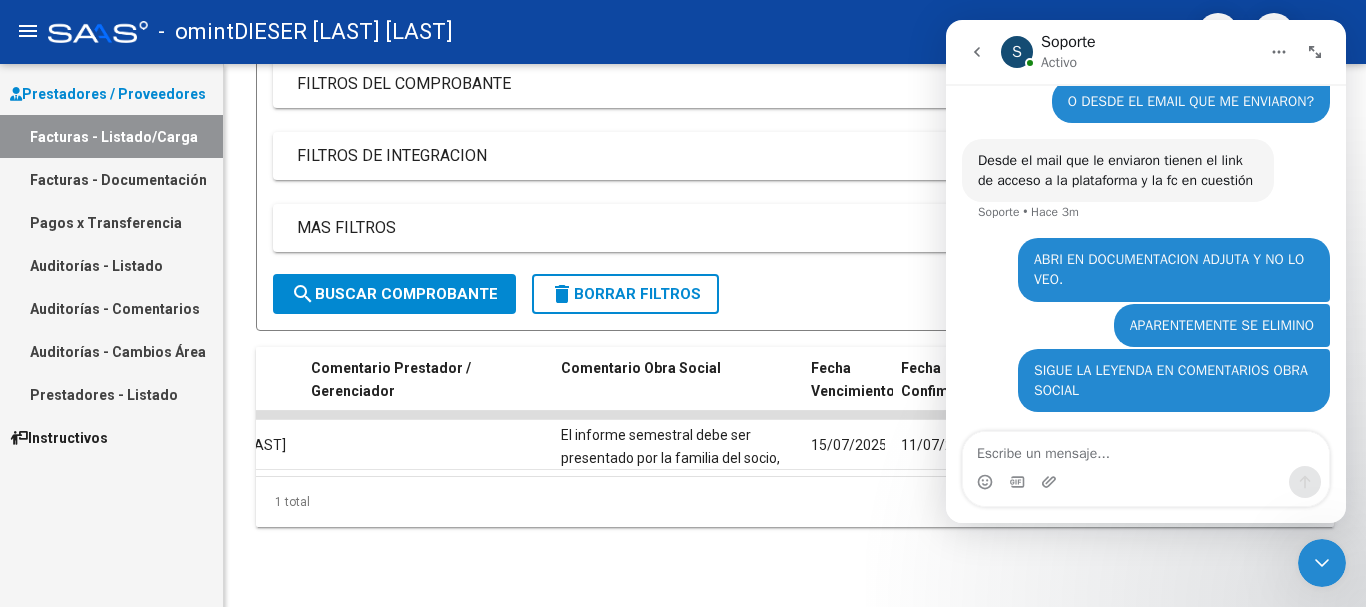 scroll, scrollTop: 3519, scrollLeft: 0, axis: vertical 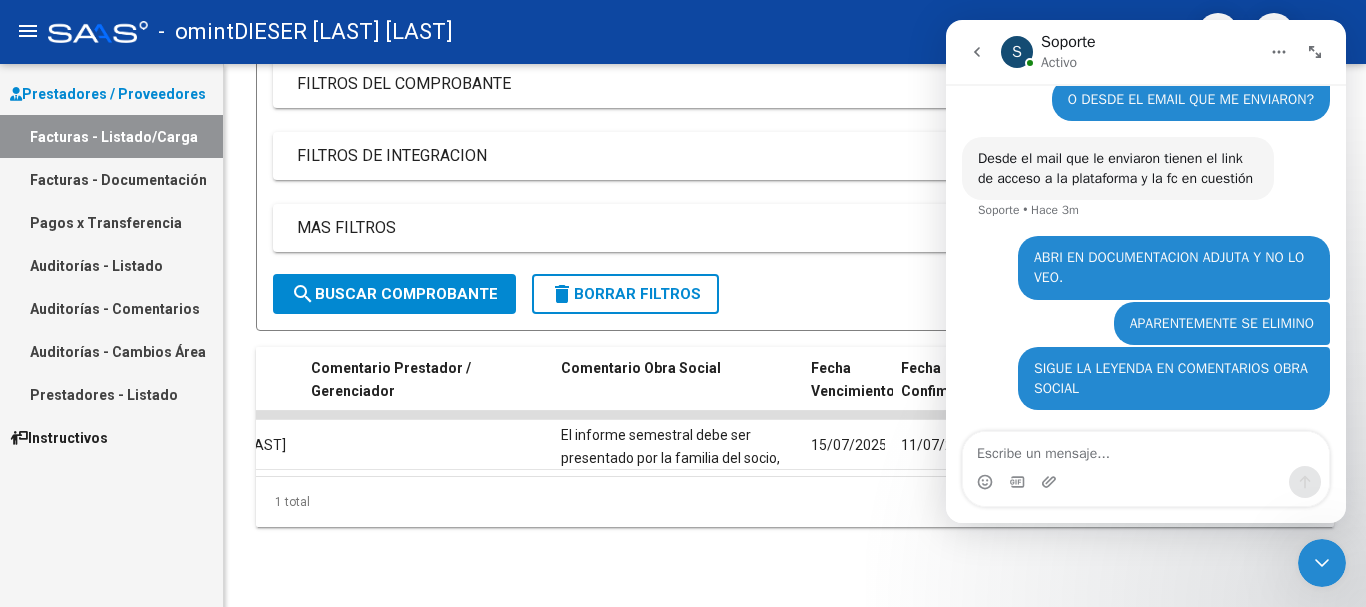 click at bounding box center (1146, 449) 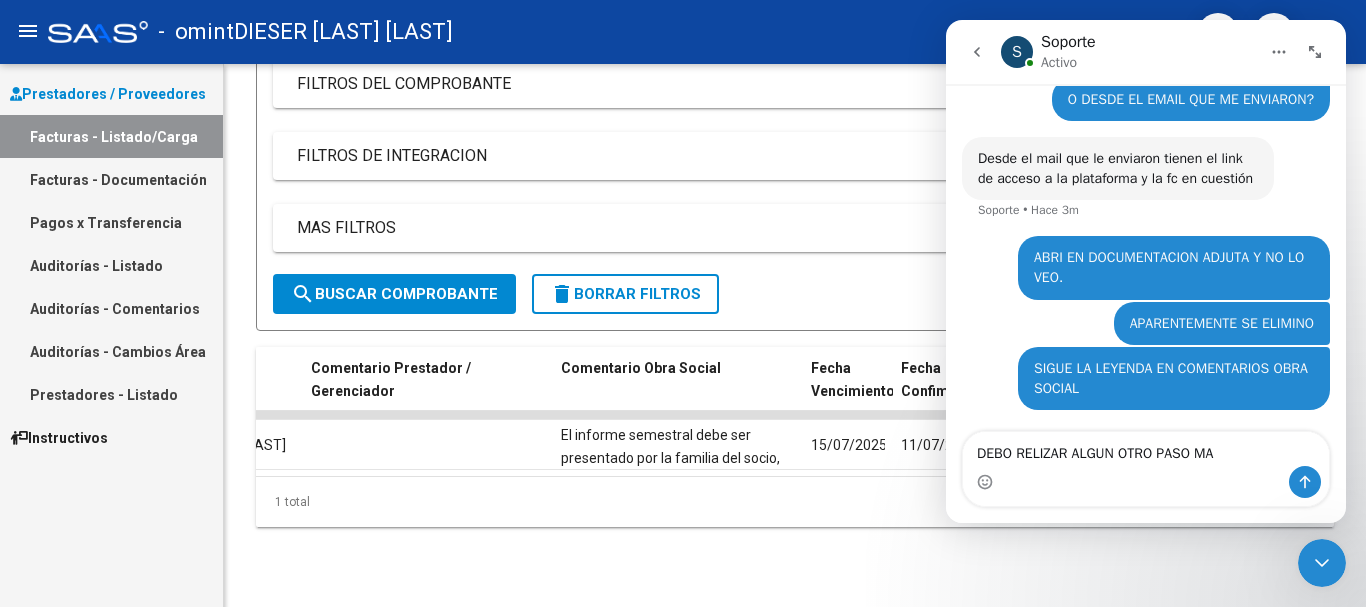 type on "DEBO RELIZAR ALGUN OTRO PASO MAS" 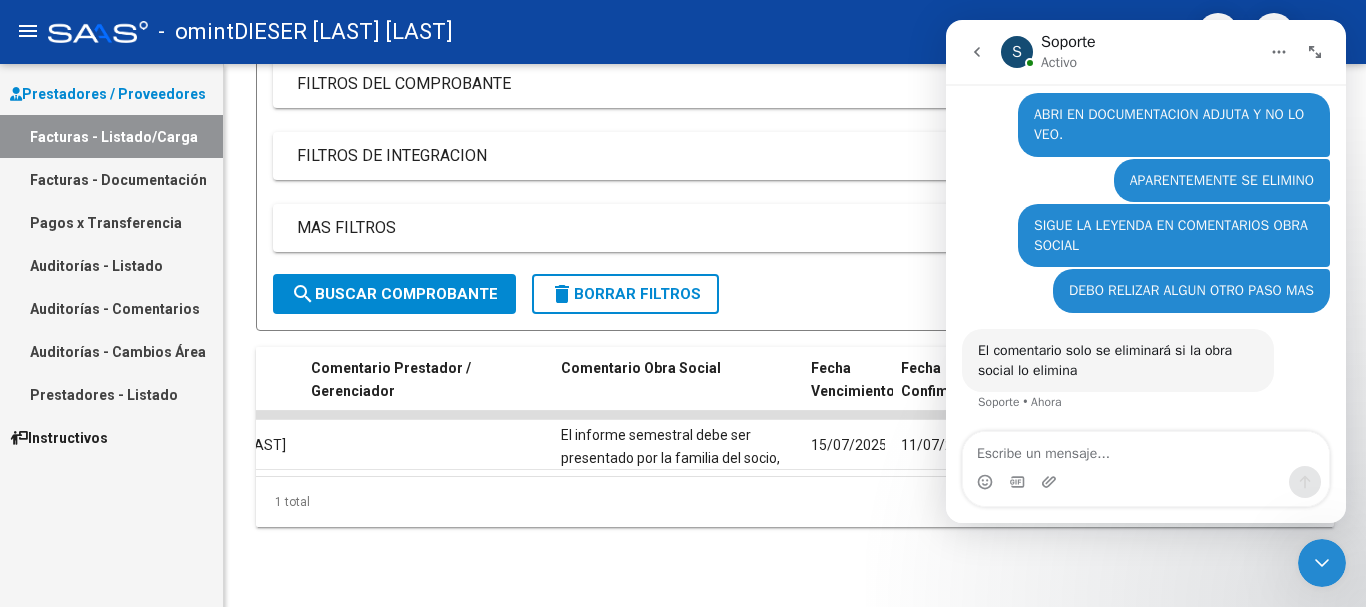 scroll, scrollTop: 3644, scrollLeft: 0, axis: vertical 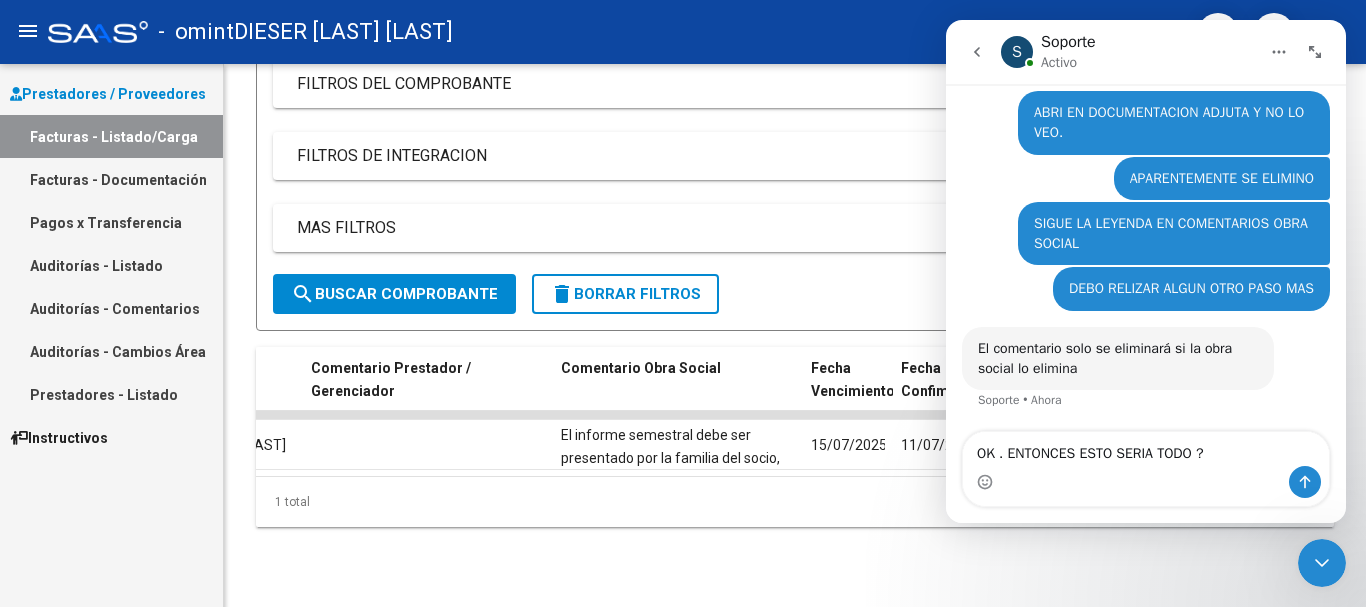 type on "OK . ENTONCES ESTO SERIA TODO ??" 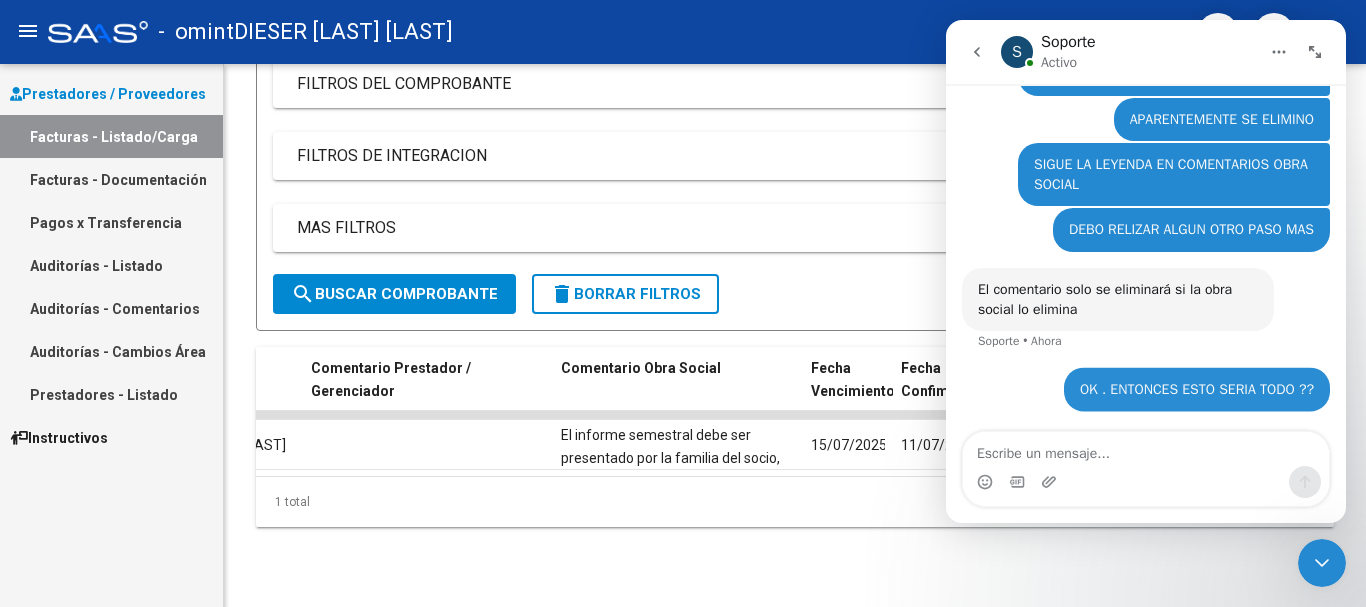scroll, scrollTop: 3704, scrollLeft: 0, axis: vertical 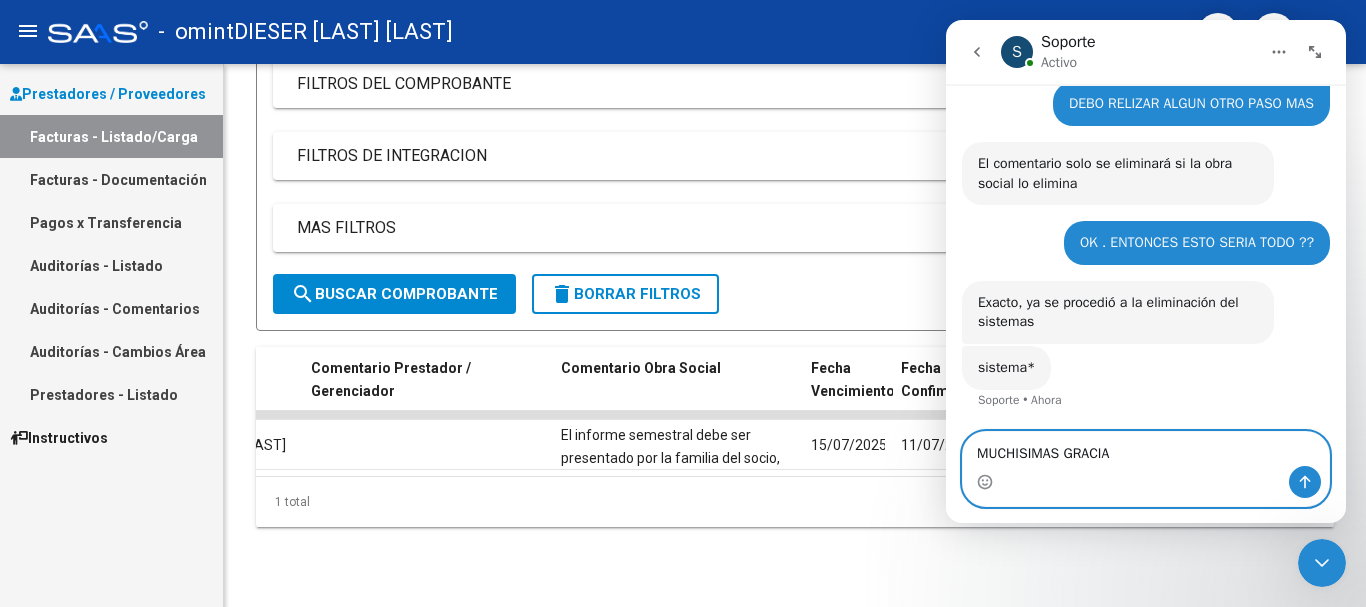 type on "MUCHISIMAS GRACIAS" 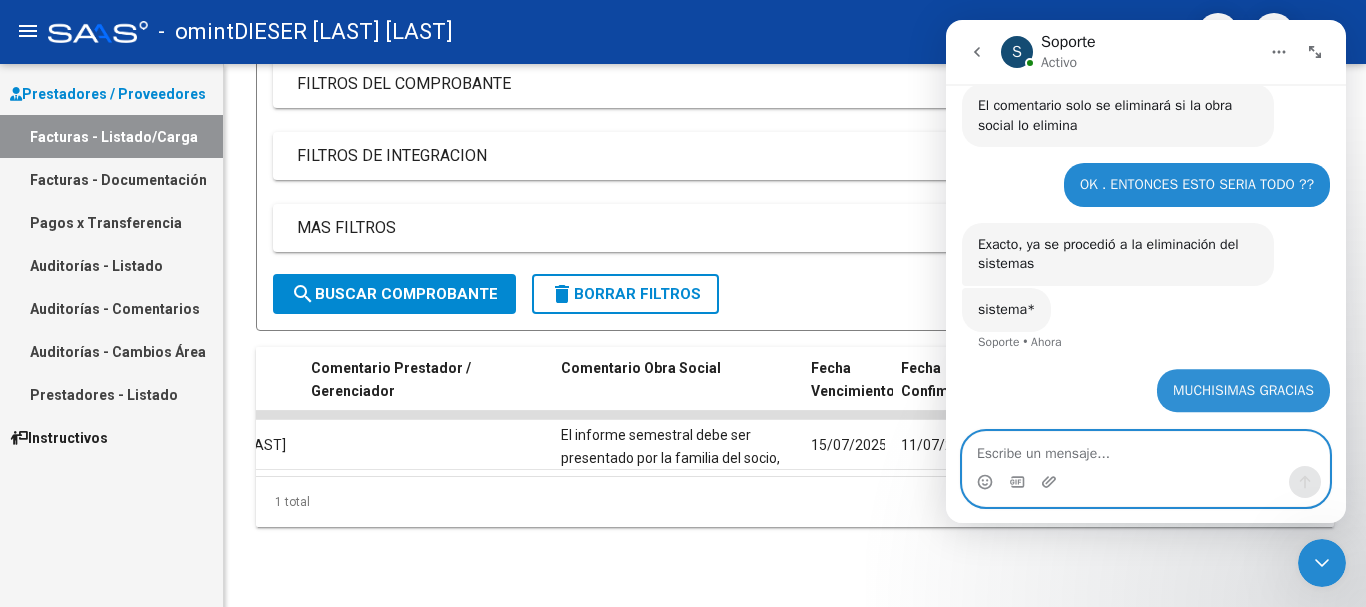 scroll, scrollTop: 3888, scrollLeft: 0, axis: vertical 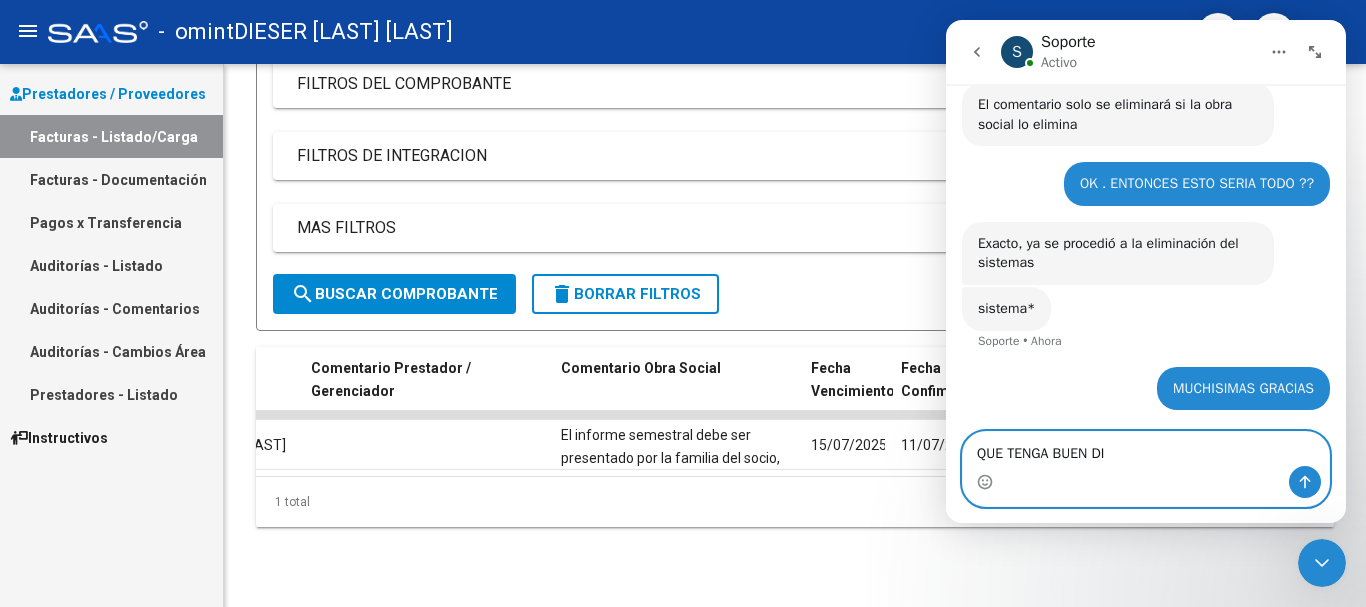type on "QUE TENGA BUEN DIA" 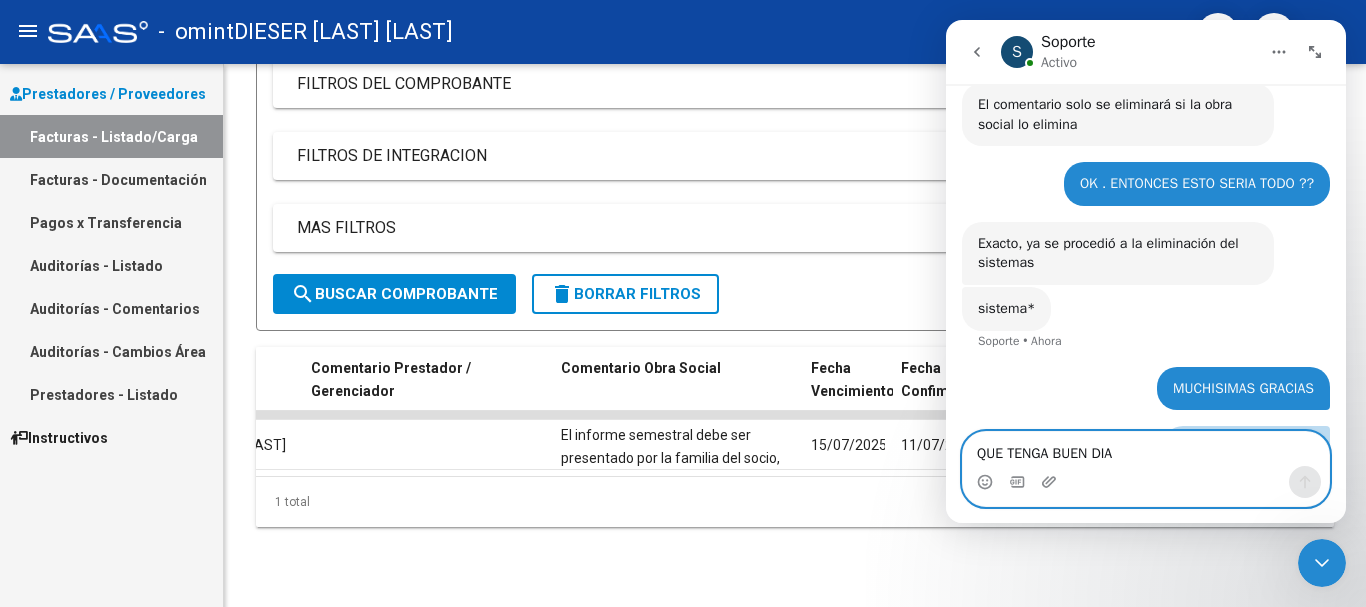 type 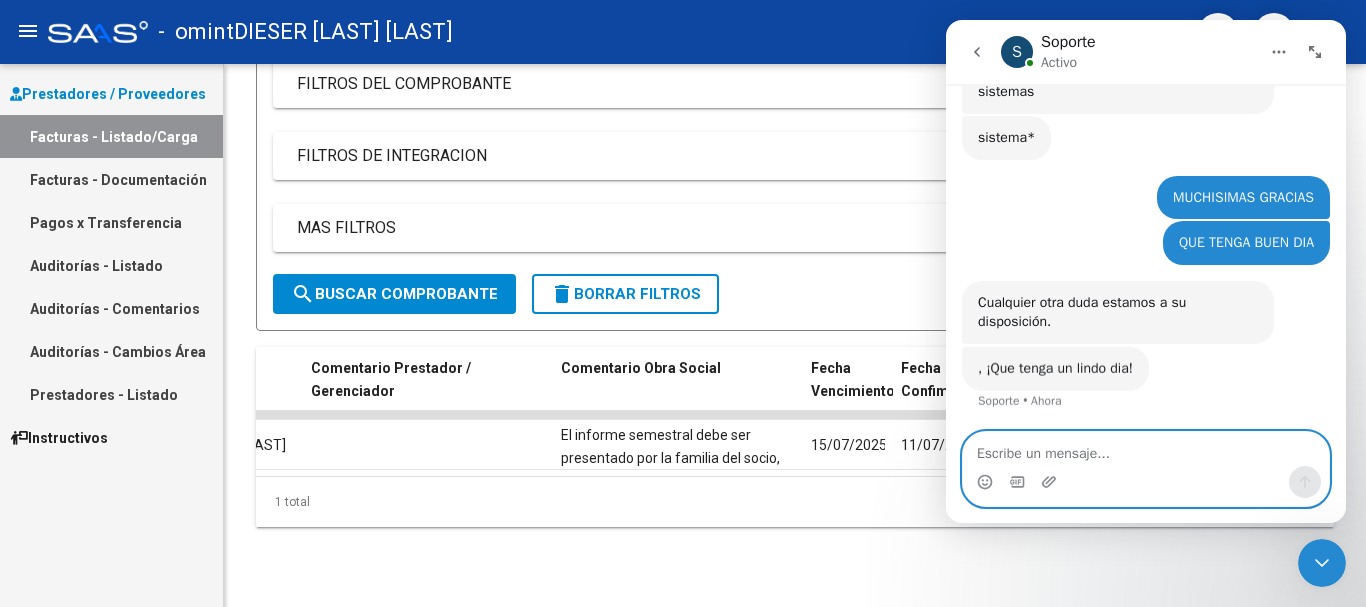 scroll, scrollTop: 4059, scrollLeft: 0, axis: vertical 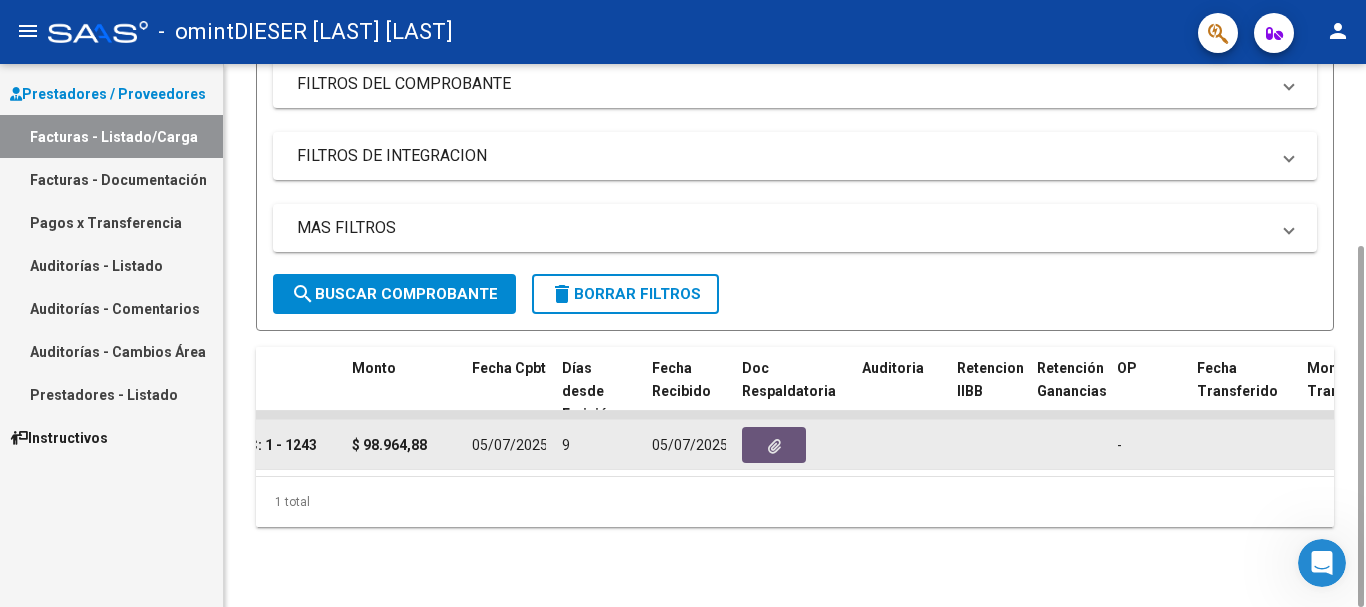 click 